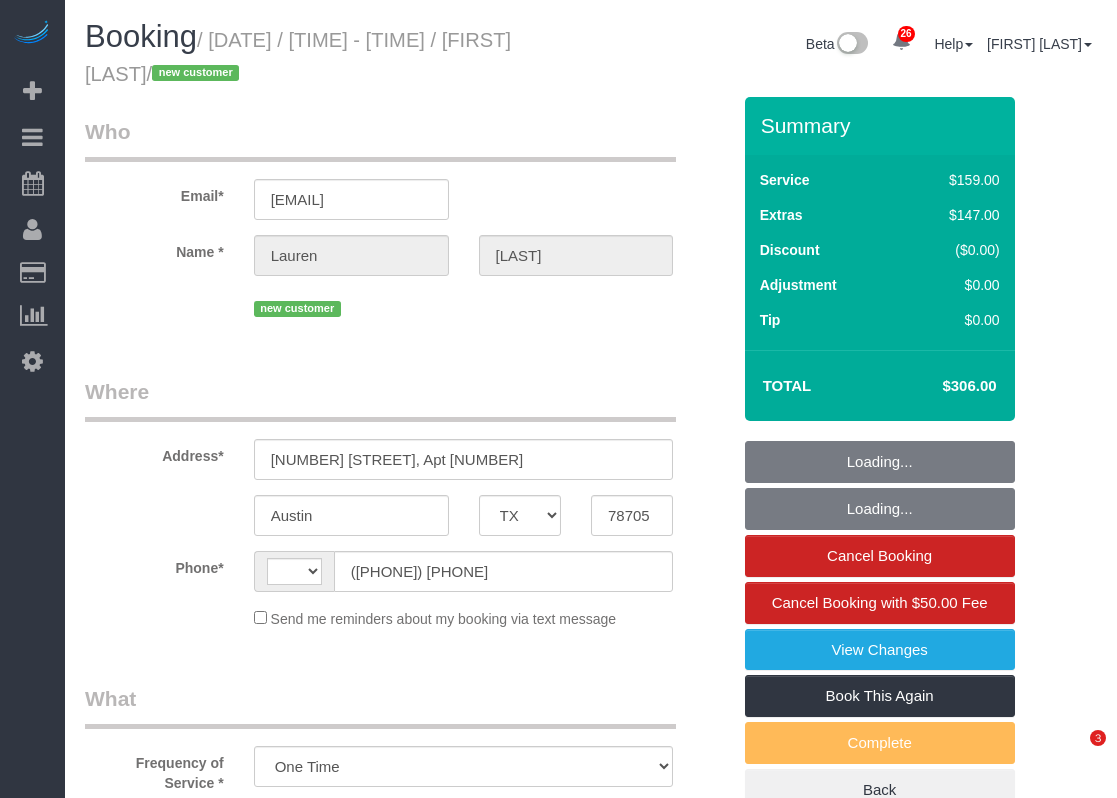select on "TX" 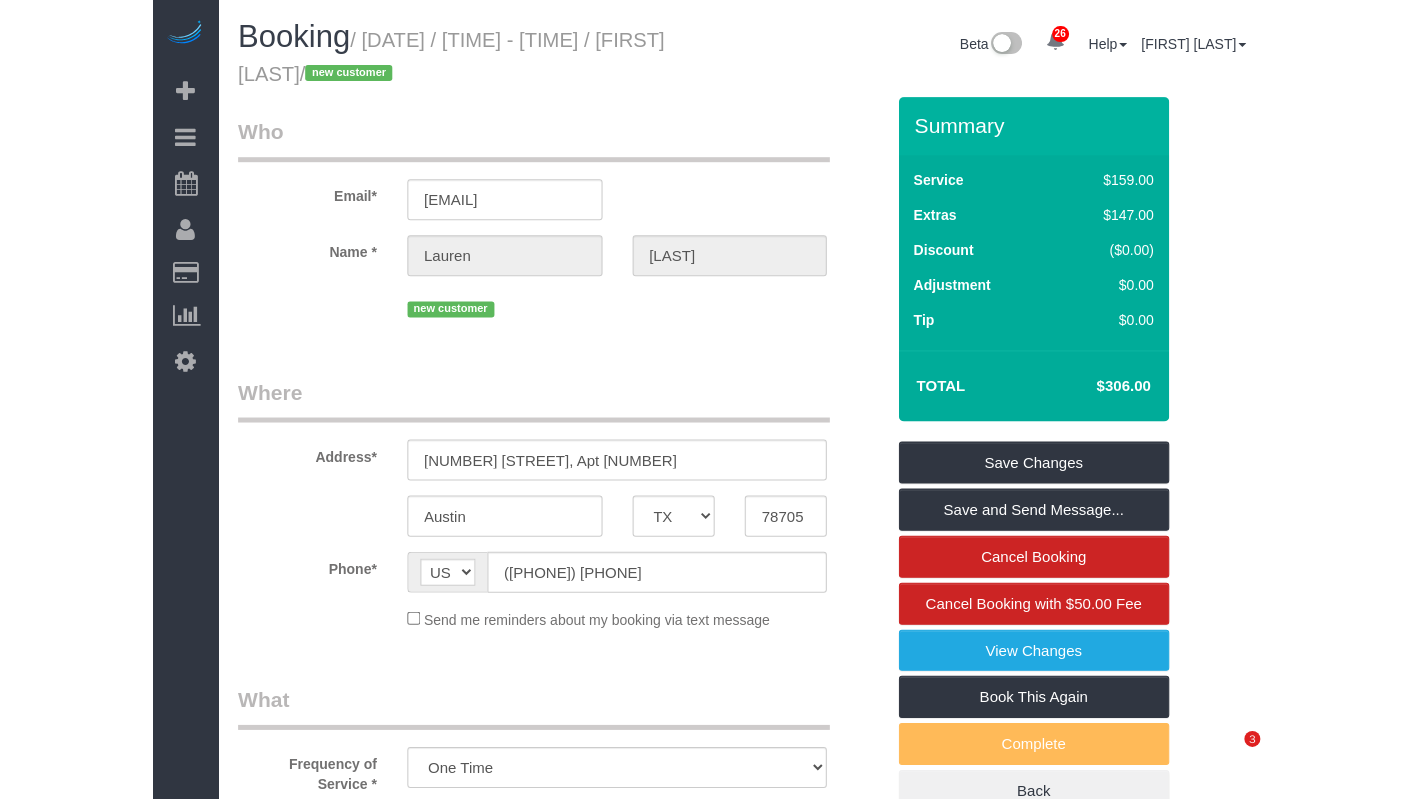 scroll, scrollTop: 0, scrollLeft: 0, axis: both 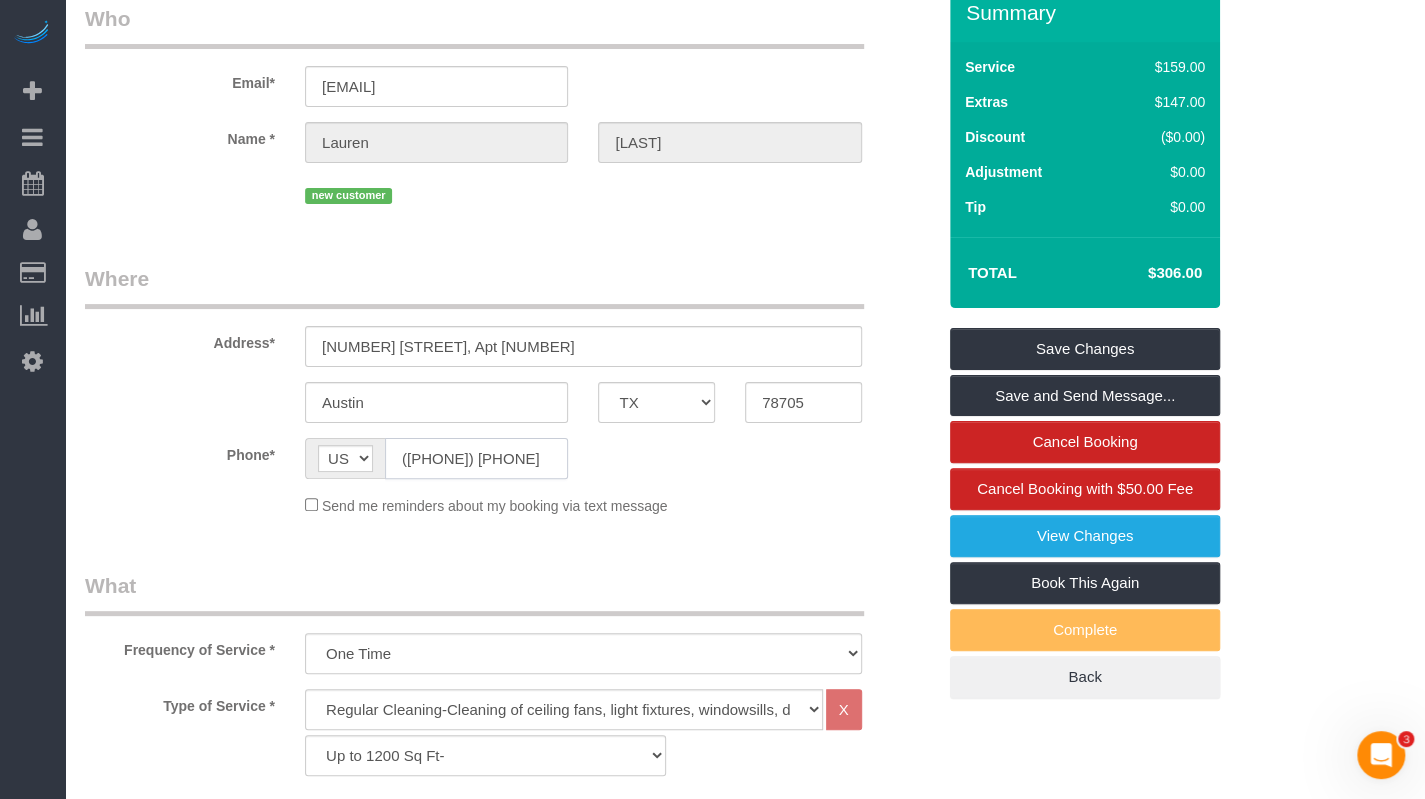 click on "([PHONE])" 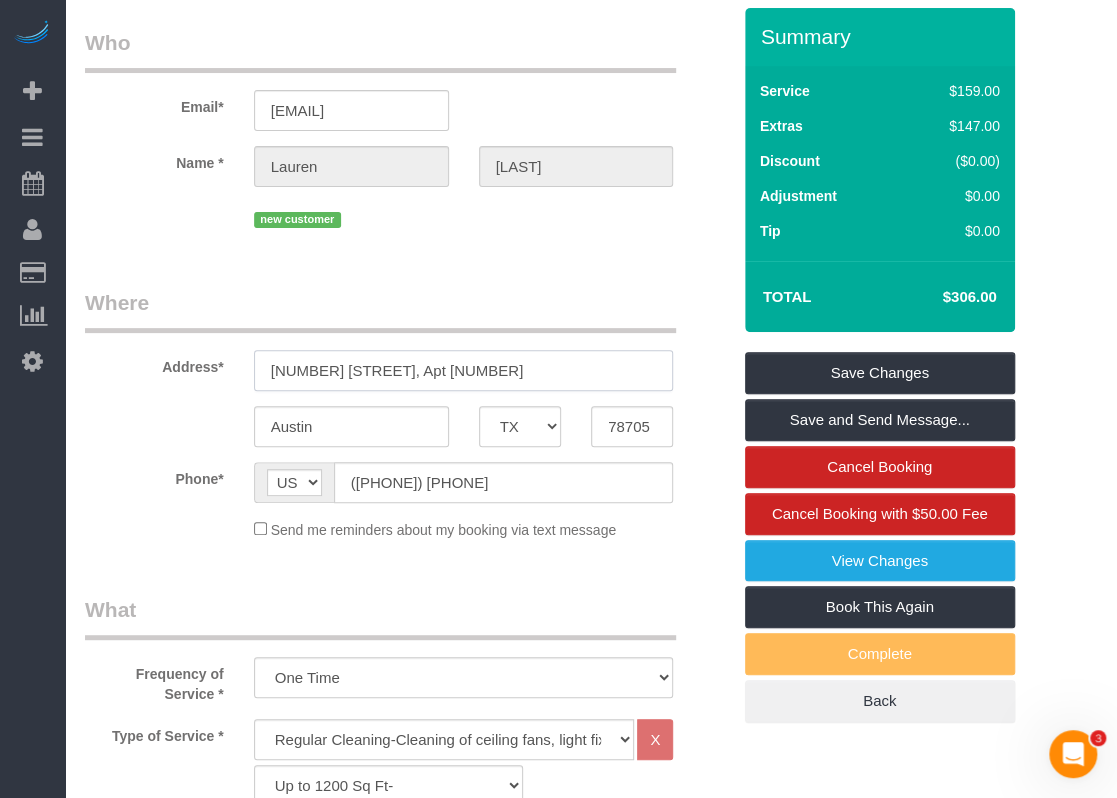 click on "[NUMBER] [STREET], Apt [NUMBER]" at bounding box center (464, 370) 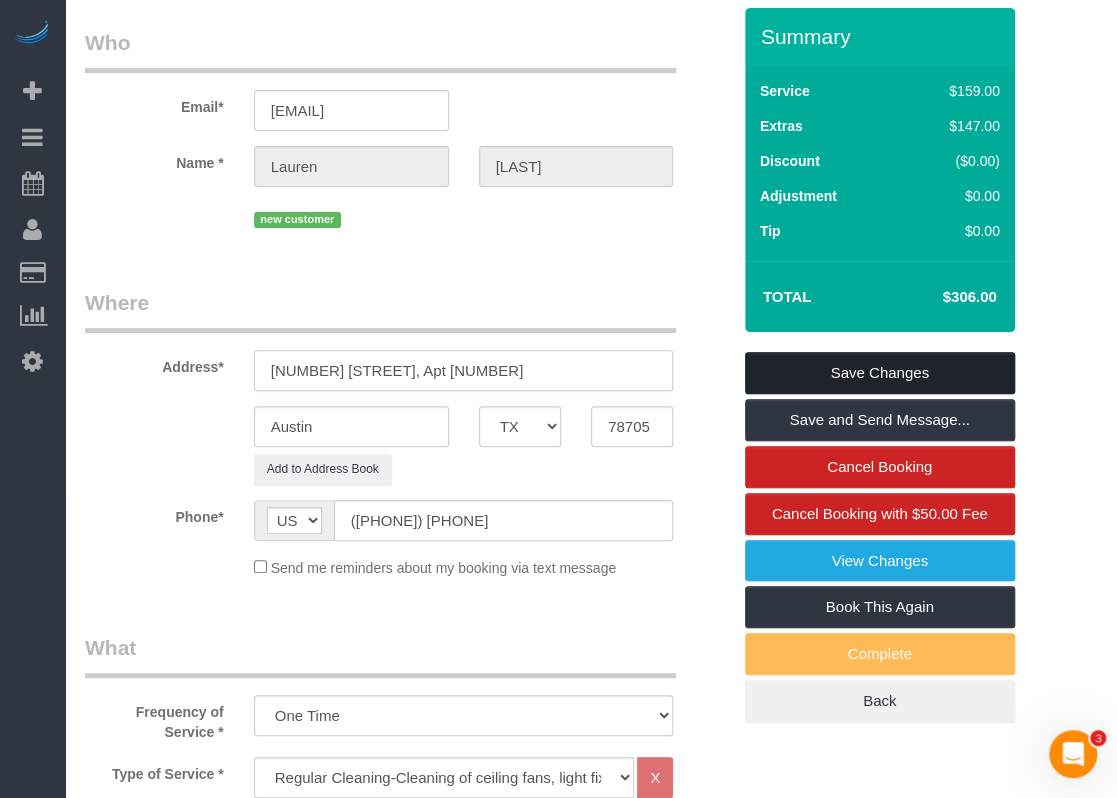 type on "[NUMBER] [STREET], Apt [NUMBER]" 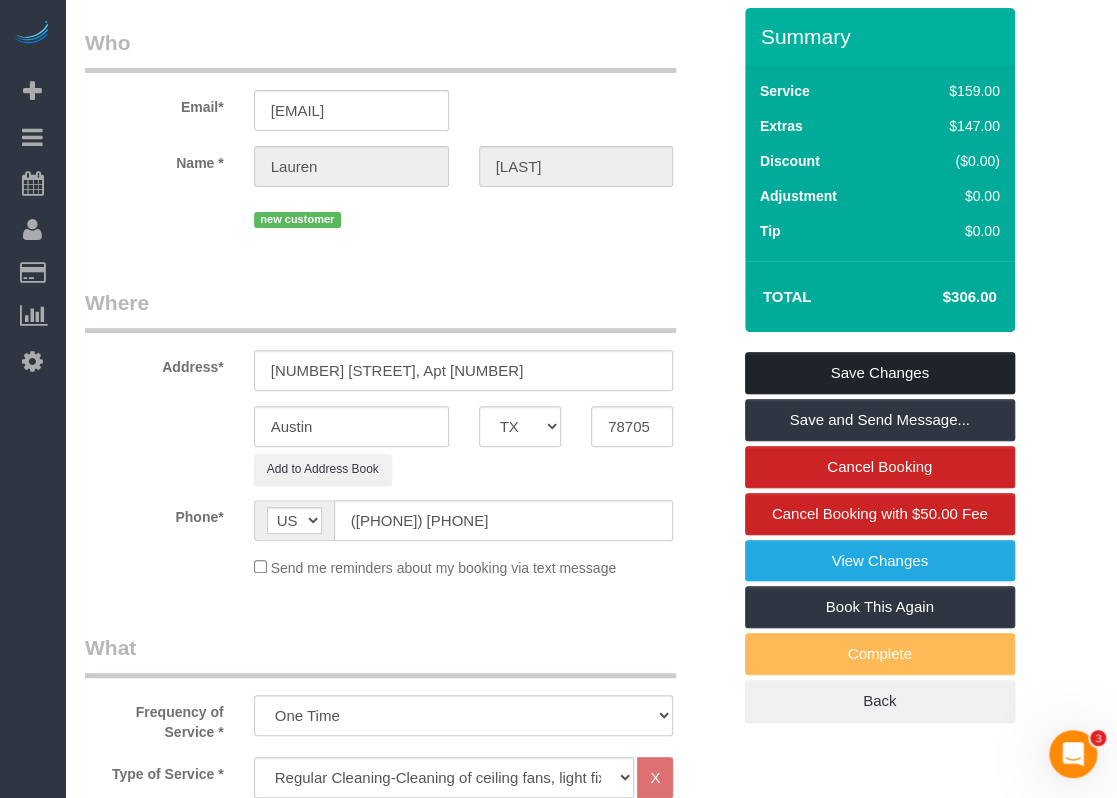 click on "Save Changes" at bounding box center (880, 373) 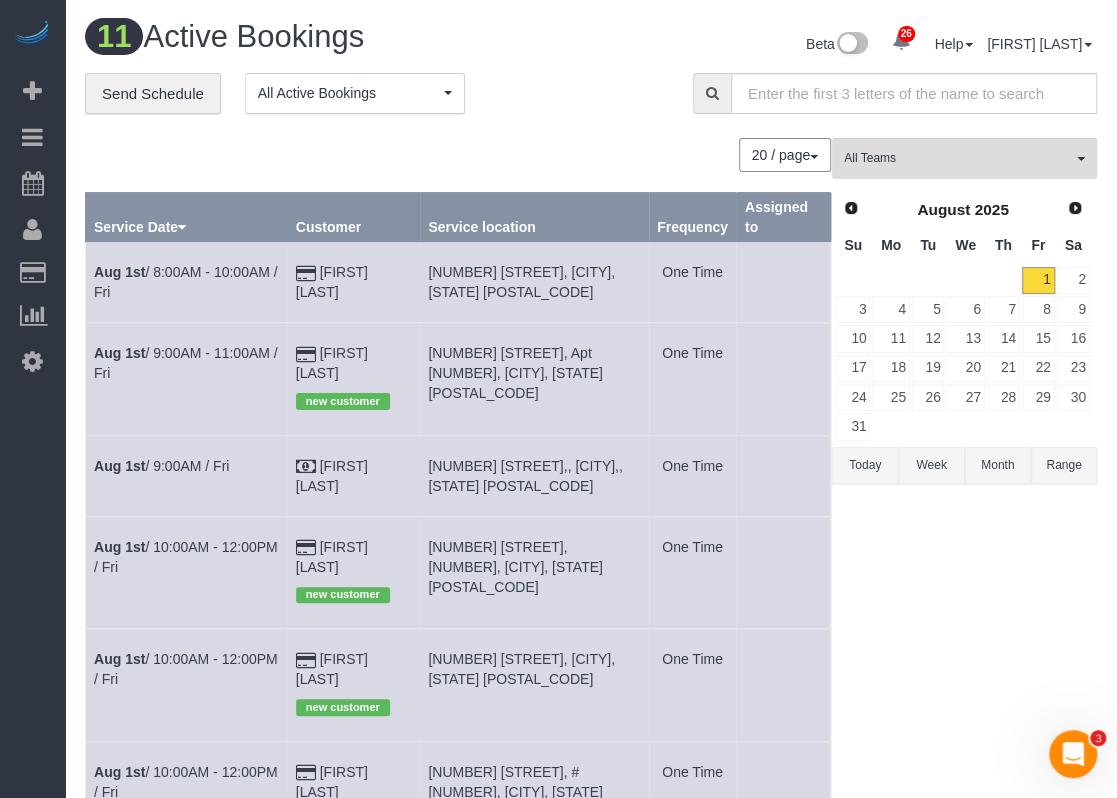 scroll, scrollTop: 100, scrollLeft: 0, axis: vertical 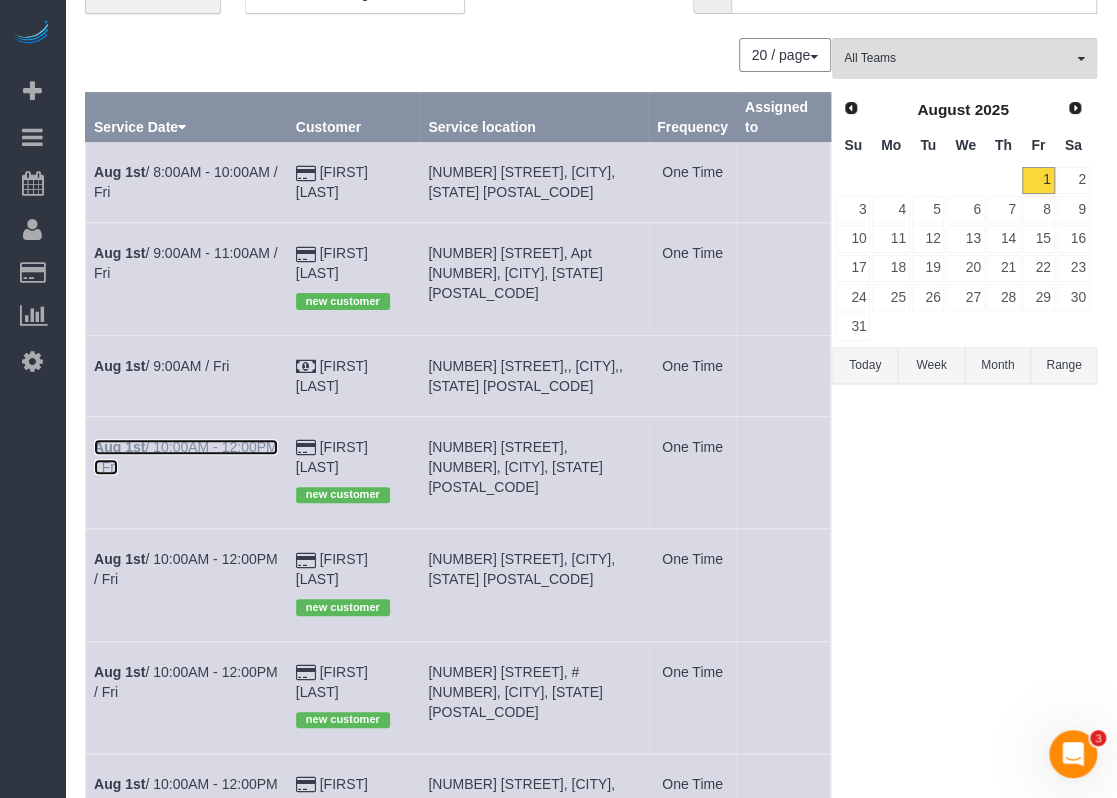 click on "Aug 1st
/ 10:00AM - 12:00PM / Fri" at bounding box center [186, 457] 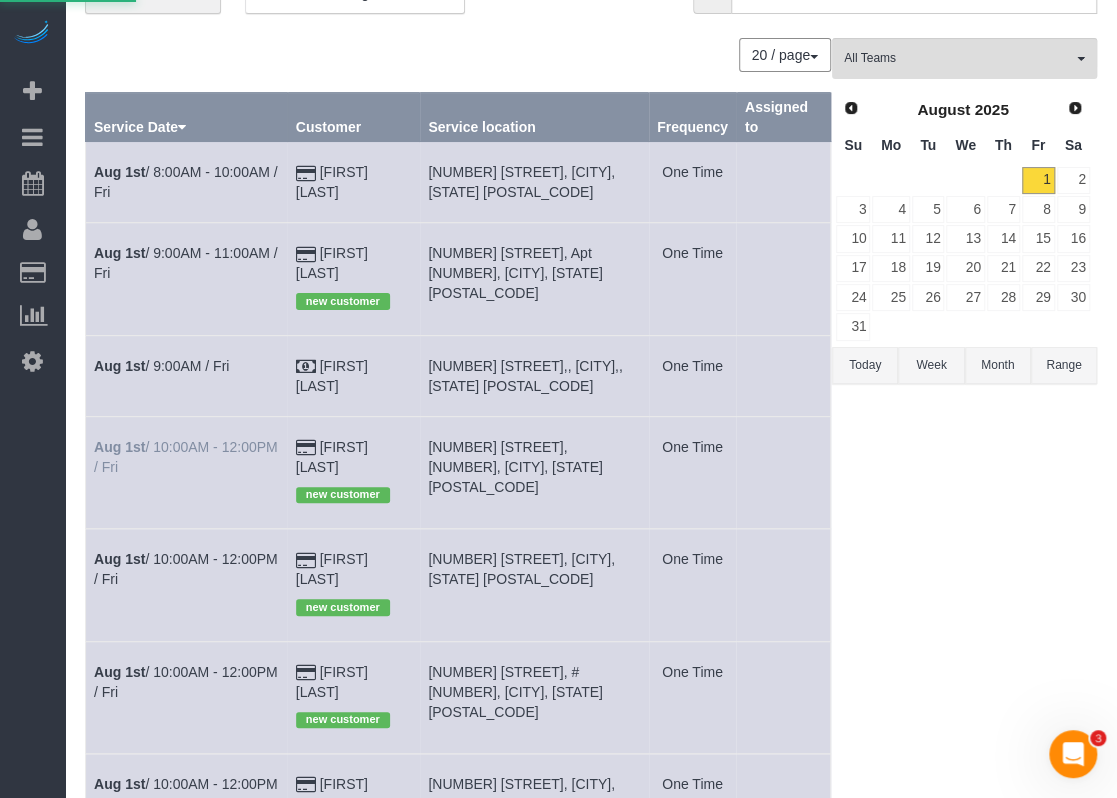 scroll, scrollTop: 0, scrollLeft: 0, axis: both 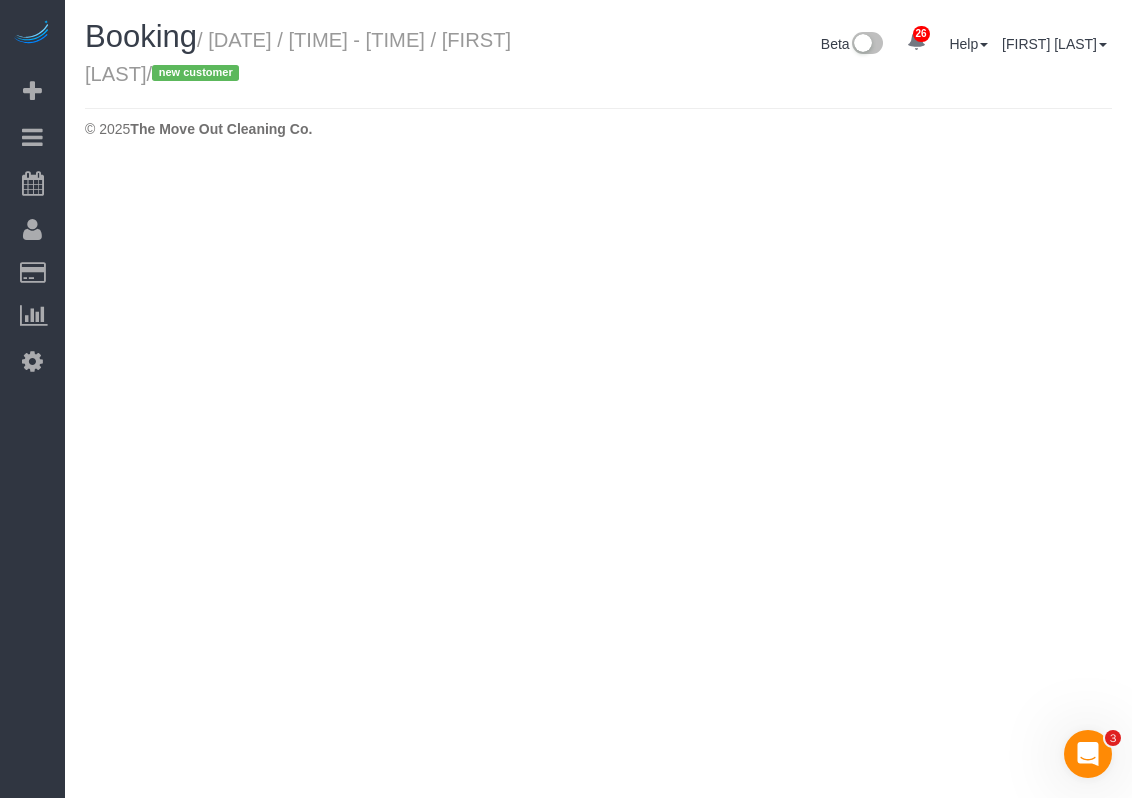 select on "TX" 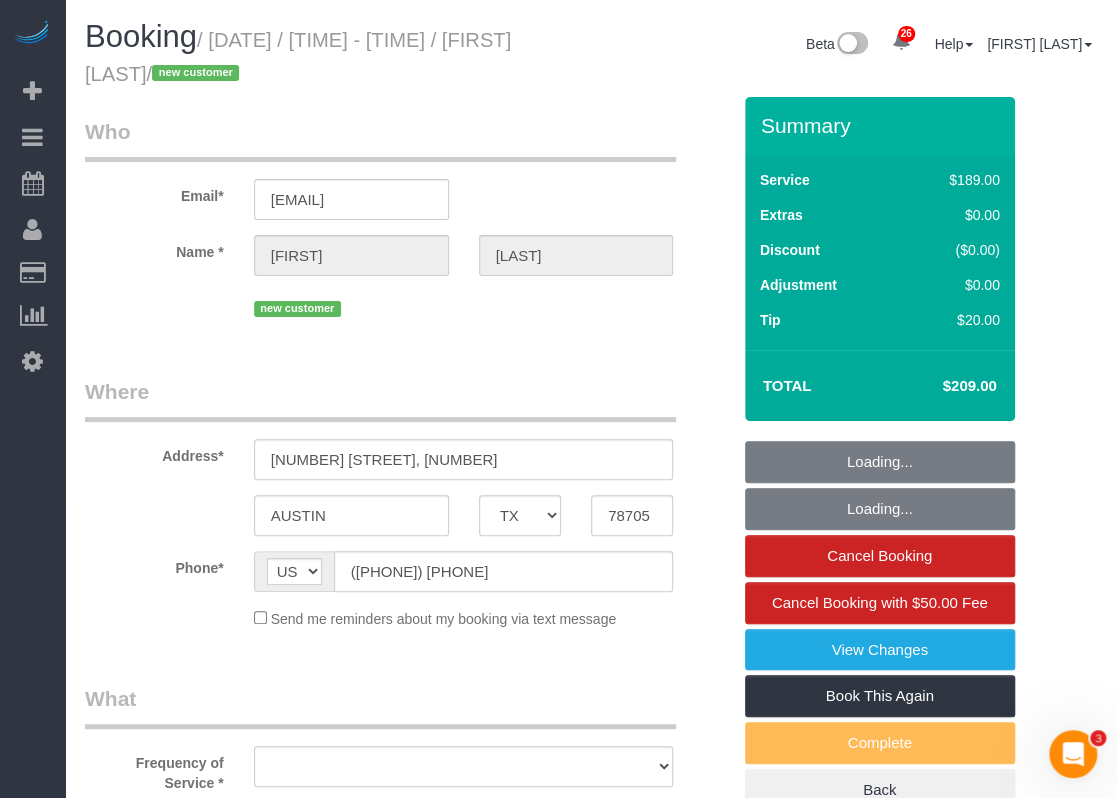 select on "string:fspay-61739915-593b-433d-b9d2-4dbc13c18d3f" 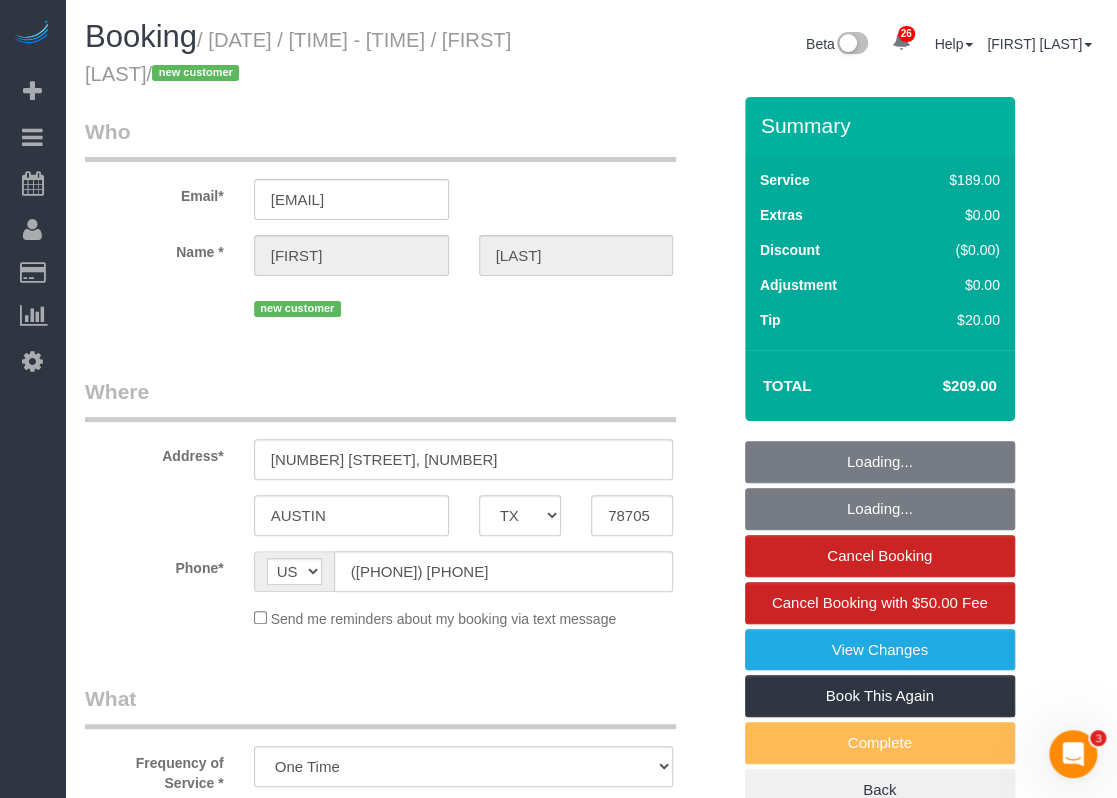 select on "3" 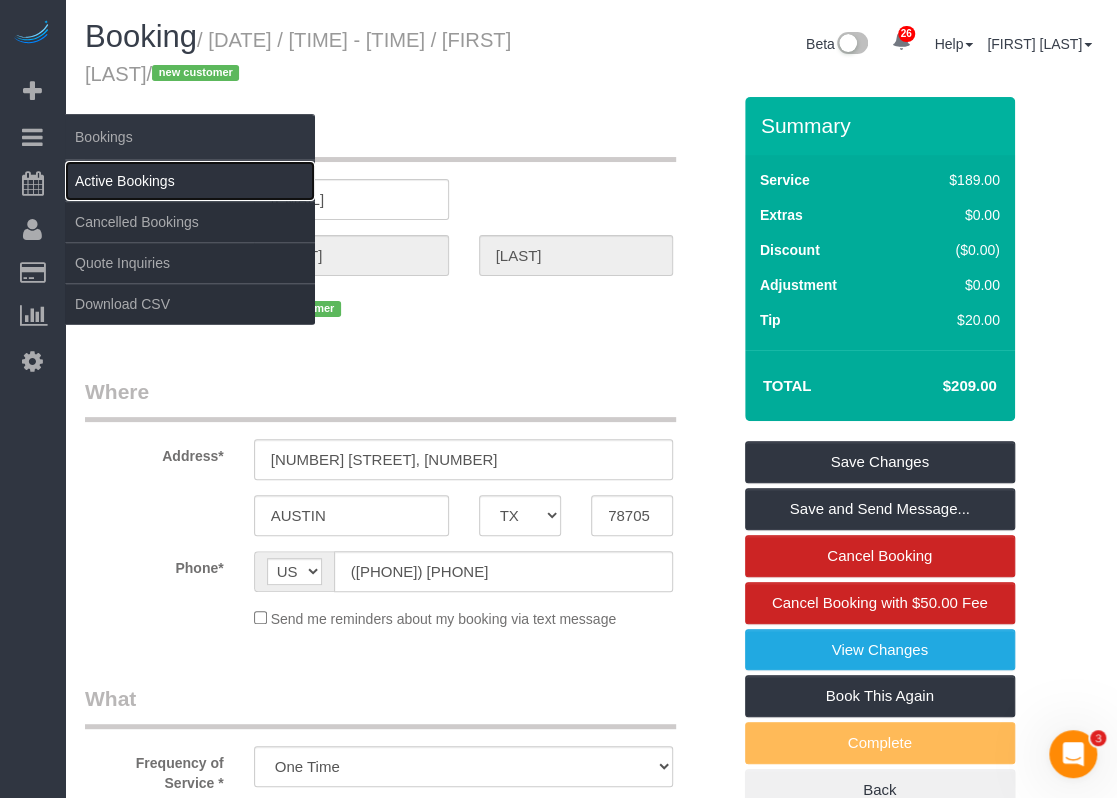 click on "Active Bookings" at bounding box center [190, 181] 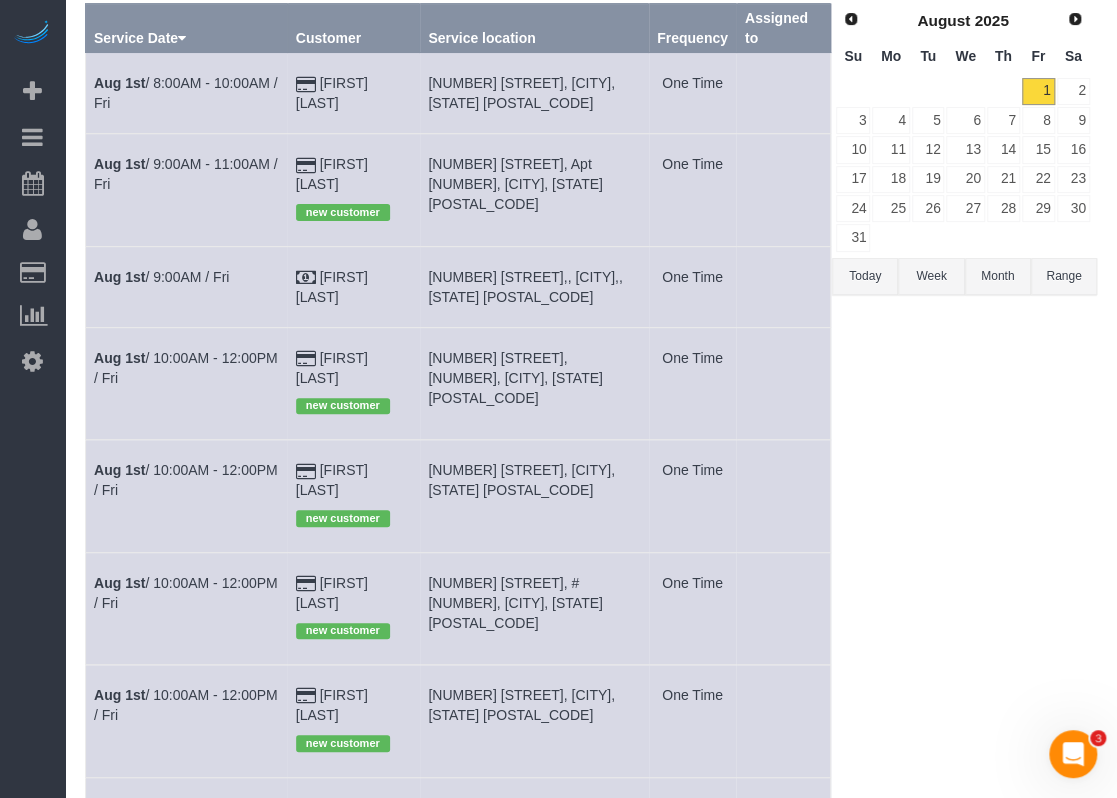 scroll, scrollTop: 100, scrollLeft: 0, axis: vertical 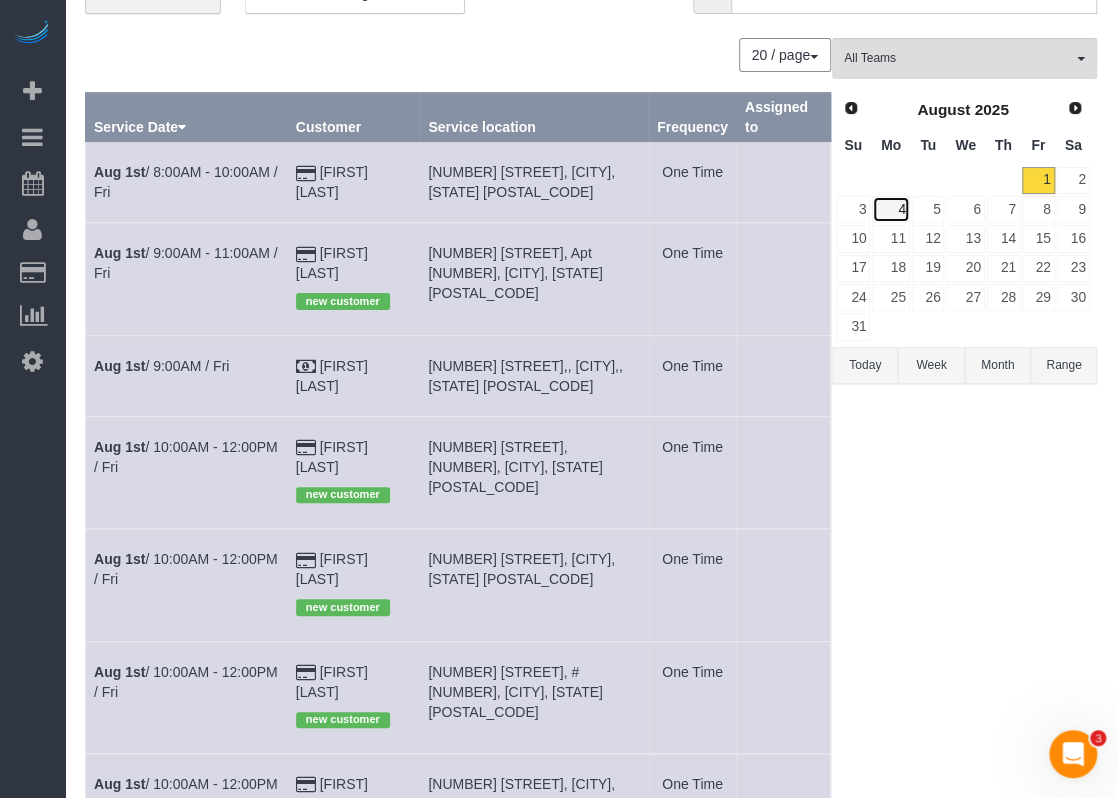 click on "4" at bounding box center (890, 209) 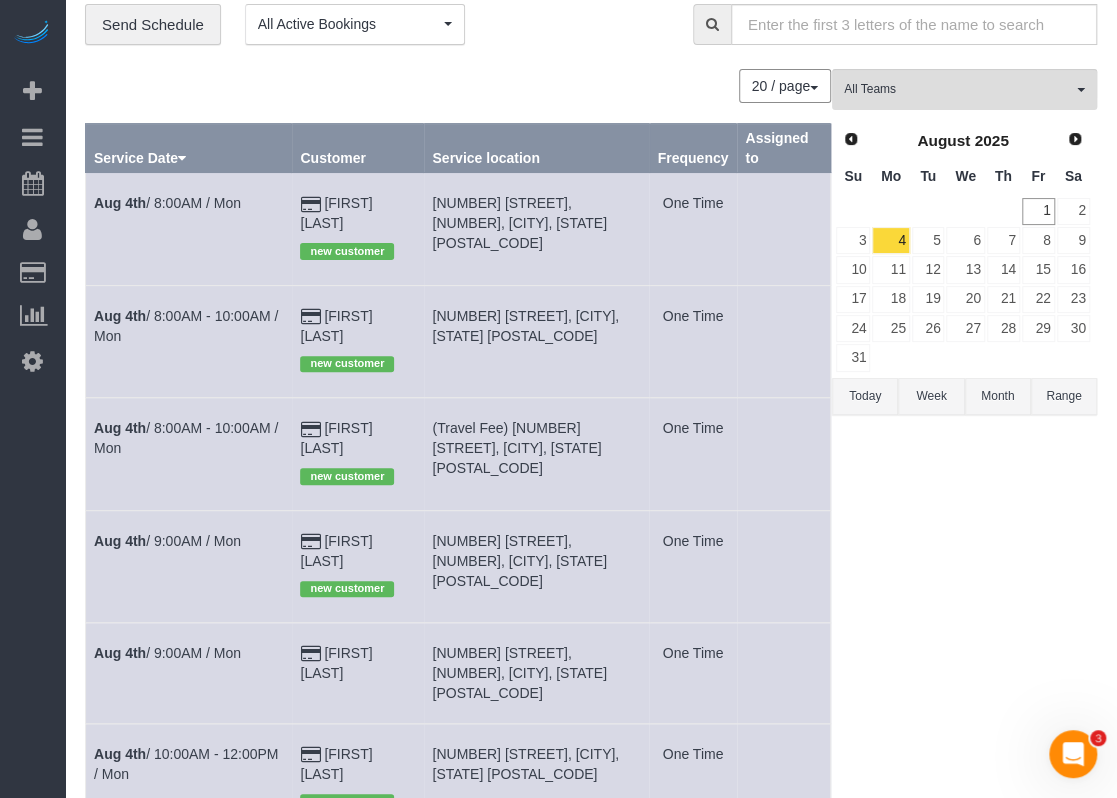 scroll, scrollTop: 100, scrollLeft: 0, axis: vertical 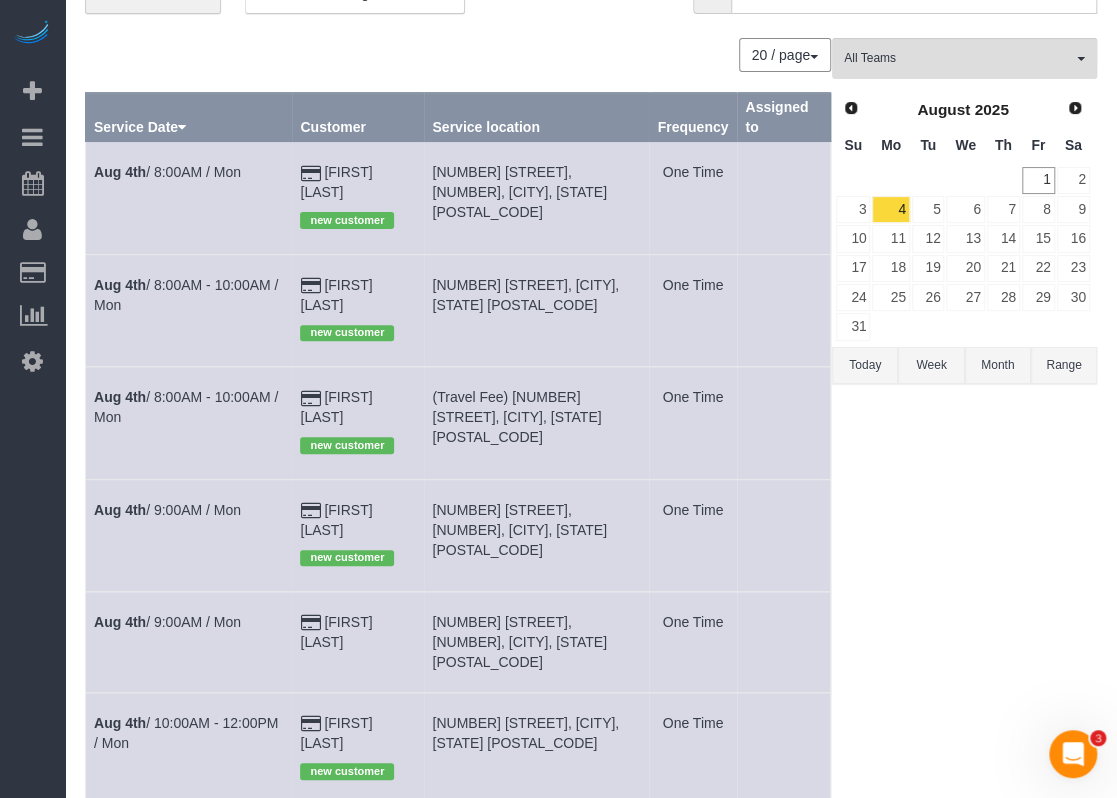 click on "Fr" at bounding box center [1038, 145] 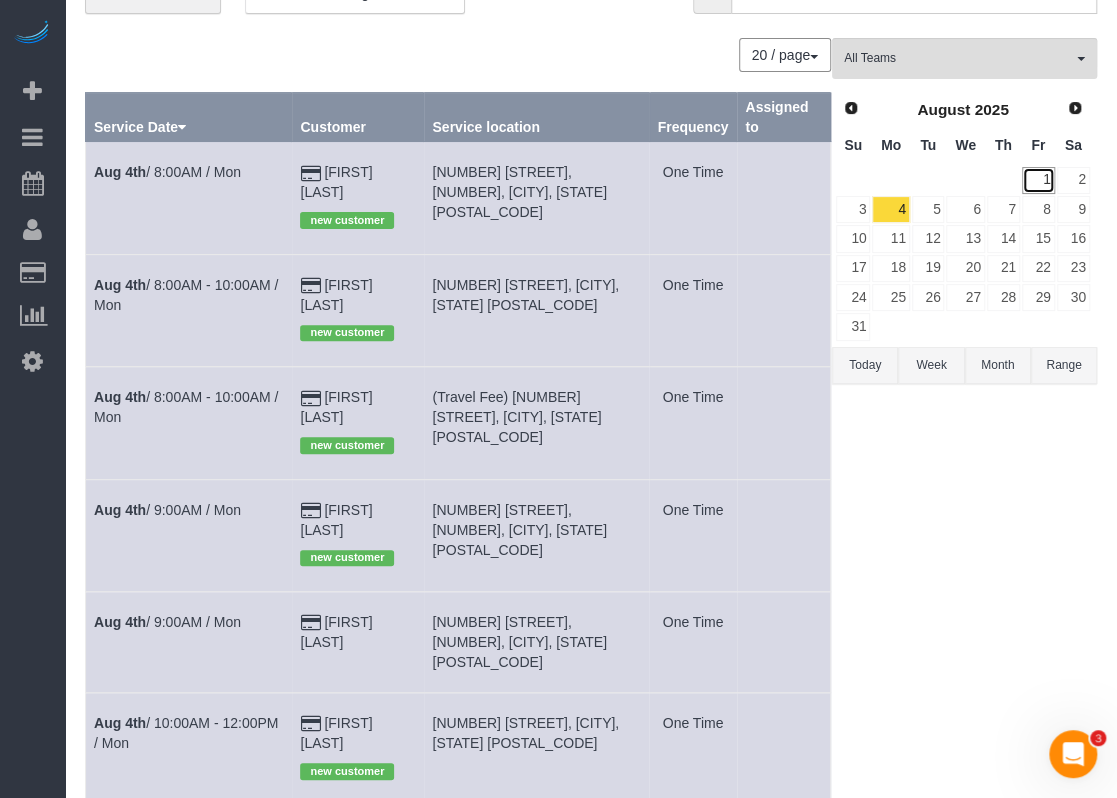 click on "1" at bounding box center (1038, 180) 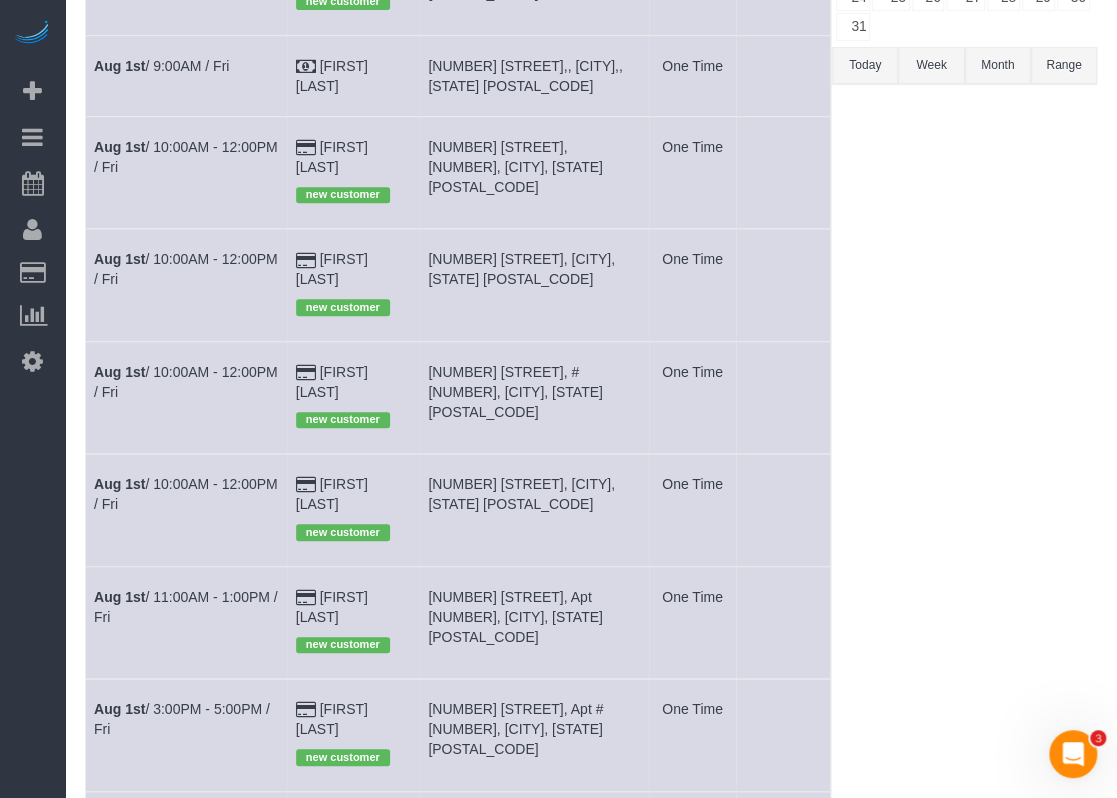 scroll, scrollTop: 0, scrollLeft: 0, axis: both 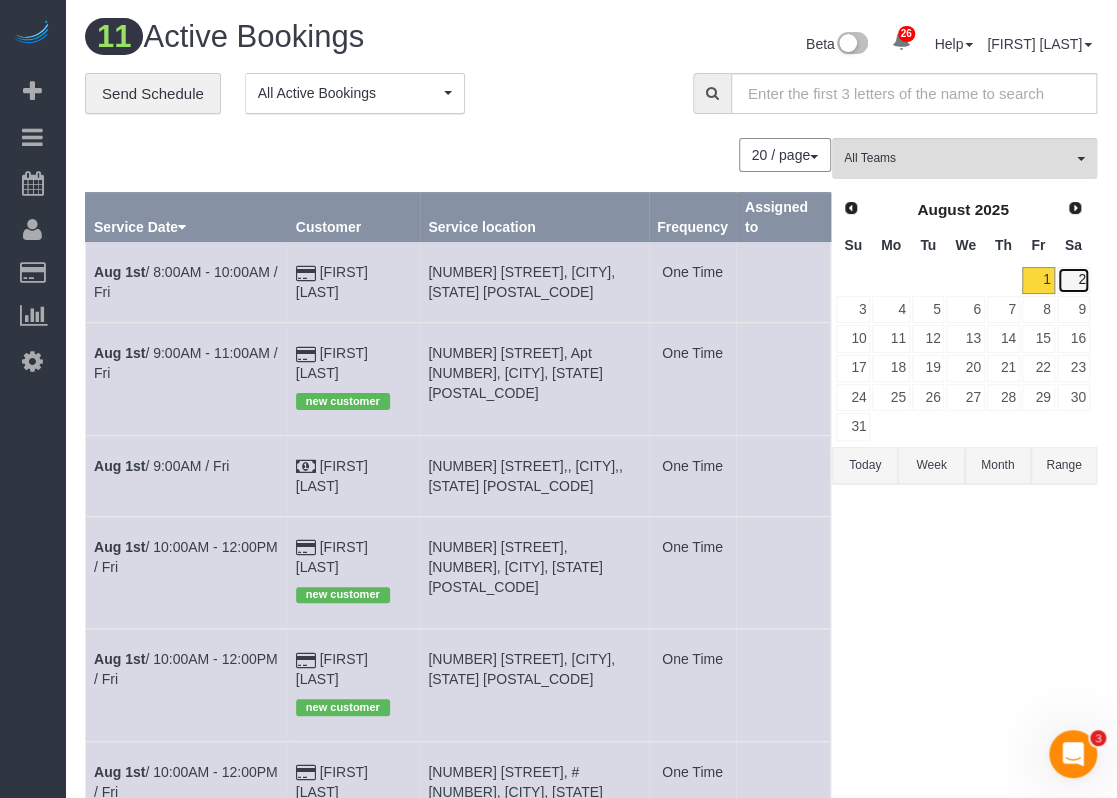 click on "2" at bounding box center (1073, 280) 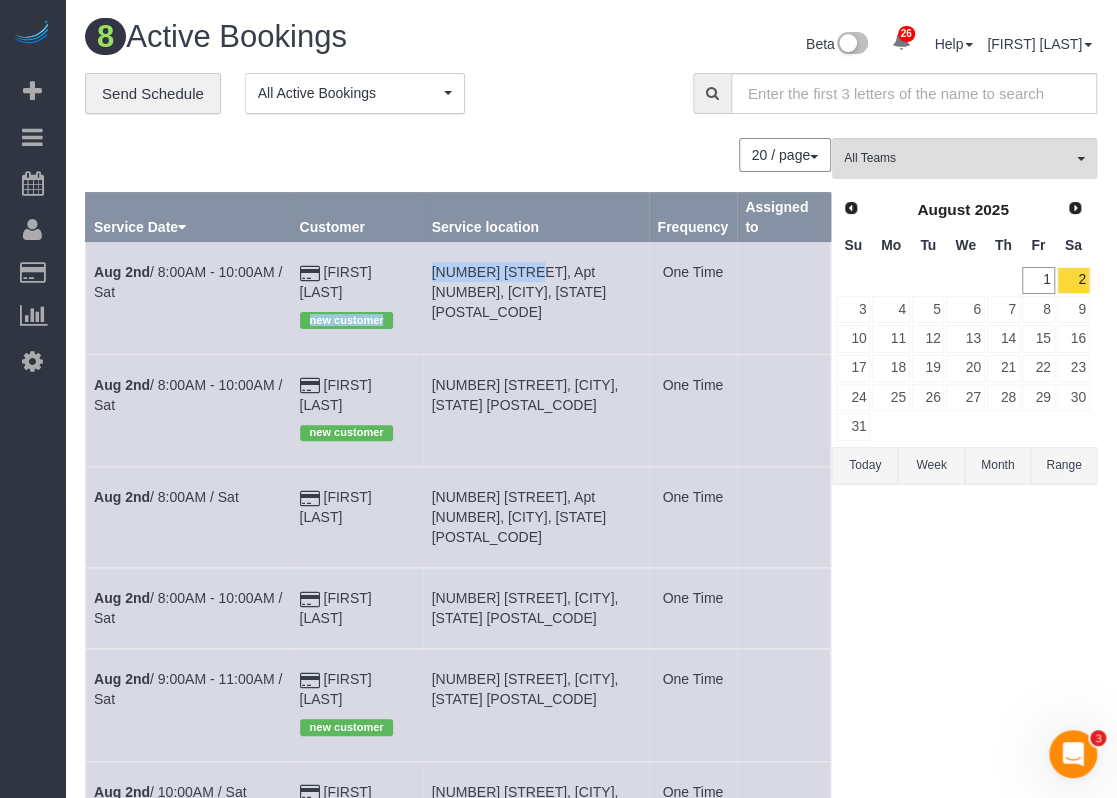 drag, startPoint x: 432, startPoint y: 263, endPoint x: 536, endPoint y: 264, distance: 104.00481 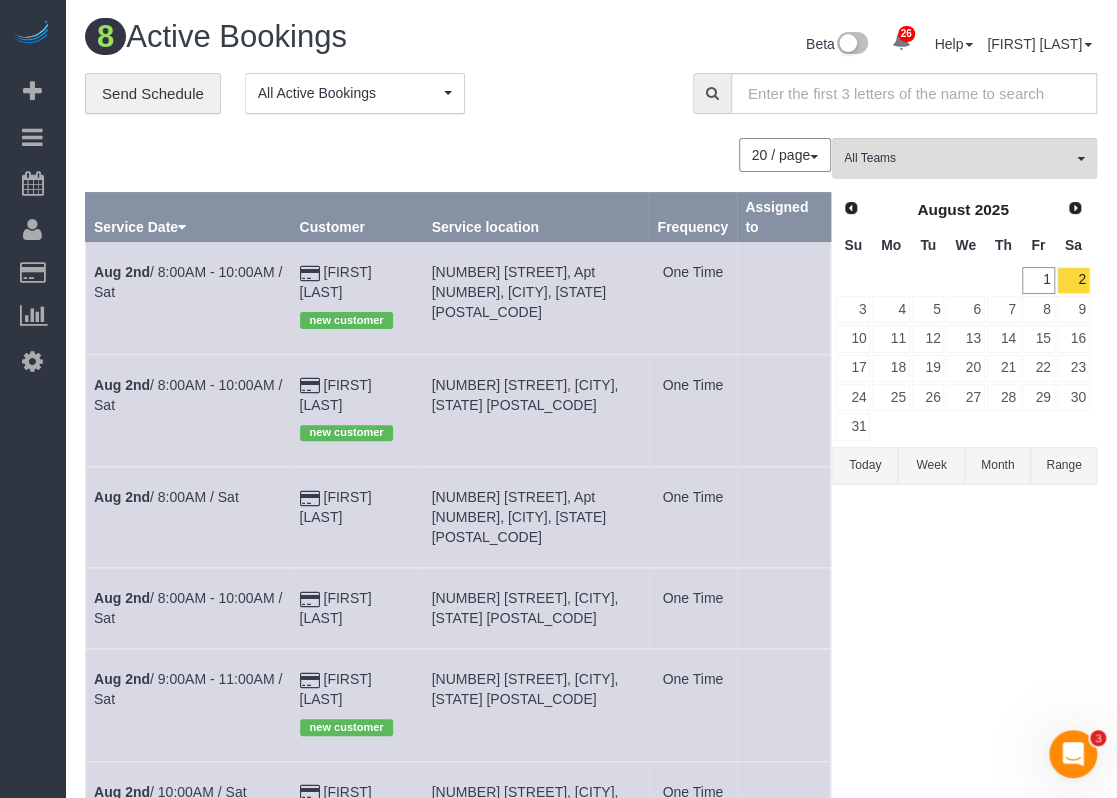 click on "[NUMBER] [STREET], Apt [NUMBER], [CITY], [STATE] [POSTAL_CODE]" at bounding box center [519, 292] 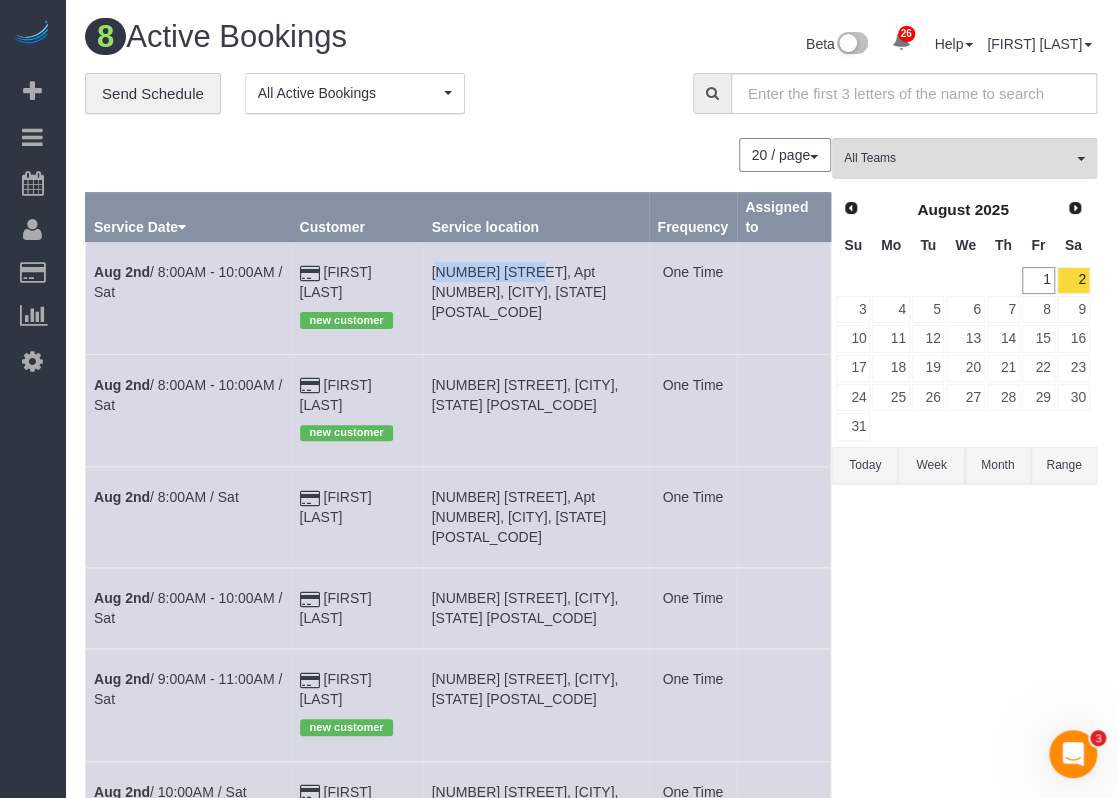 drag, startPoint x: 539, startPoint y: 270, endPoint x: 439, endPoint y: 272, distance: 100.02 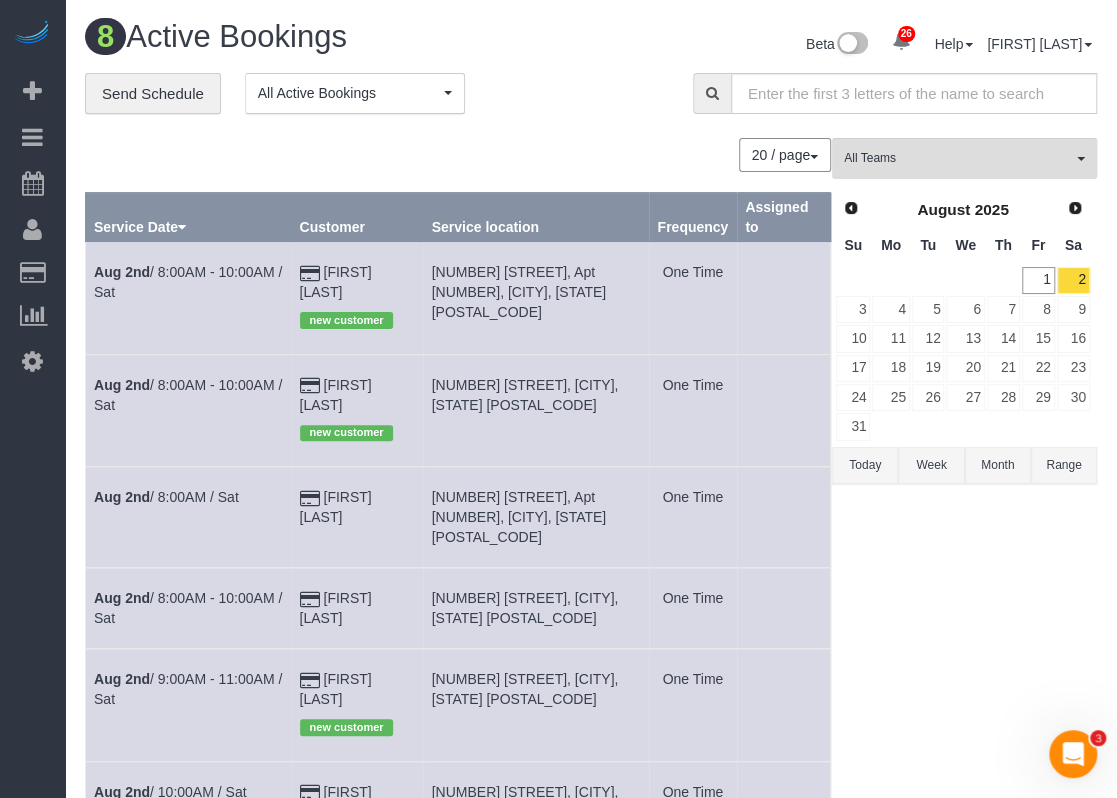 click on "Aug 2nd
/ 8:00AM - 10:00AM / Sat" at bounding box center (189, 298) 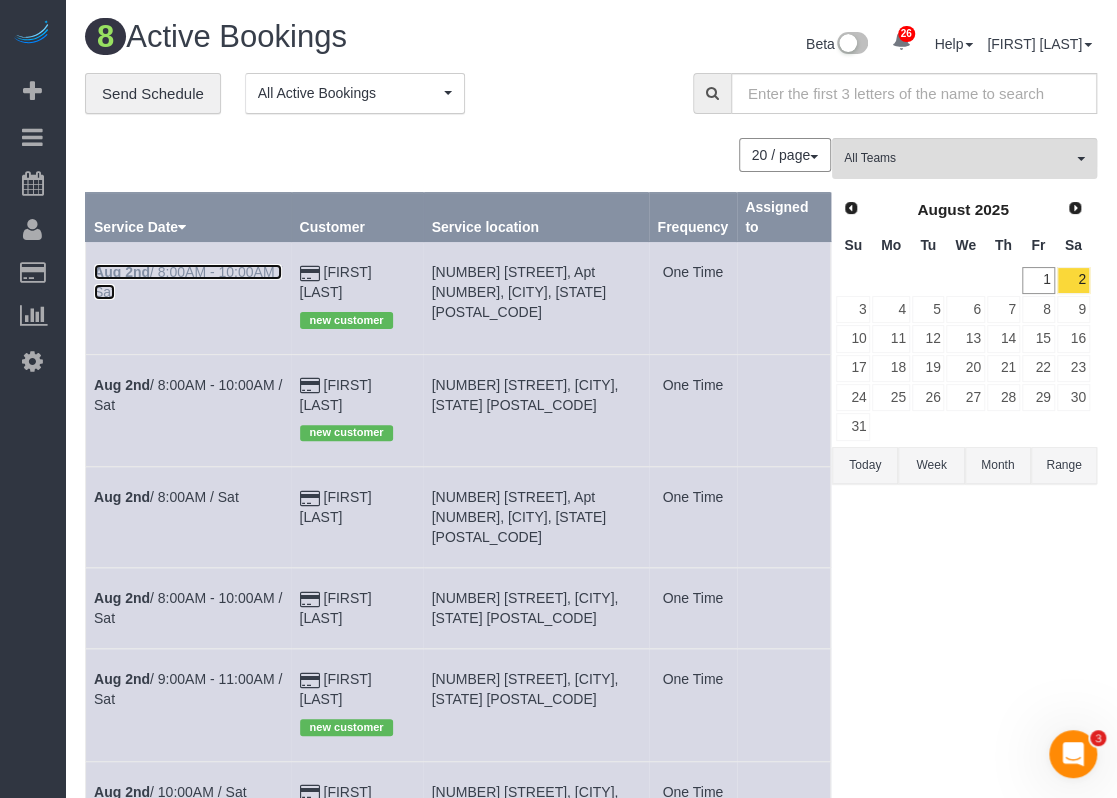 click on "Aug 2nd
/ 8:00AM - 10:00AM / Sat" at bounding box center [188, 282] 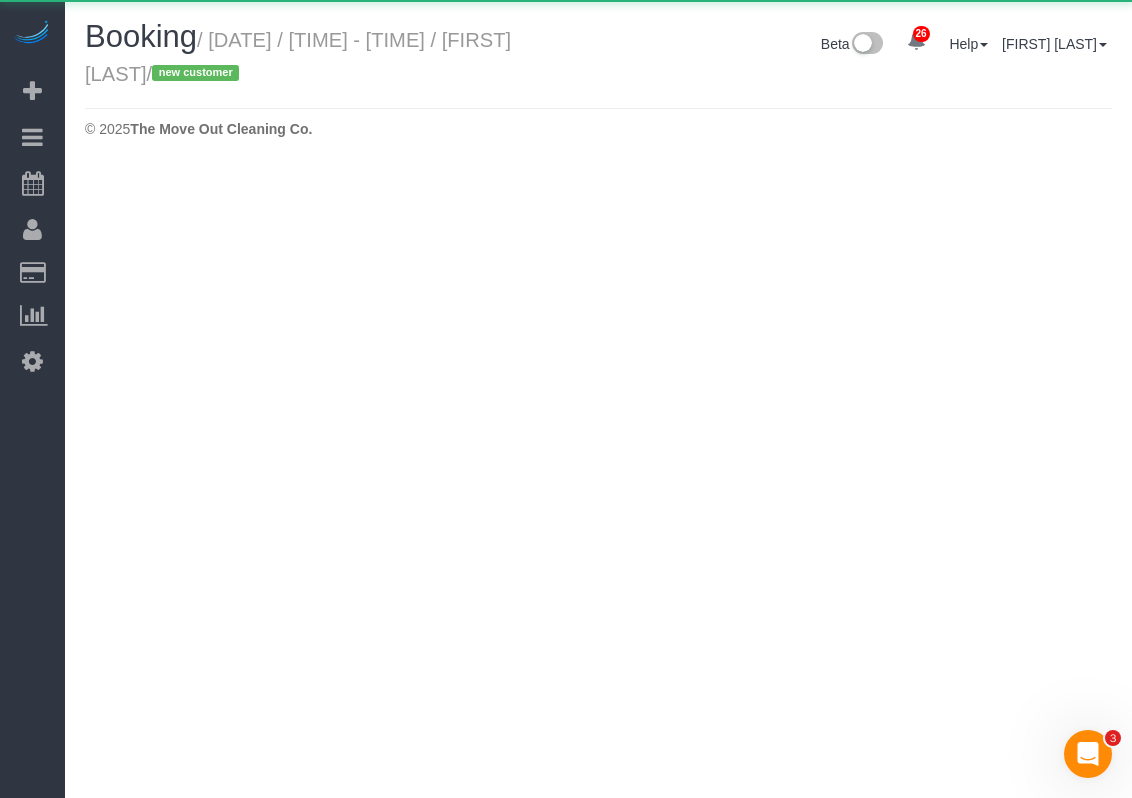 select on "TX" 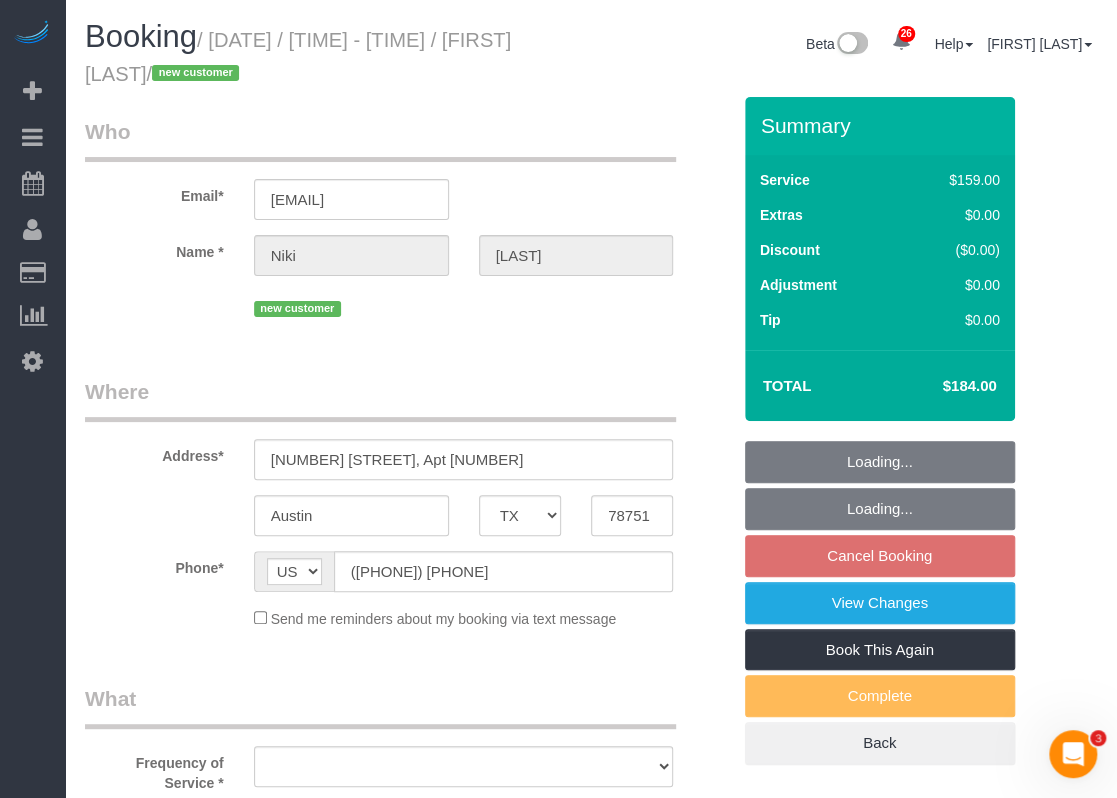select on "string:fspay-d38ee7f7-12a7-4c68-83ff-a75b2900edd4" 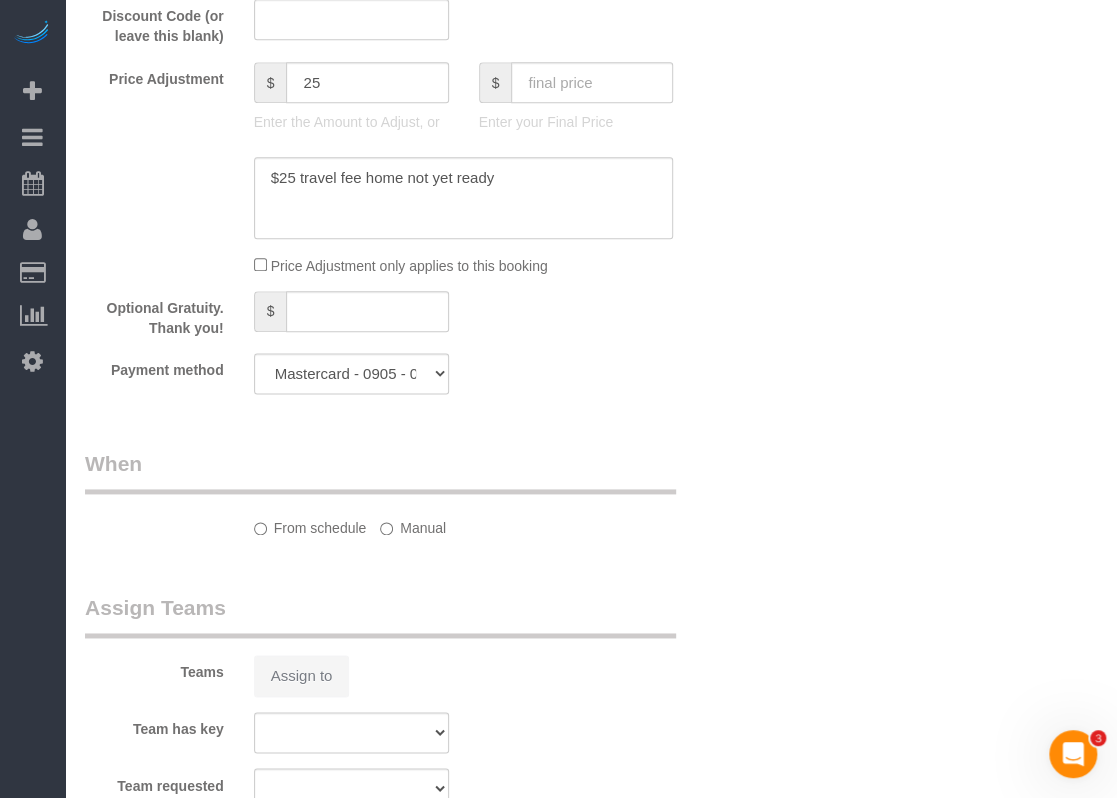 select on "object:2642" 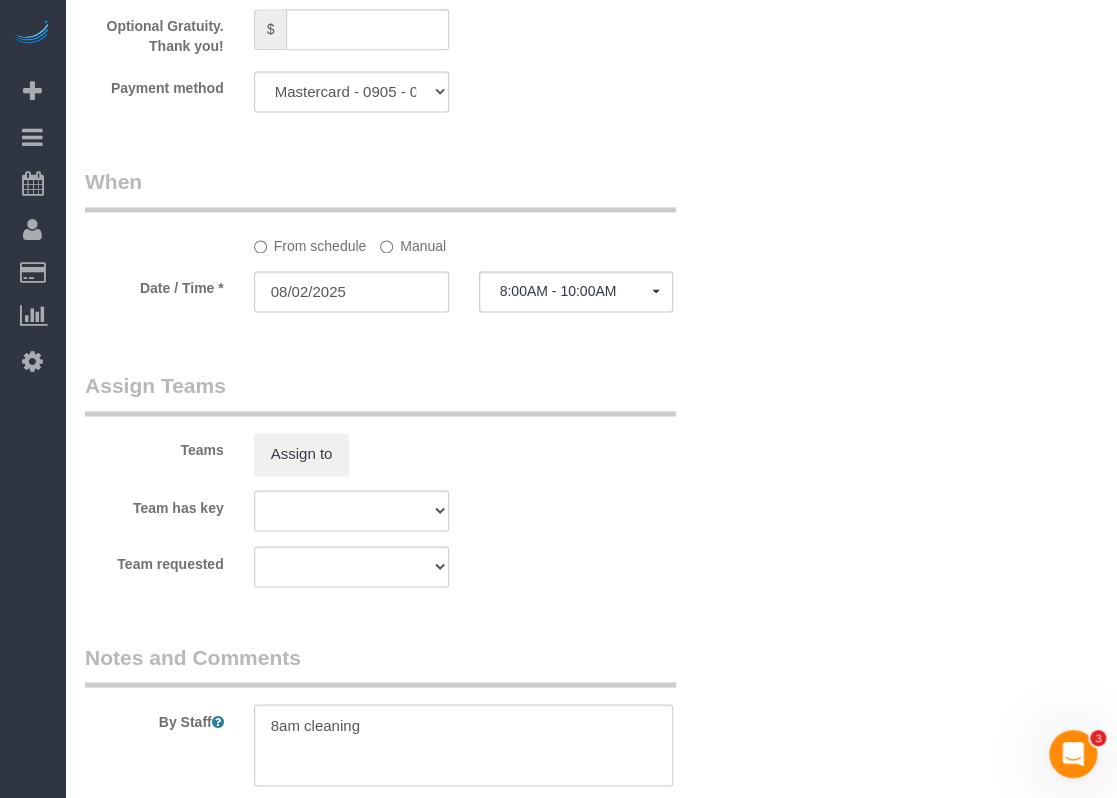 select on "object:2712" 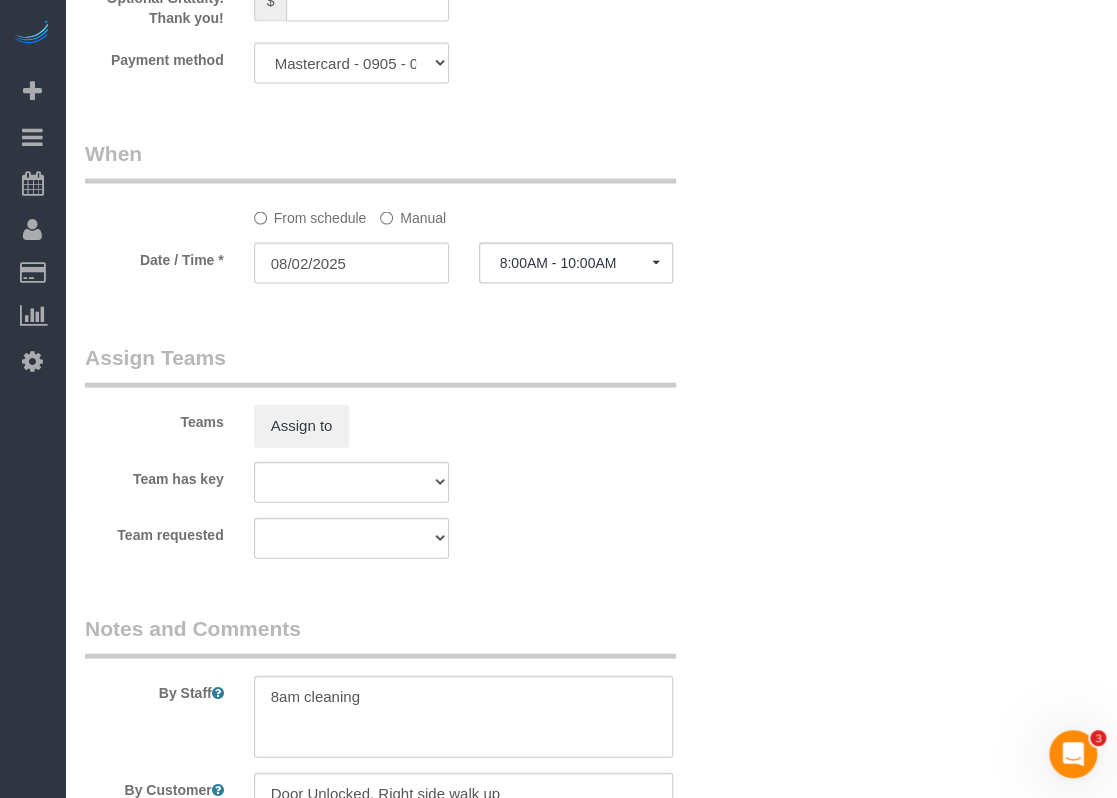 scroll, scrollTop: 1995, scrollLeft: 0, axis: vertical 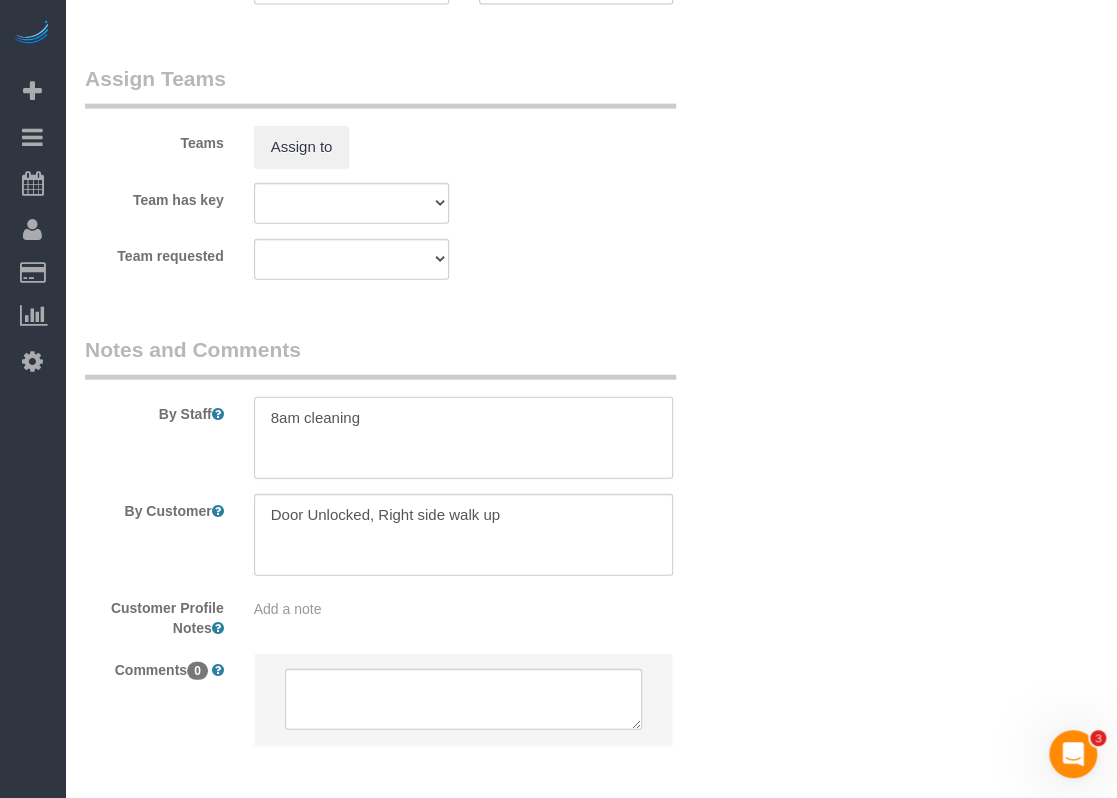 drag, startPoint x: 442, startPoint y: 433, endPoint x: 196, endPoint y: 429, distance: 246.03252 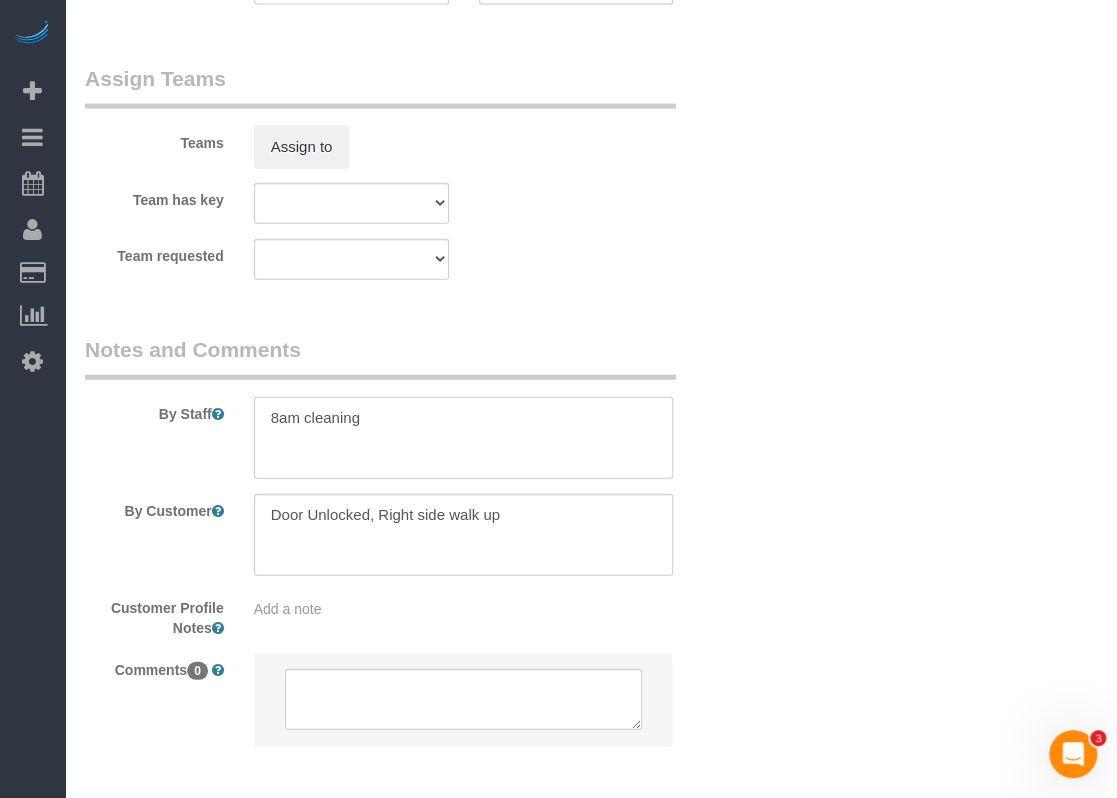 click on "By Staff" at bounding box center (407, 407) 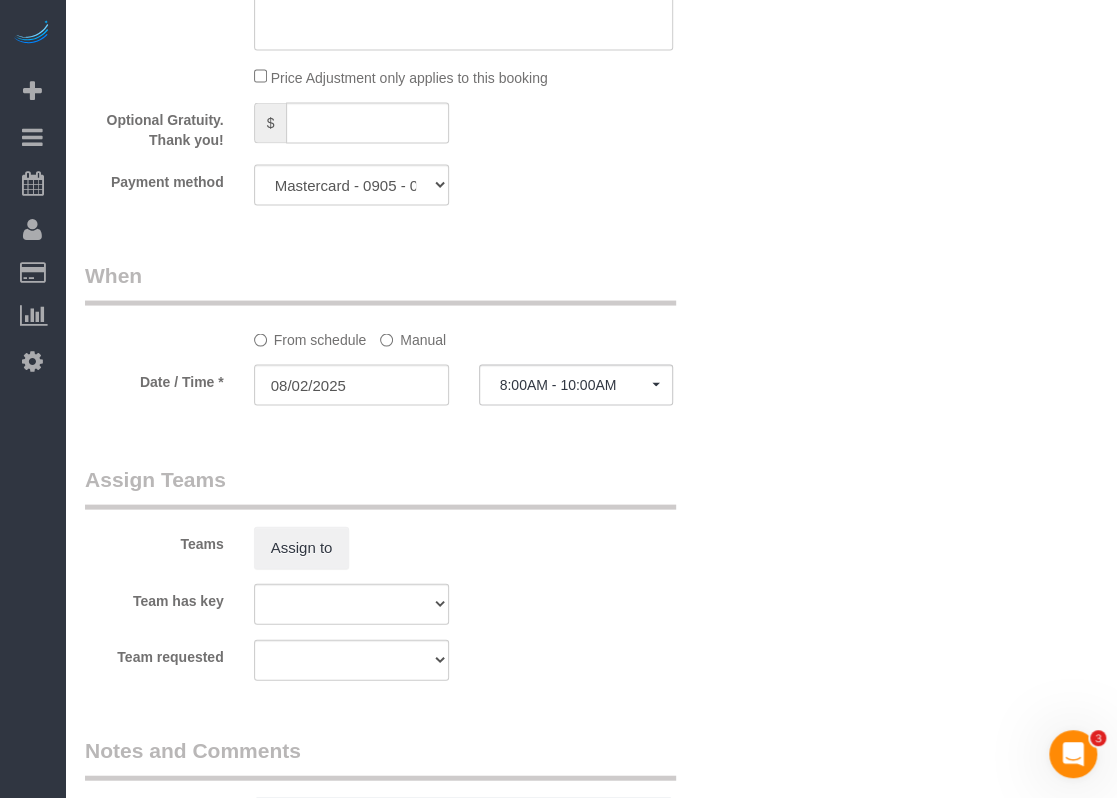 scroll, scrollTop: 2086, scrollLeft: 0, axis: vertical 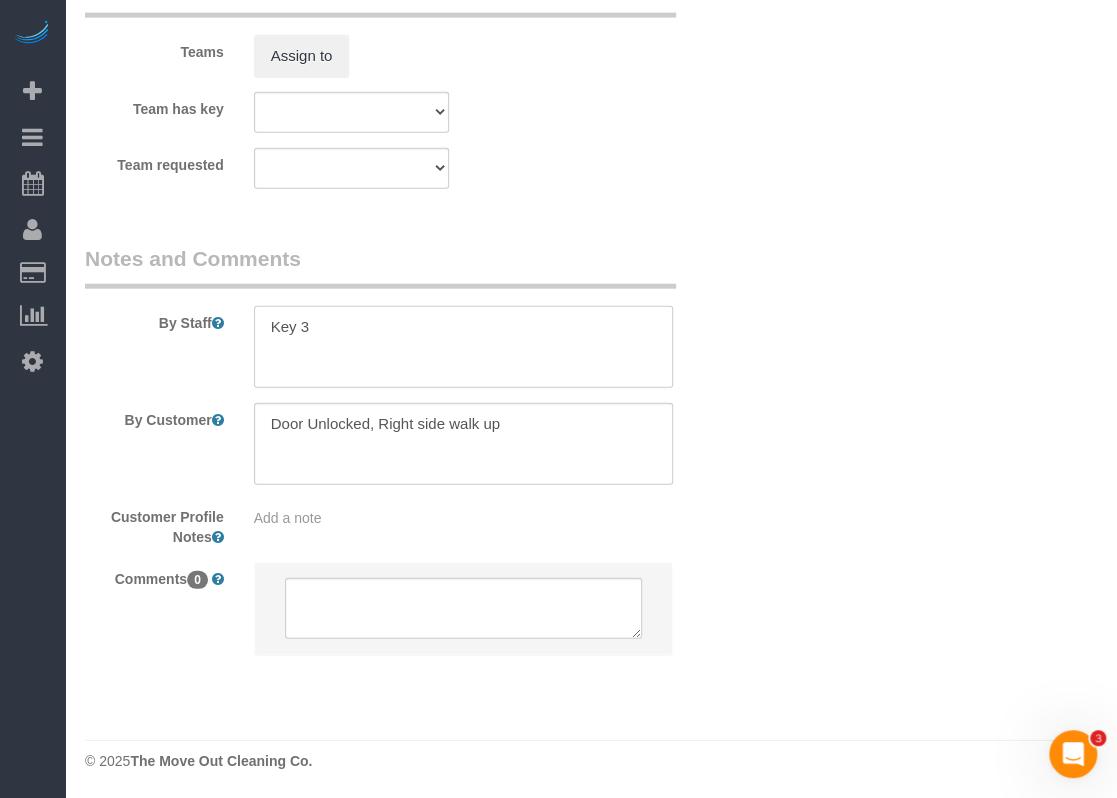 click at bounding box center [464, 347] 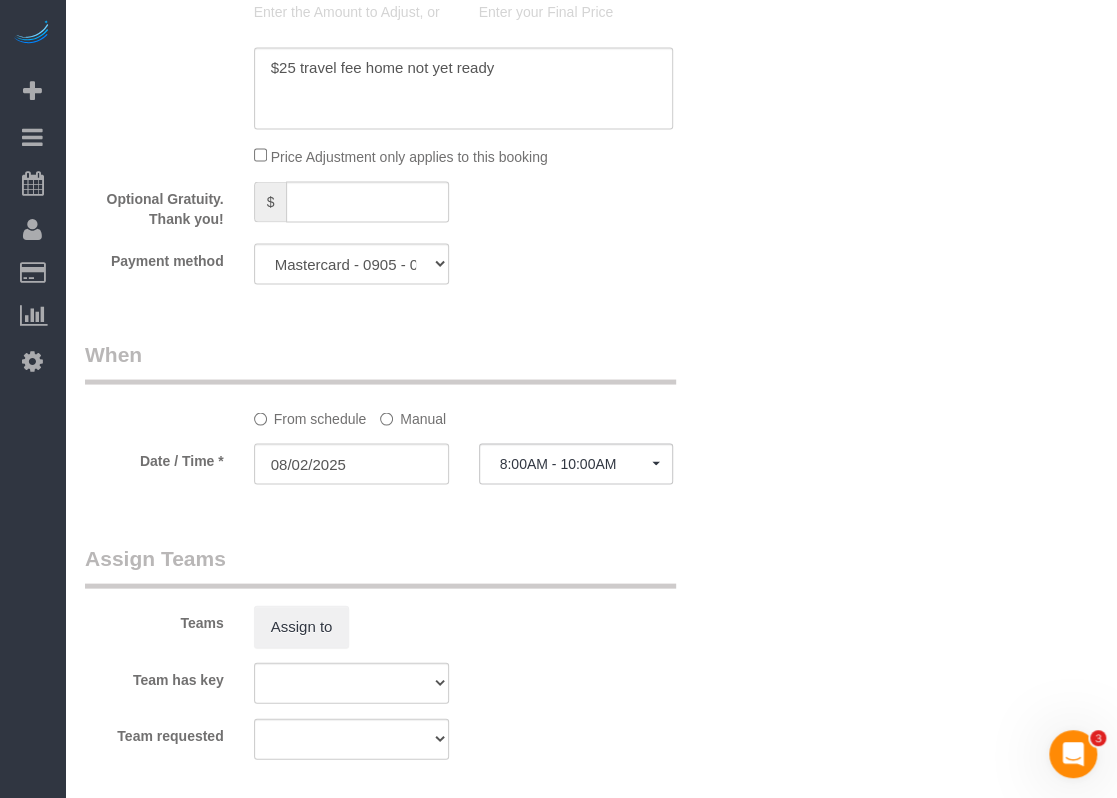 scroll, scrollTop: 1486, scrollLeft: 0, axis: vertical 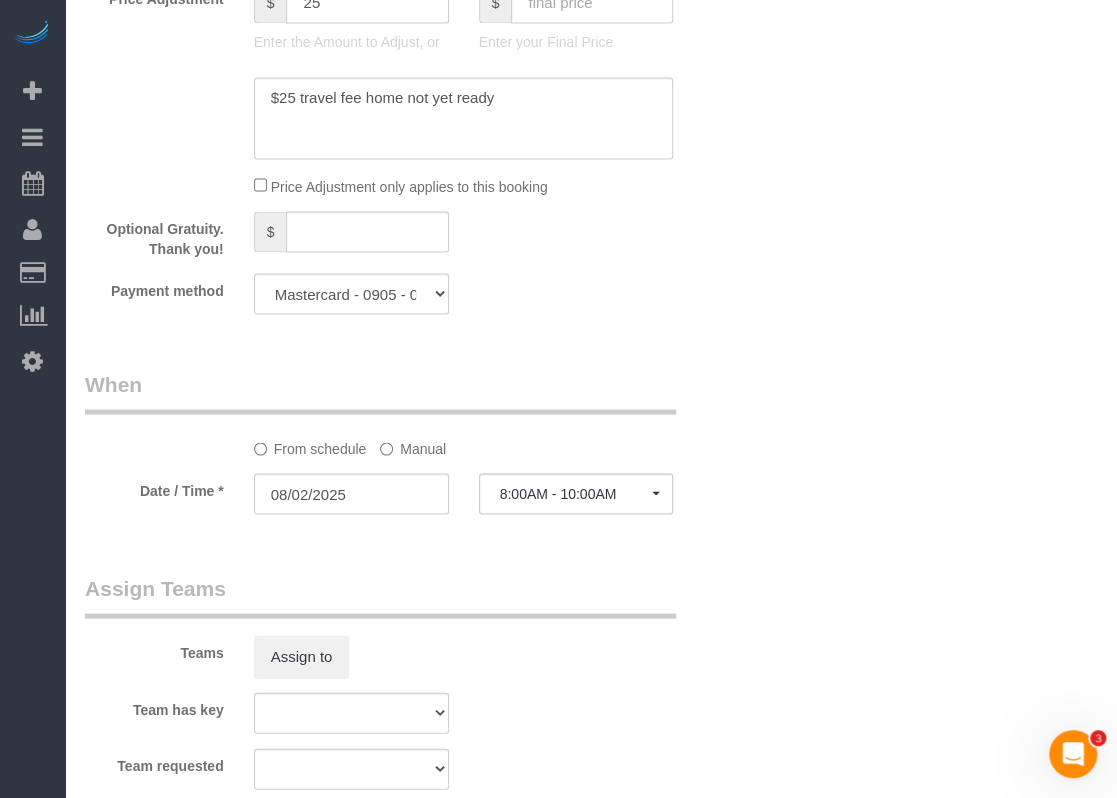 type on "Tower Key 3" 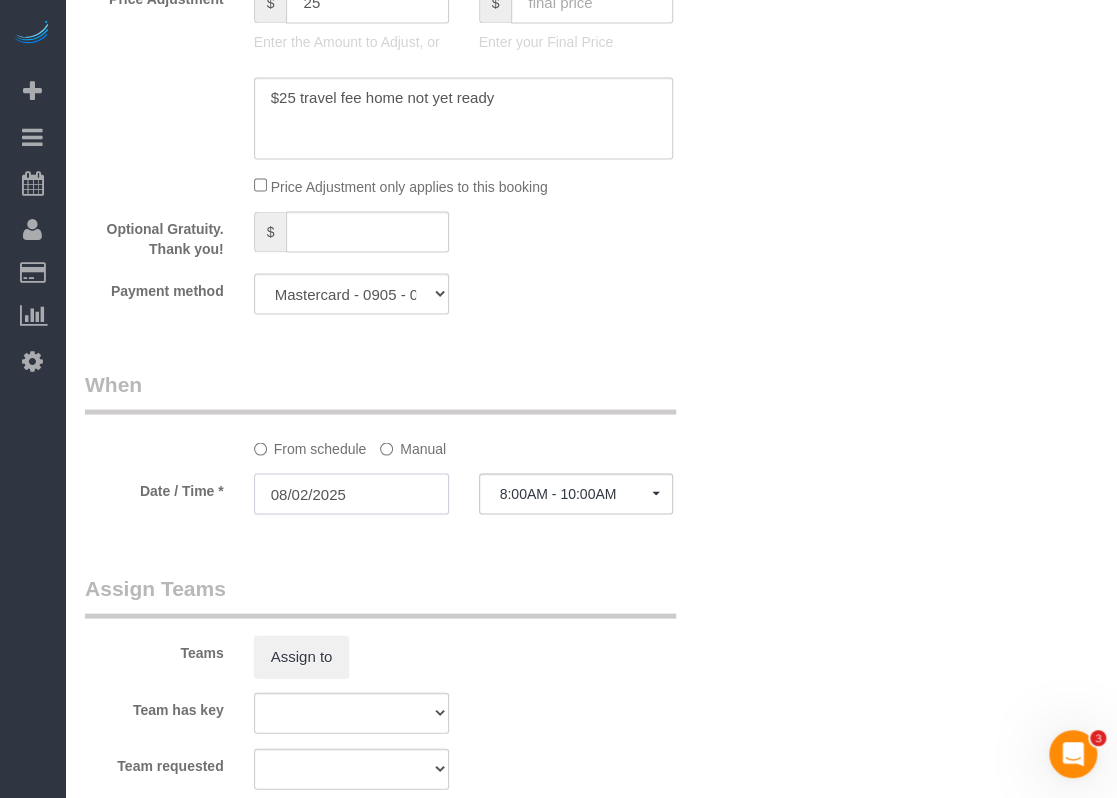 click on "08/02/2025" at bounding box center [351, 493] 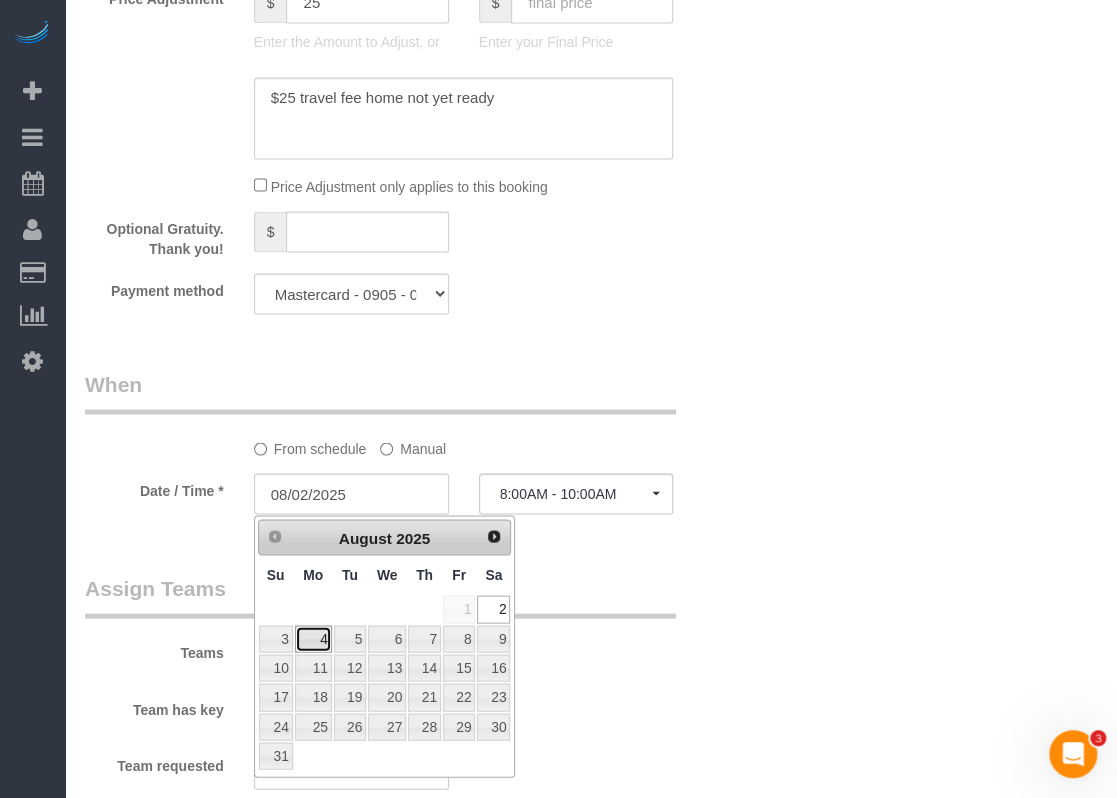 click on "4" at bounding box center [313, 638] 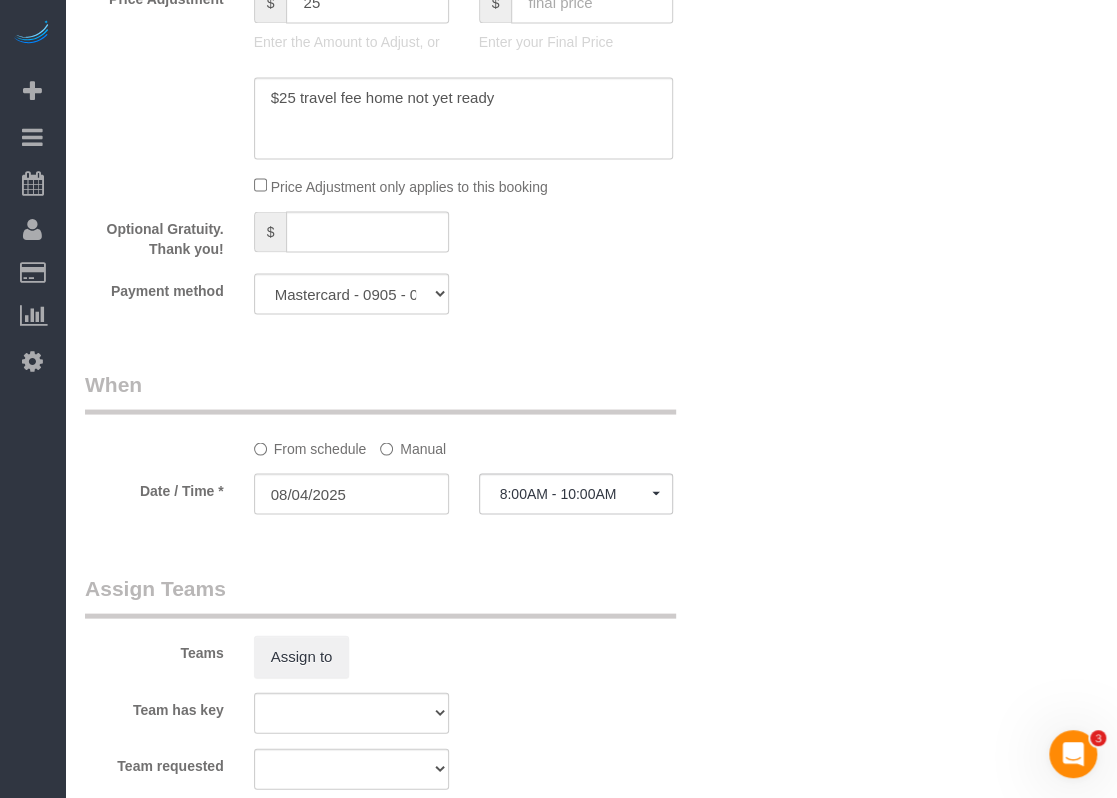 click on "Who
Email*
nikicon12@gmail.com
Name *
Niki
Conner
new customer
Where
Address*
4111 Speedway, Apt 4
Austin
AK
AL
AR
AZ
CA
CO
CT
DC
DE
FL
GA
HI
IA
ID
IL
IN
KS
KY
LA
MA
MD
ME
MI
MN
MO
MS
MT
NC
ND" at bounding box center (591, -29) 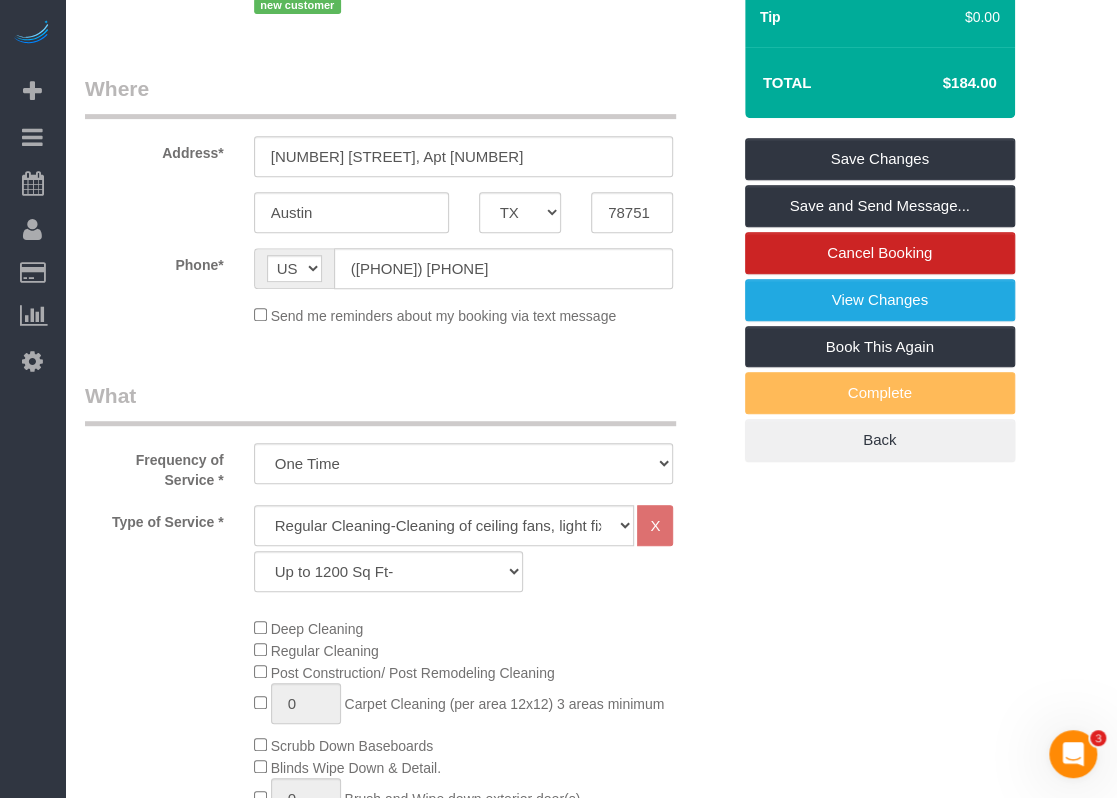 scroll, scrollTop: 86, scrollLeft: 0, axis: vertical 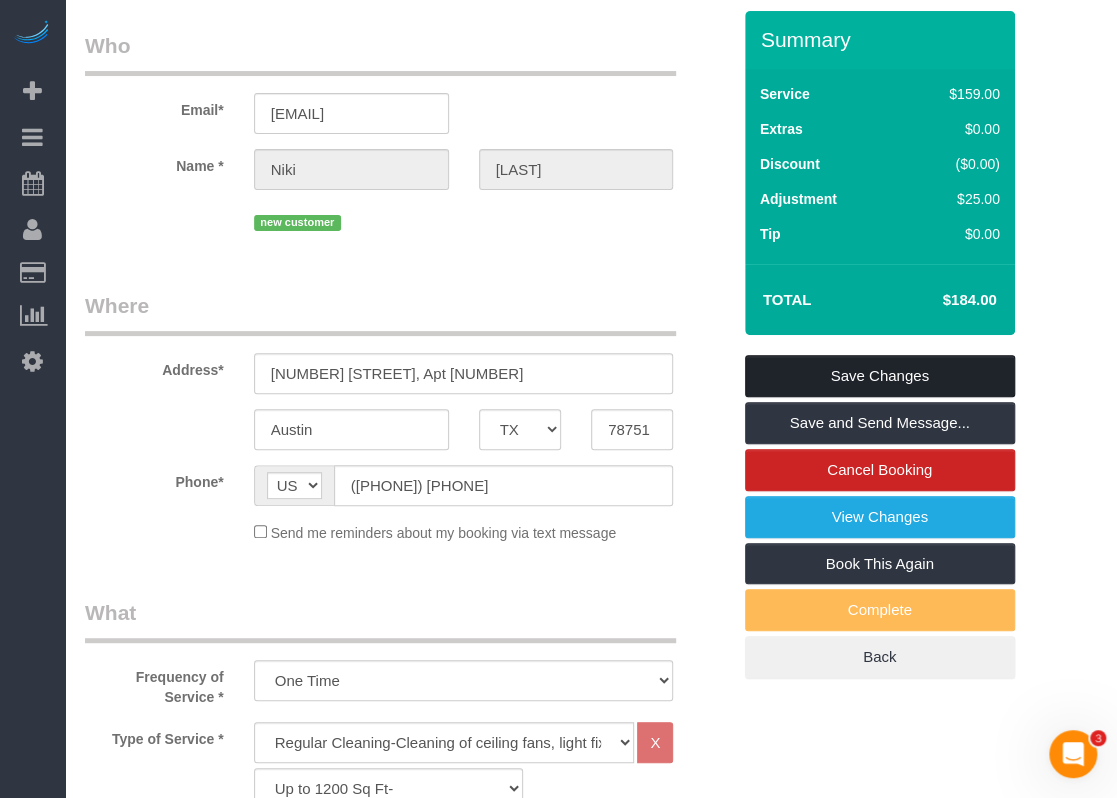 click on "Save Changes" at bounding box center [880, 376] 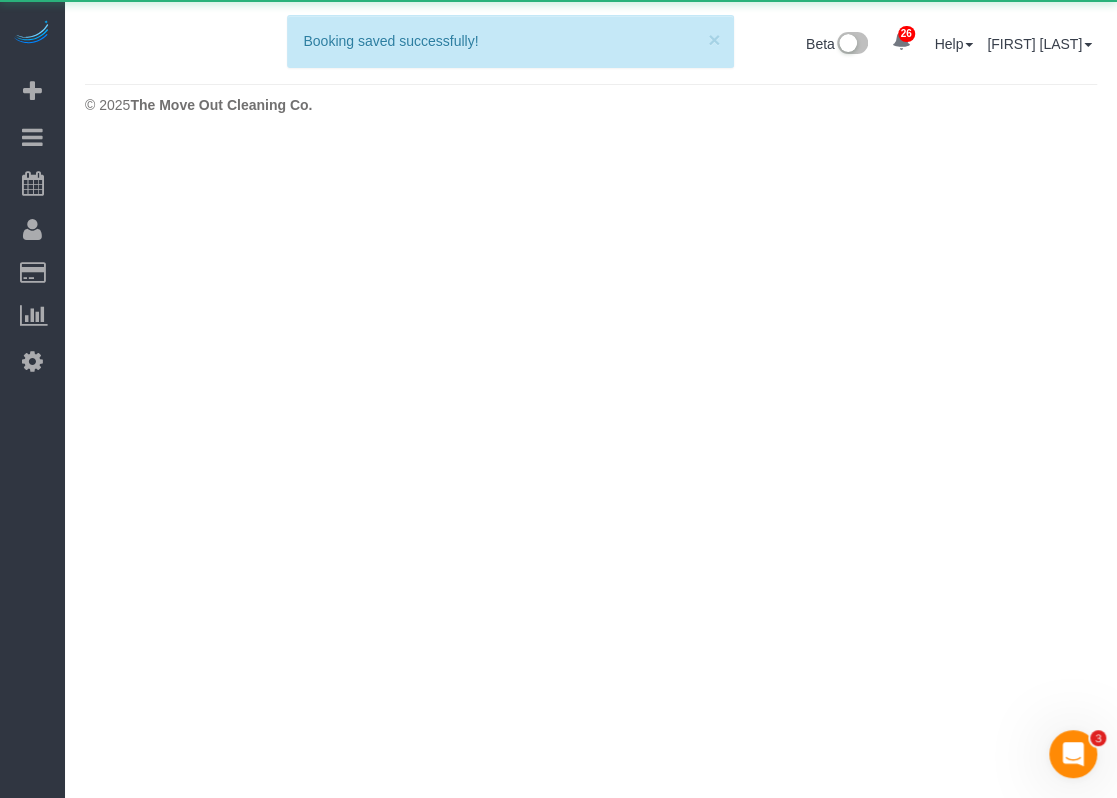 scroll, scrollTop: 0, scrollLeft: 0, axis: both 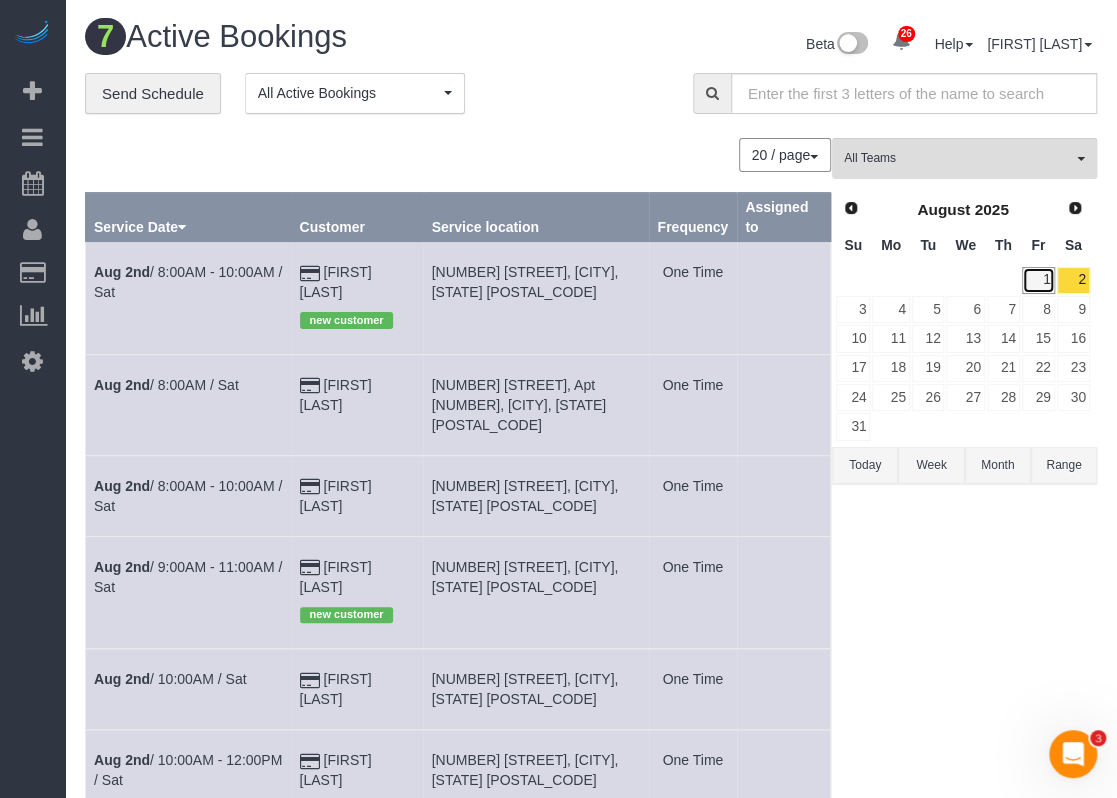 click on "1" at bounding box center (1038, 280) 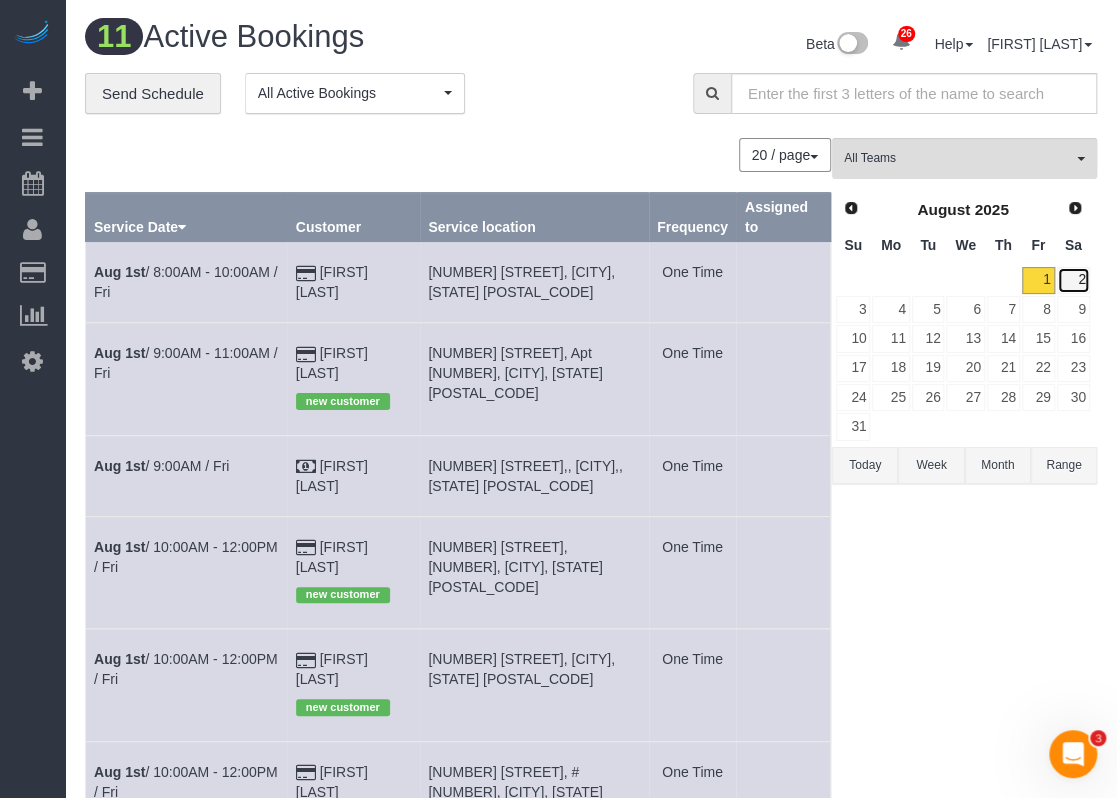 click on "2" at bounding box center [1073, 280] 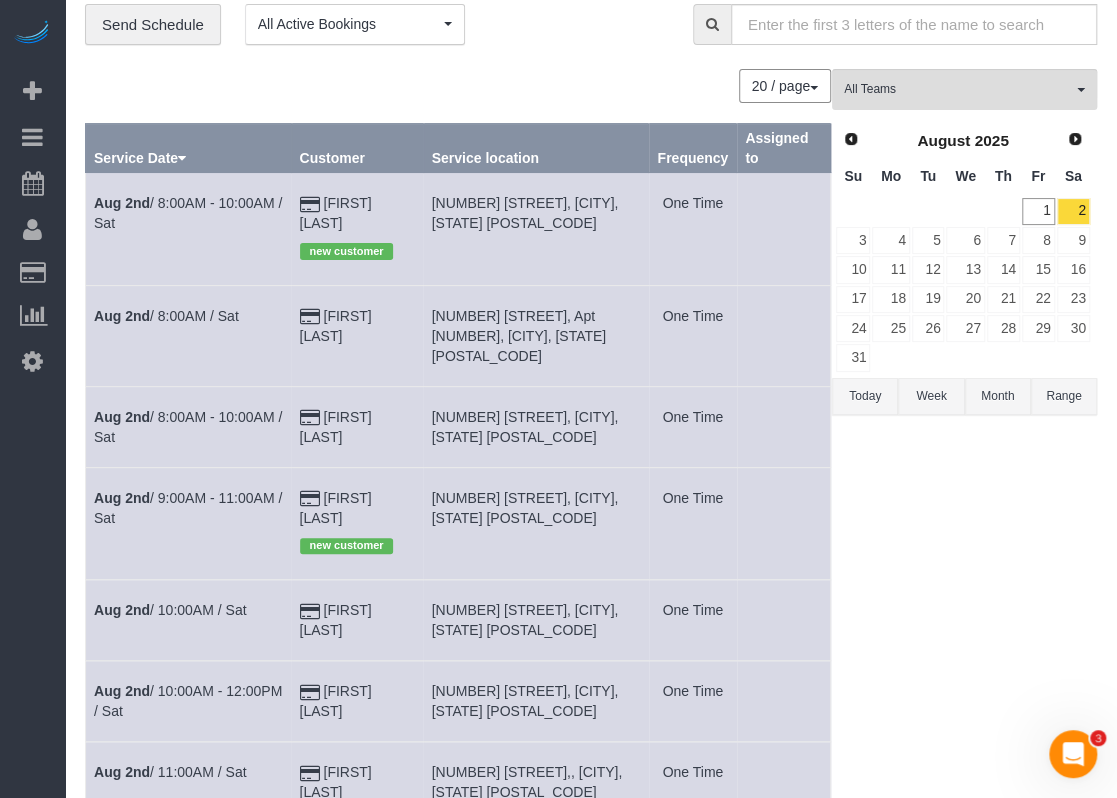 scroll, scrollTop: 100, scrollLeft: 0, axis: vertical 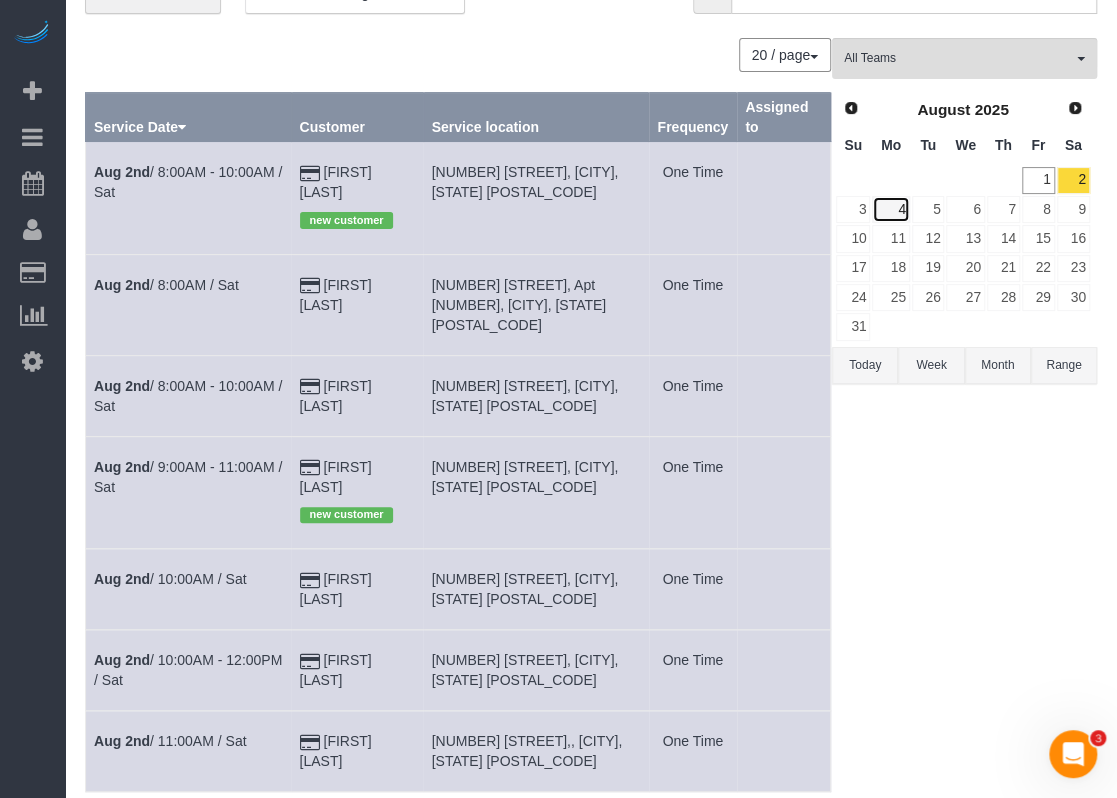 click on "4" at bounding box center [890, 209] 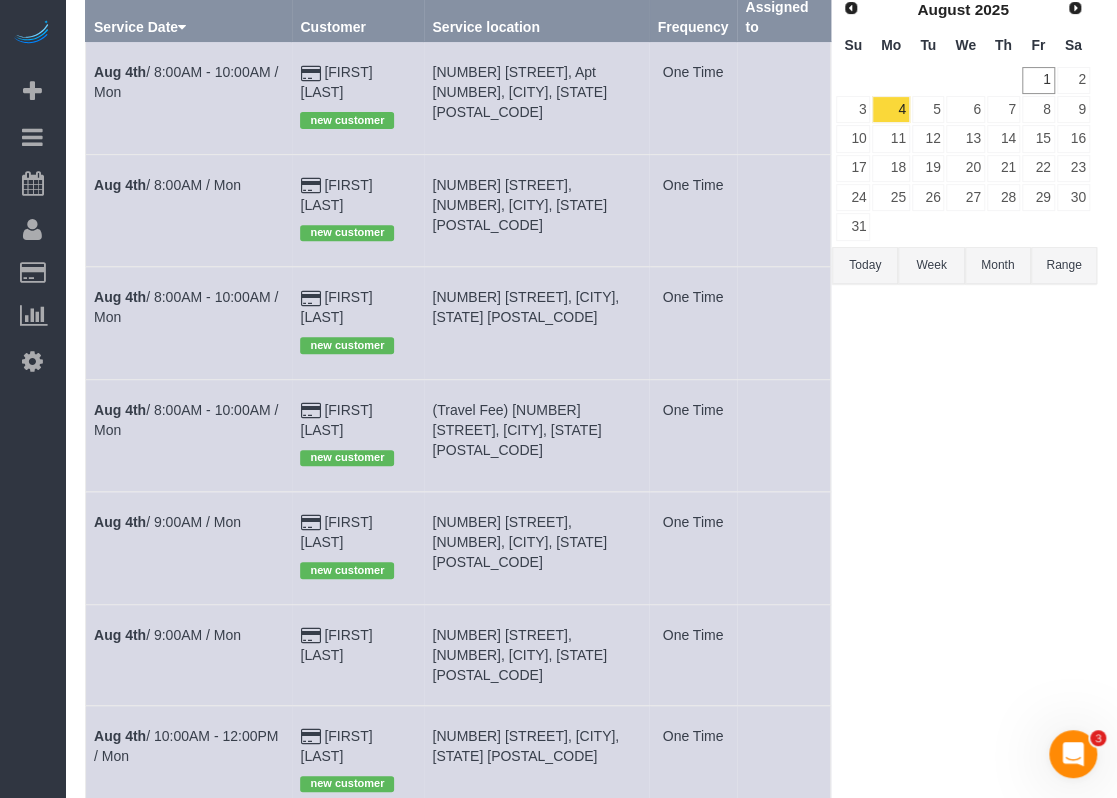 scroll, scrollTop: 100, scrollLeft: 0, axis: vertical 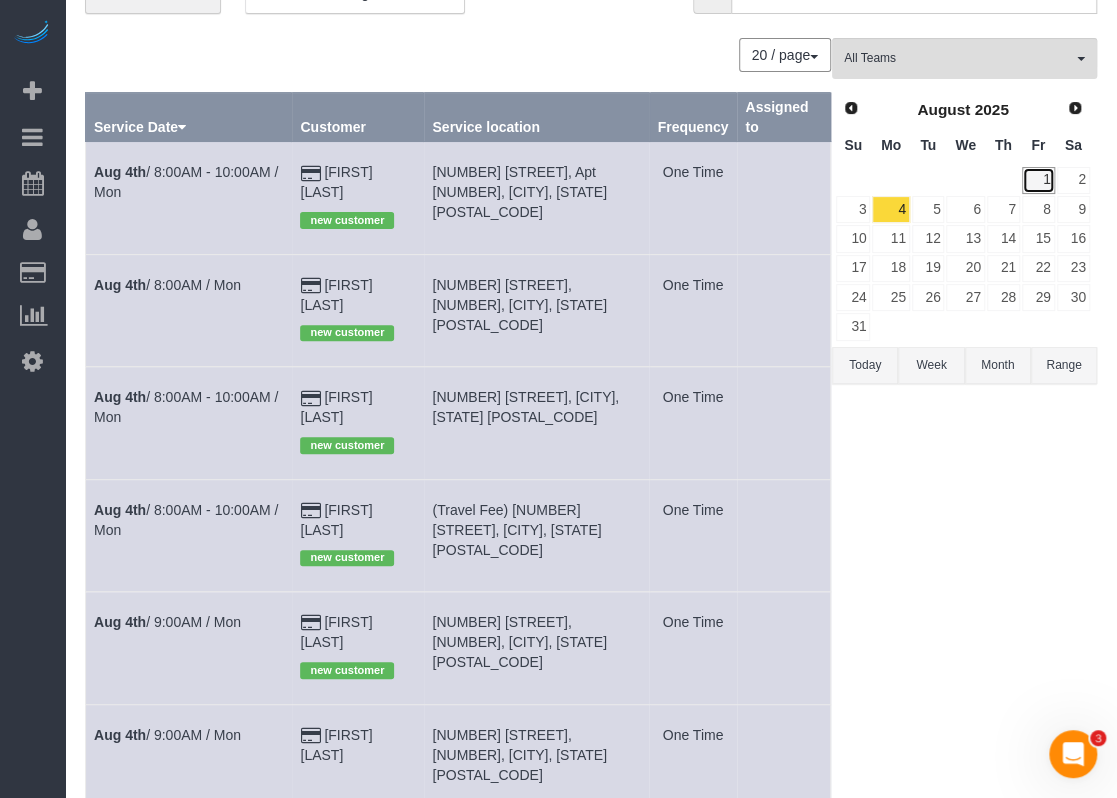 click on "1" at bounding box center (1038, 180) 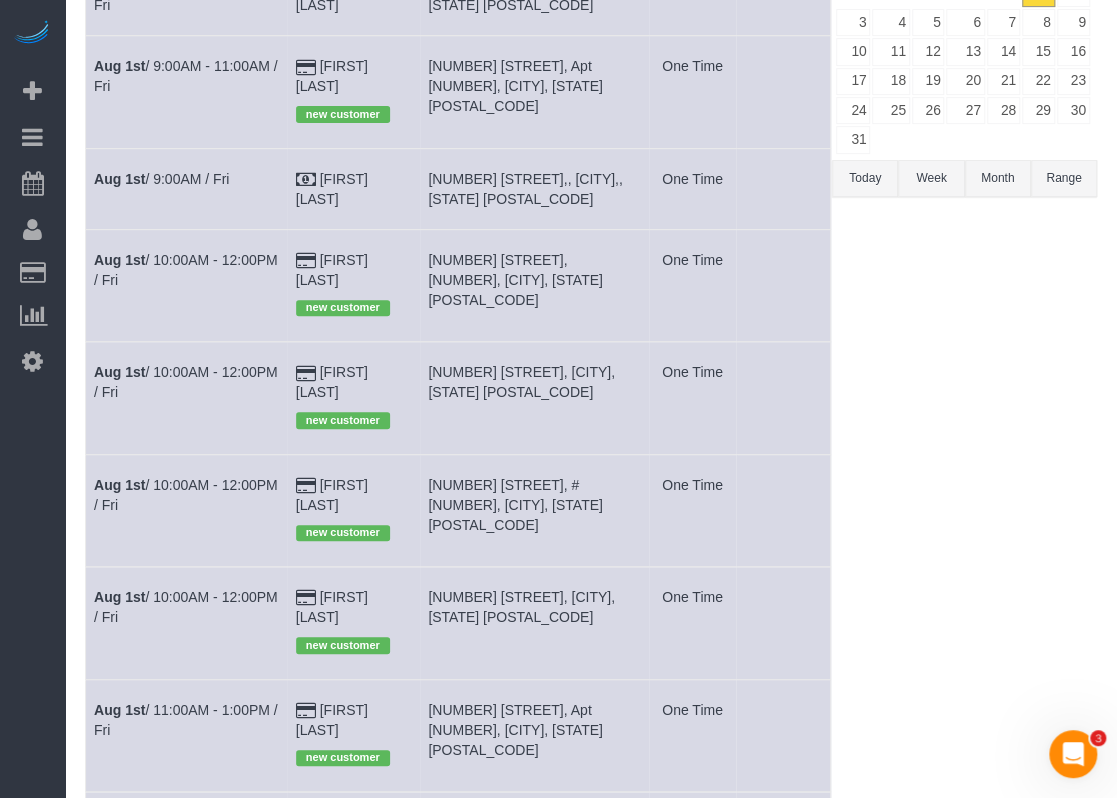 scroll, scrollTop: 300, scrollLeft: 0, axis: vertical 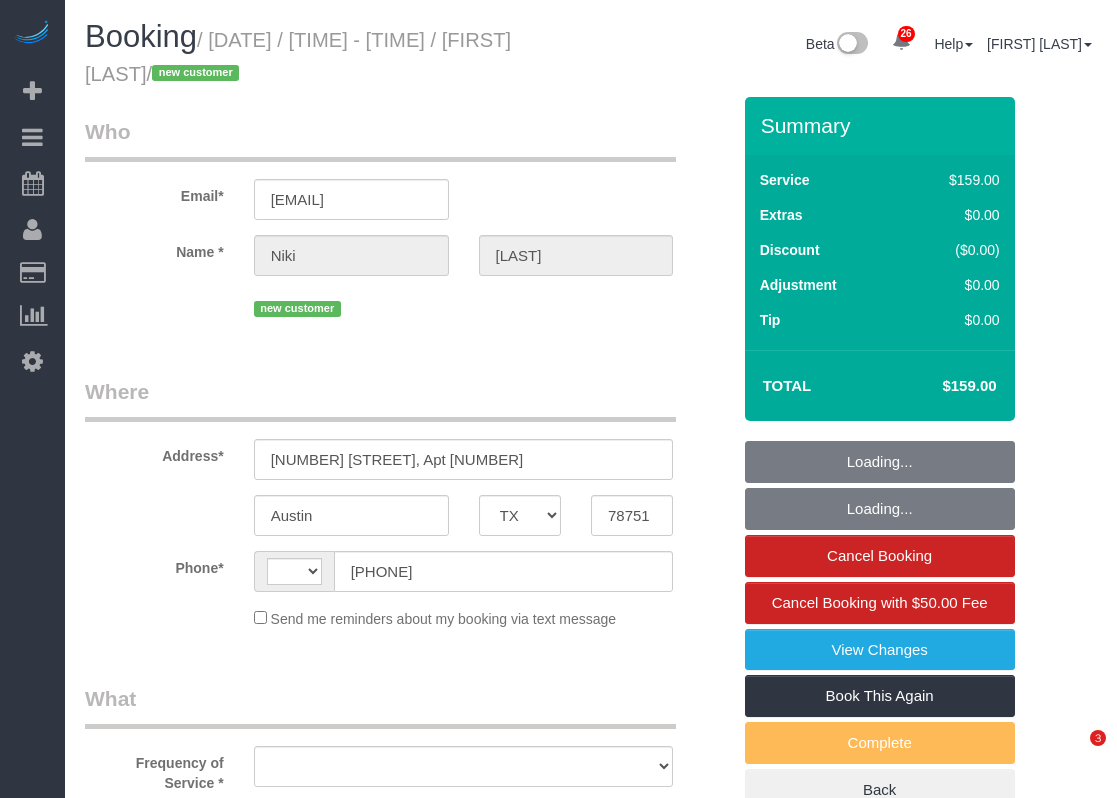 select on "TX" 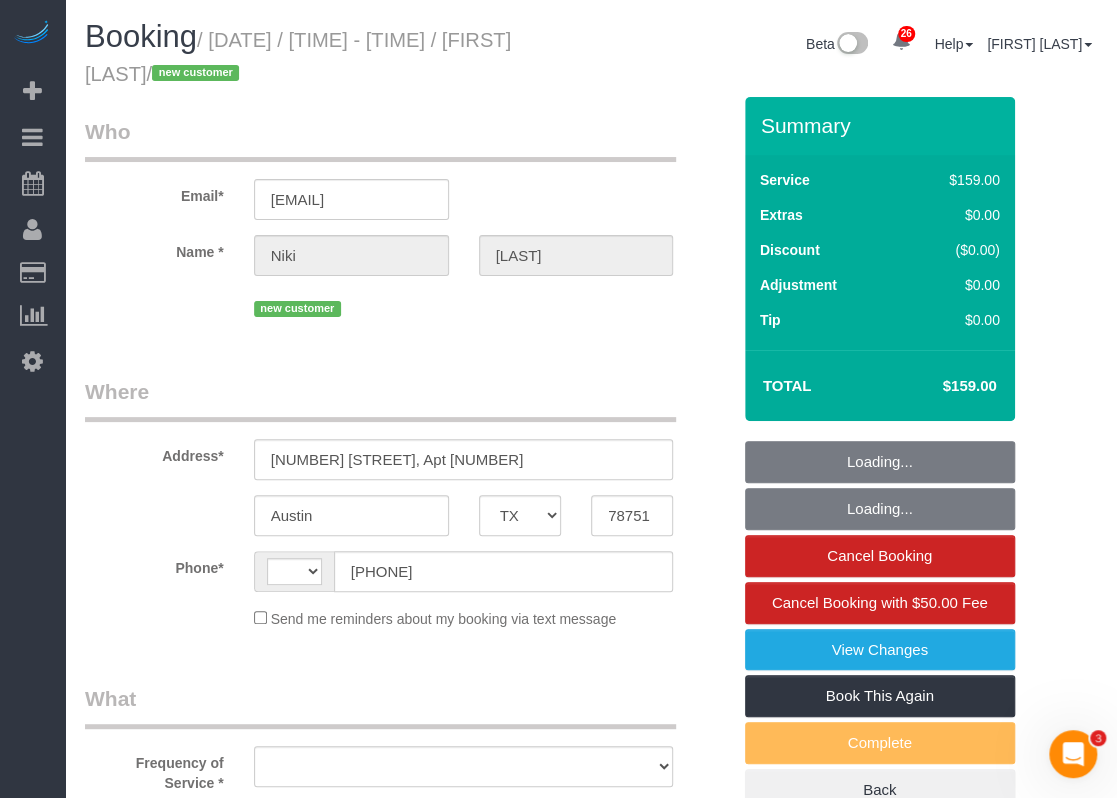 scroll, scrollTop: 0, scrollLeft: 0, axis: both 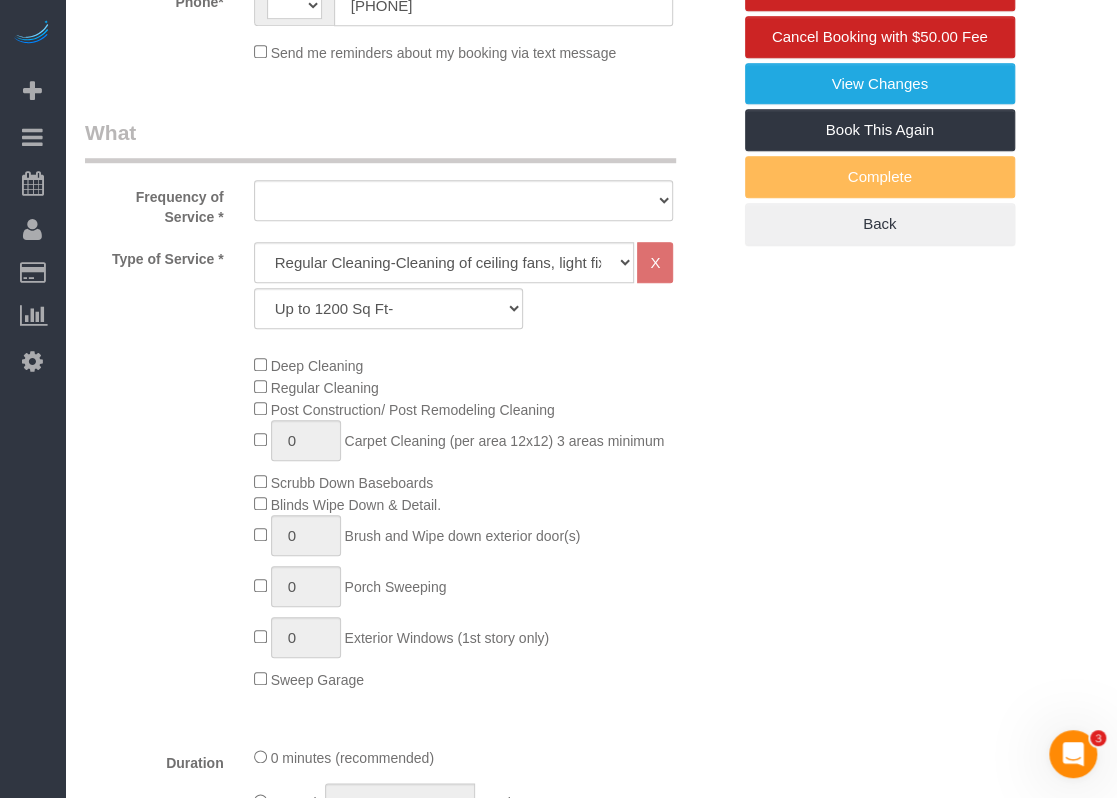 select on "string:US" 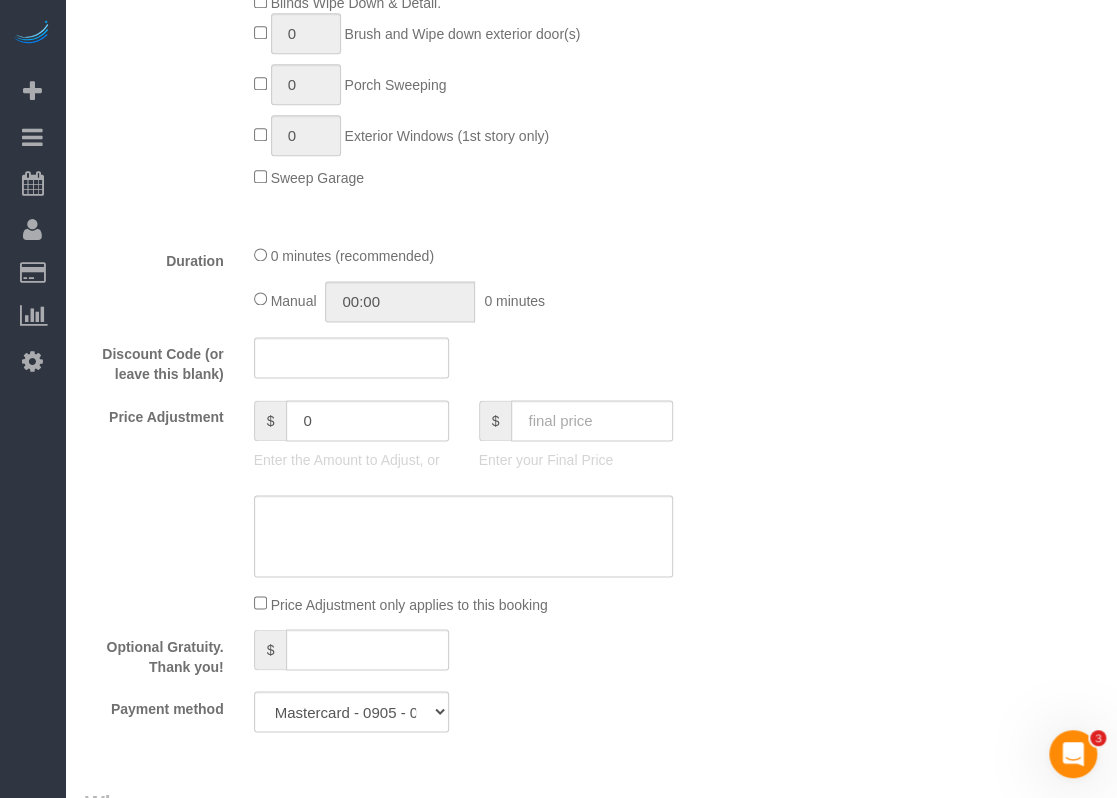 scroll, scrollTop: 1100, scrollLeft: 0, axis: vertical 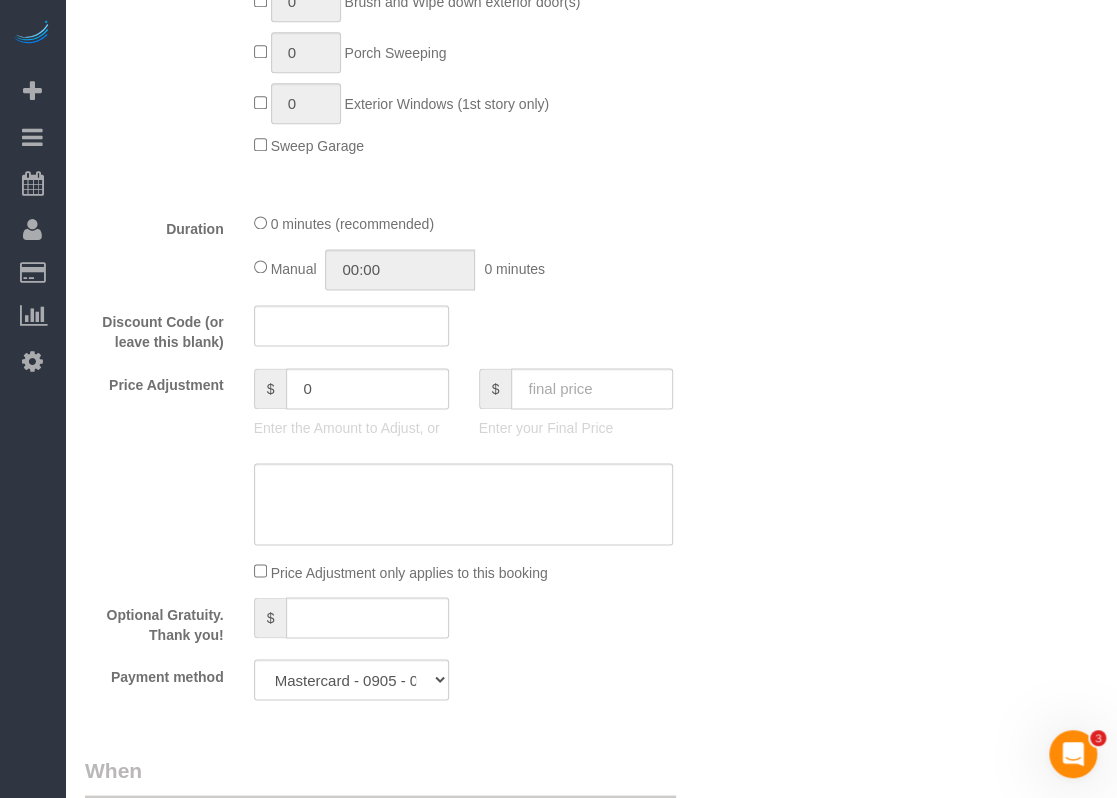 select on "object:1162" 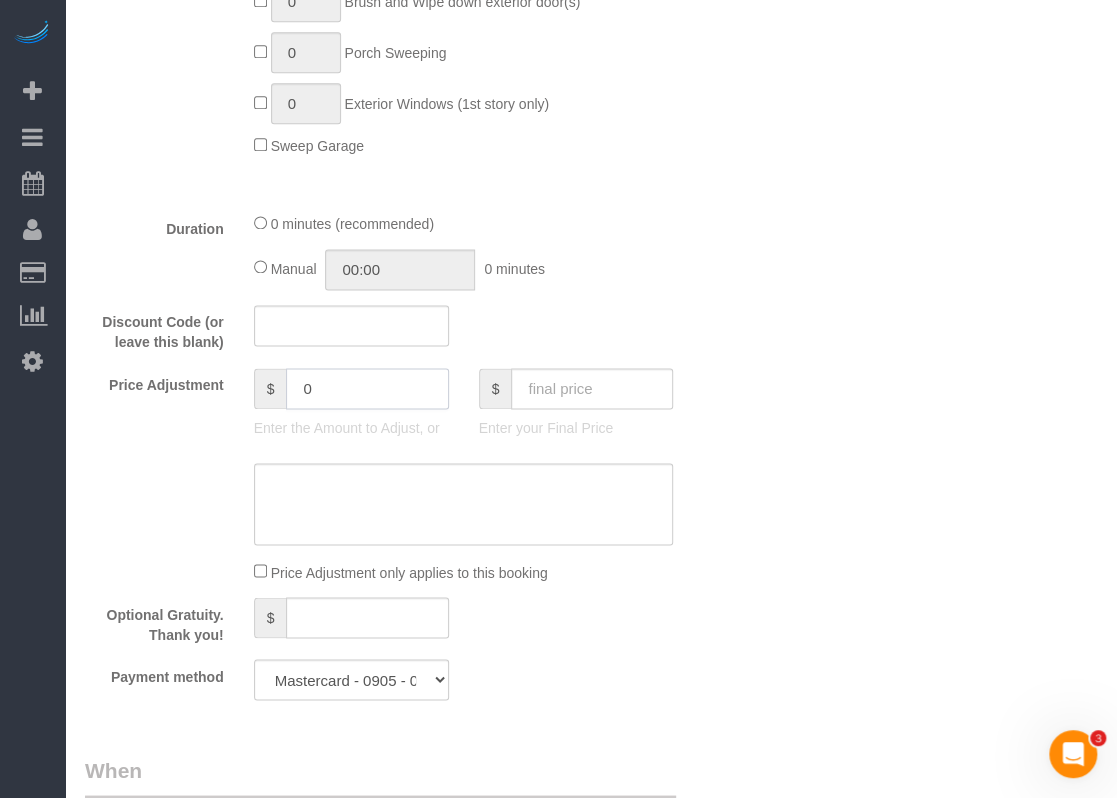 drag, startPoint x: 310, startPoint y: 389, endPoint x: 289, endPoint y: 387, distance: 21.095022 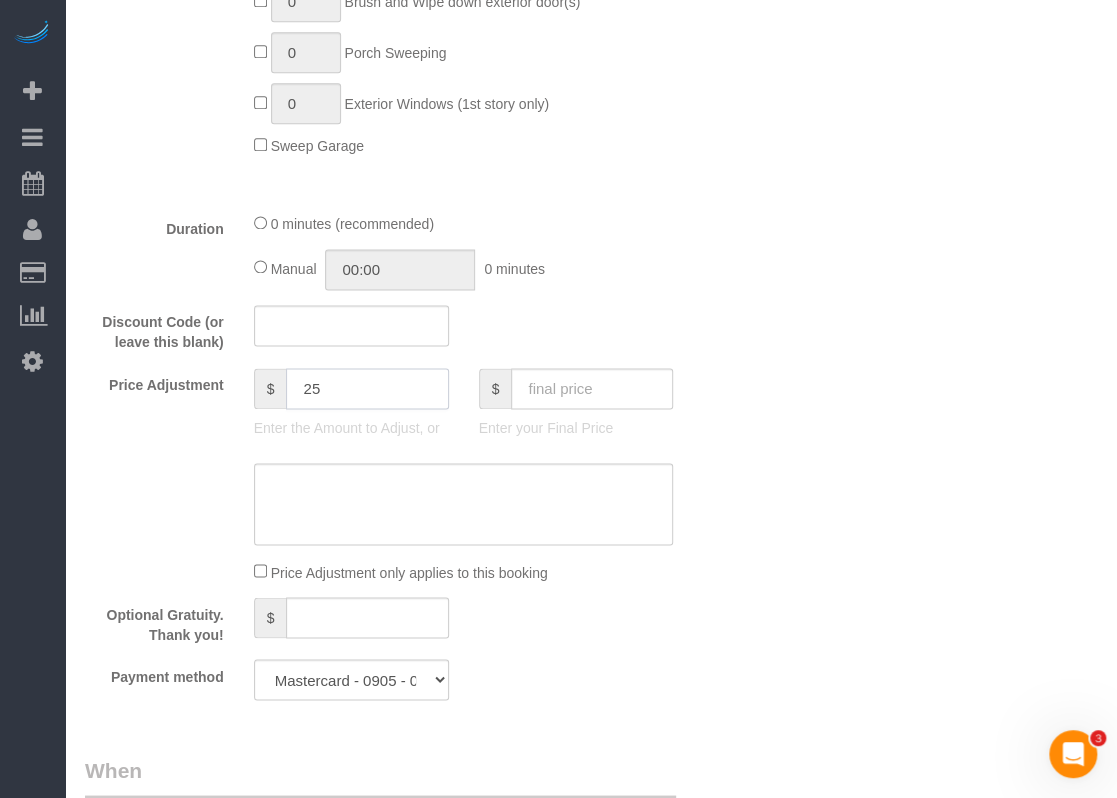 type on "25" 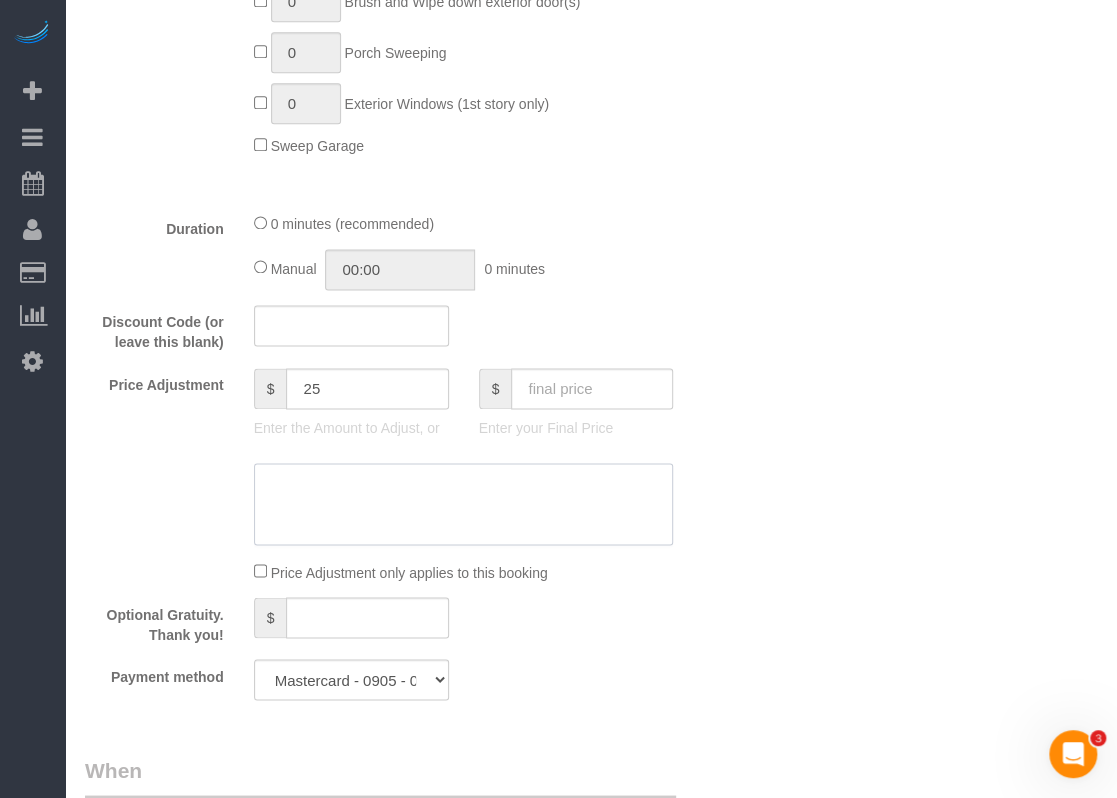 click 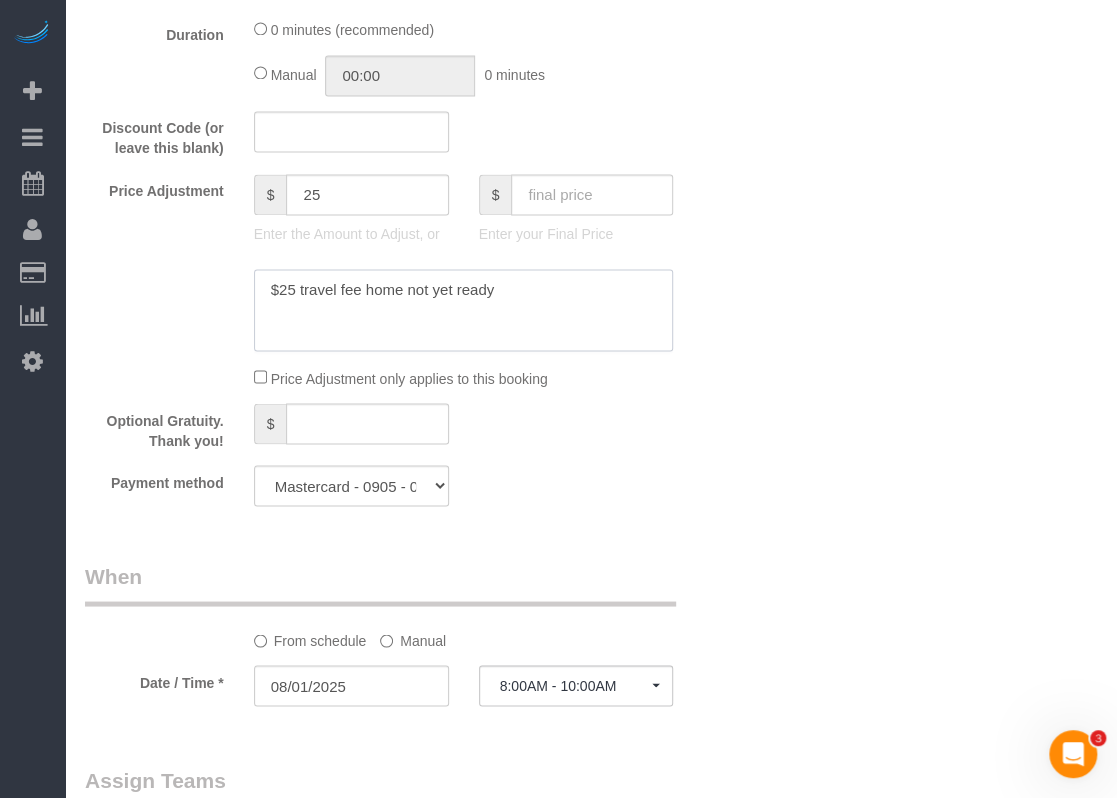 scroll, scrollTop: 1300, scrollLeft: 0, axis: vertical 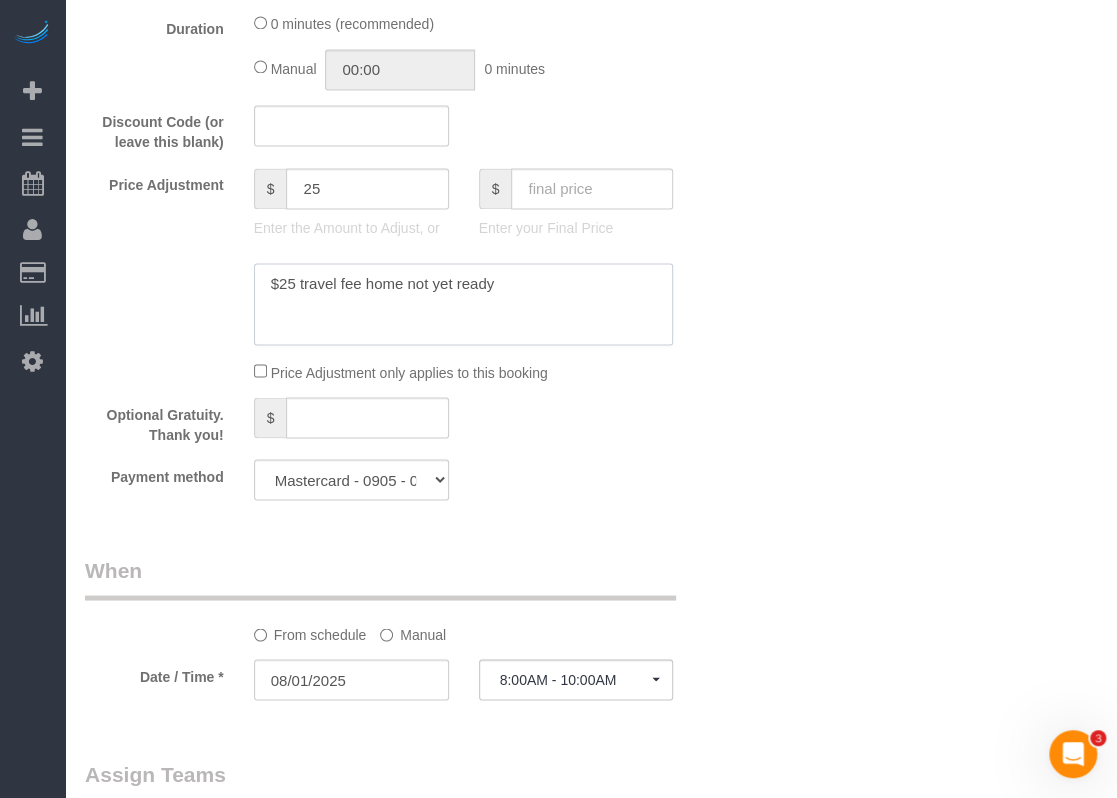 type on "$25 travel fee home not yet ready" 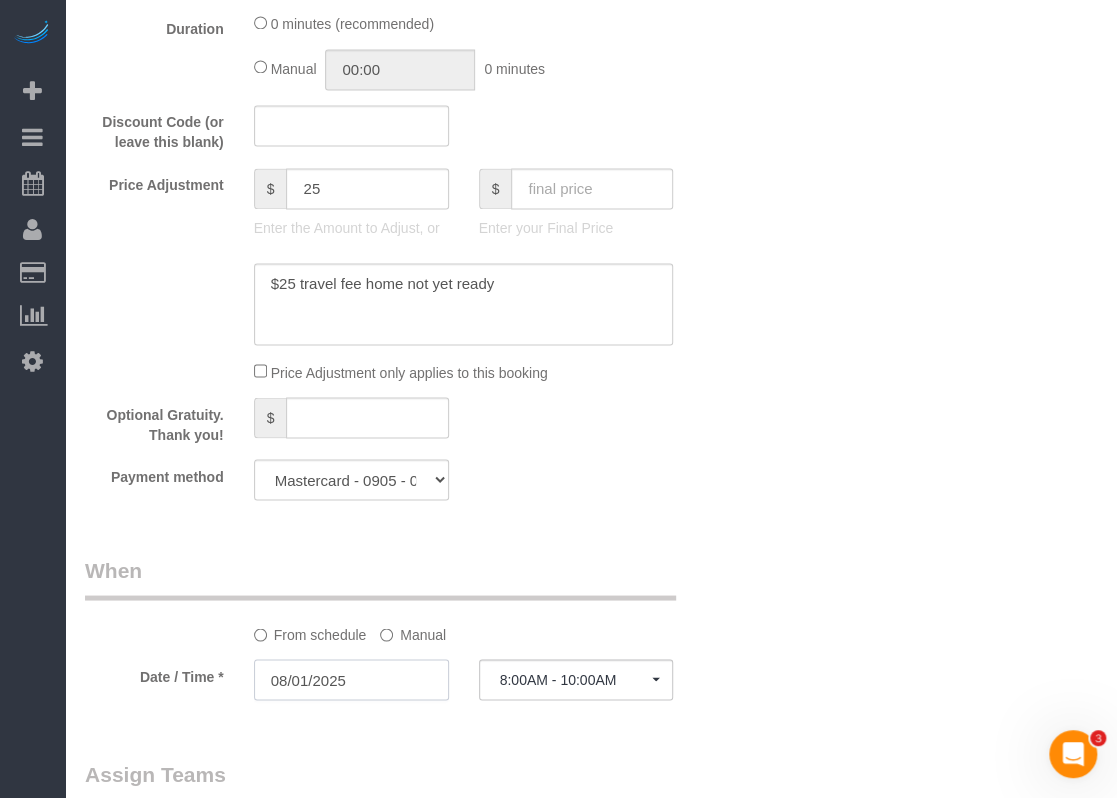 click on "08/01/2025" at bounding box center [351, 679] 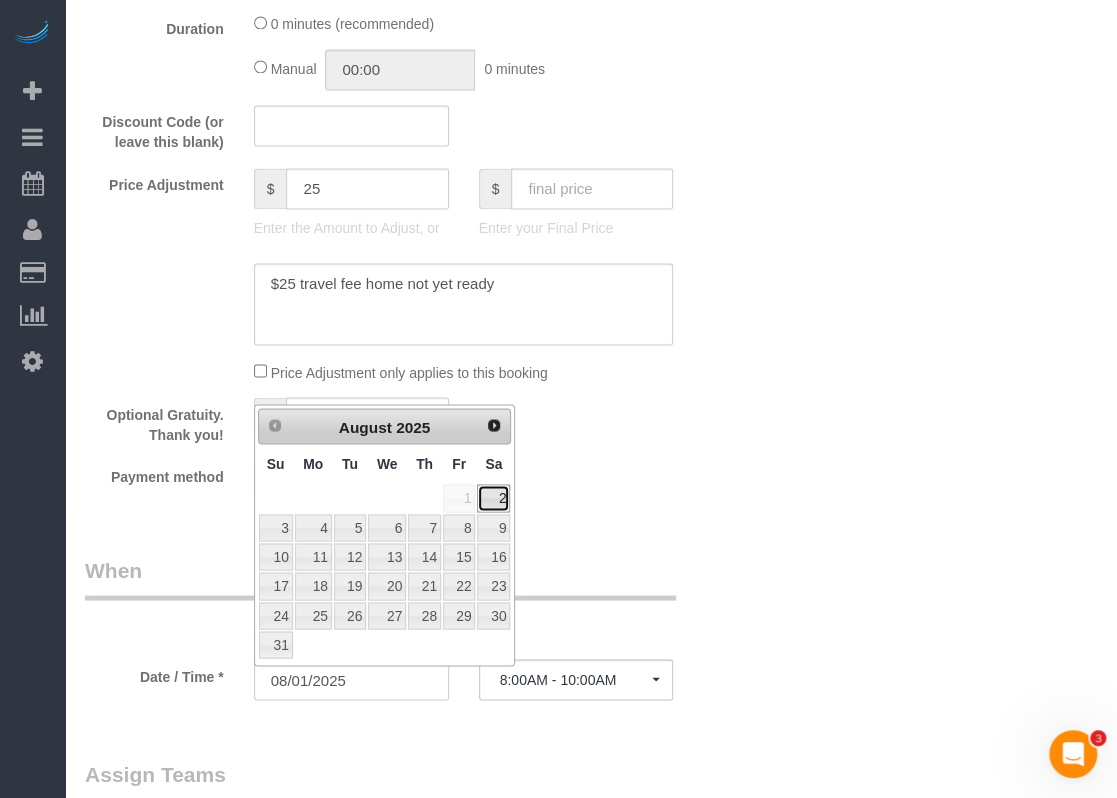 click on "2" at bounding box center [493, 497] 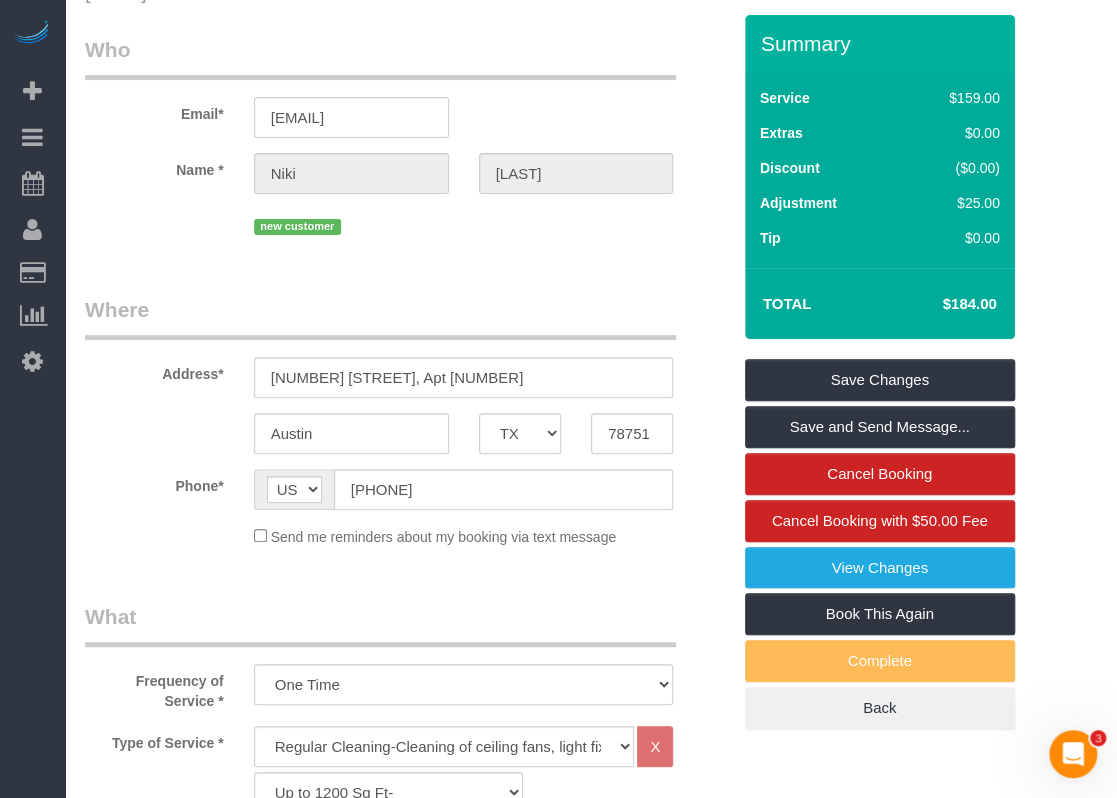 scroll, scrollTop: 0, scrollLeft: 0, axis: both 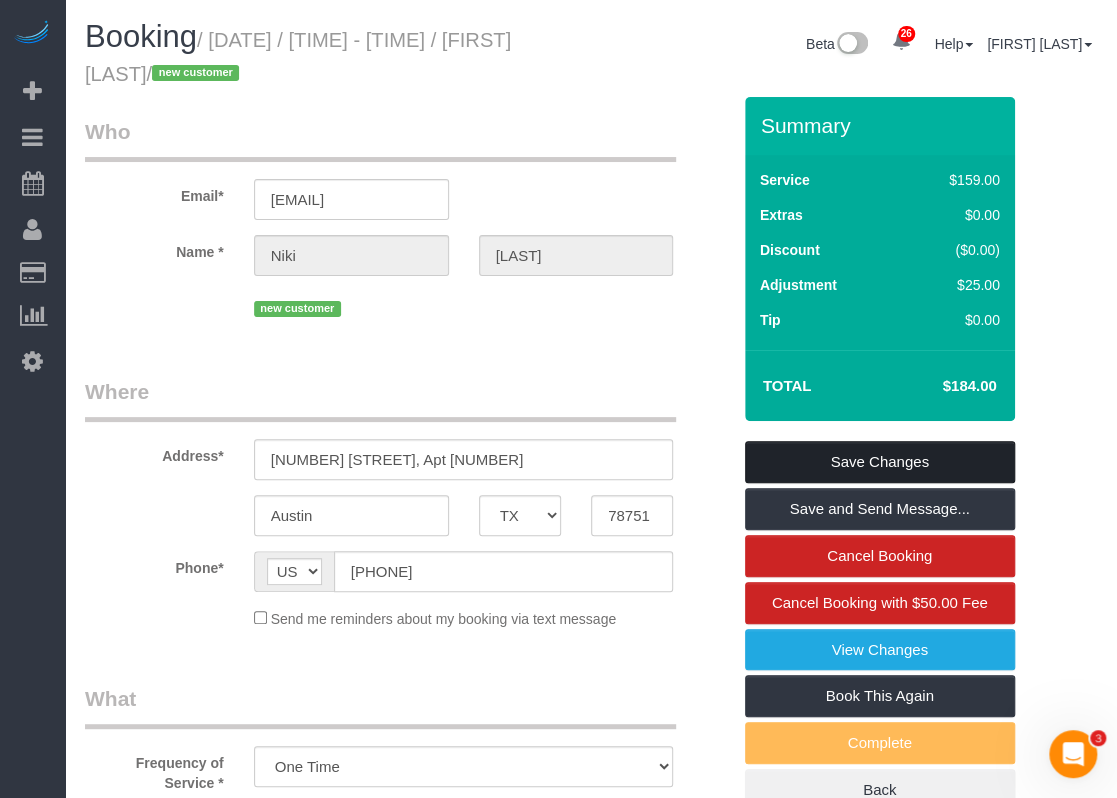 click on "Save Changes" at bounding box center [880, 462] 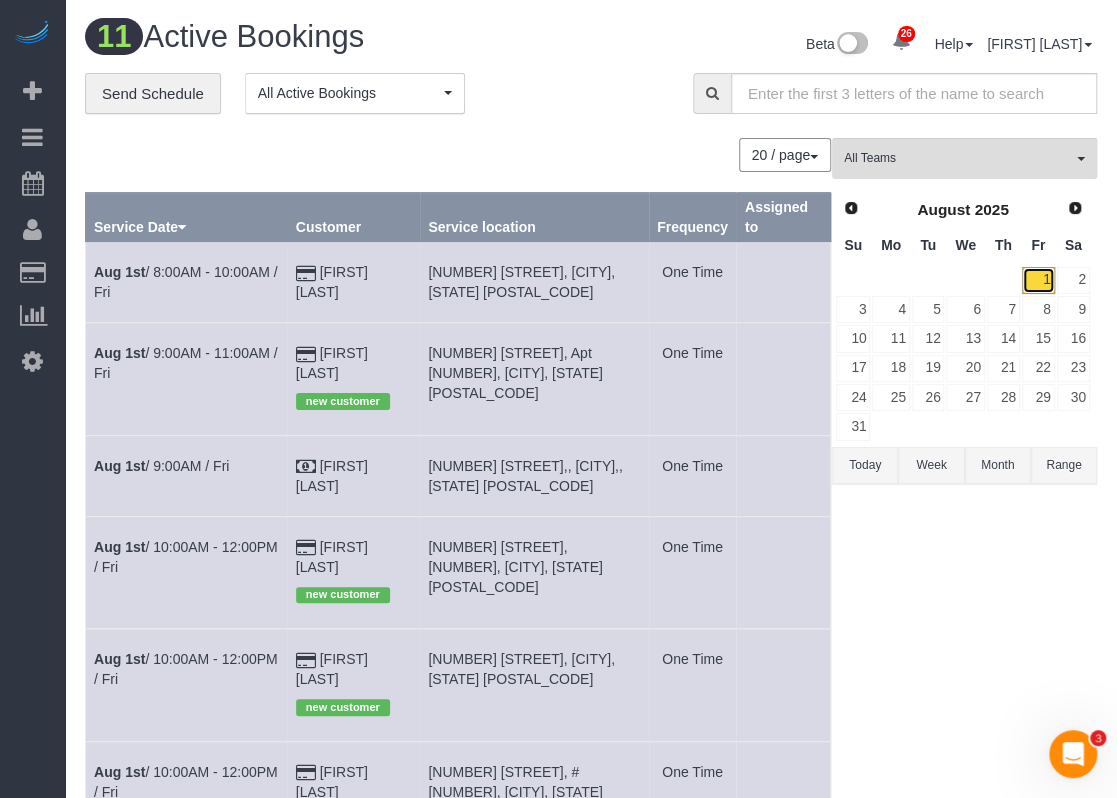 click on "1" at bounding box center [1038, 280] 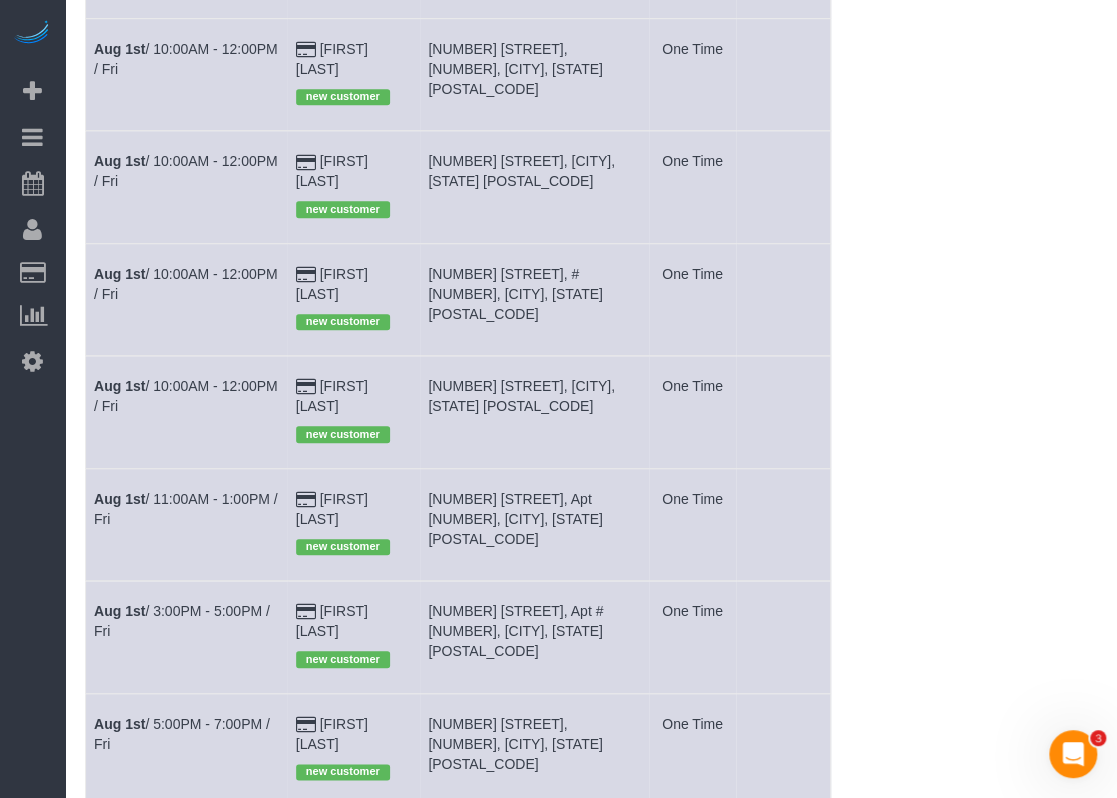 scroll, scrollTop: 500, scrollLeft: 0, axis: vertical 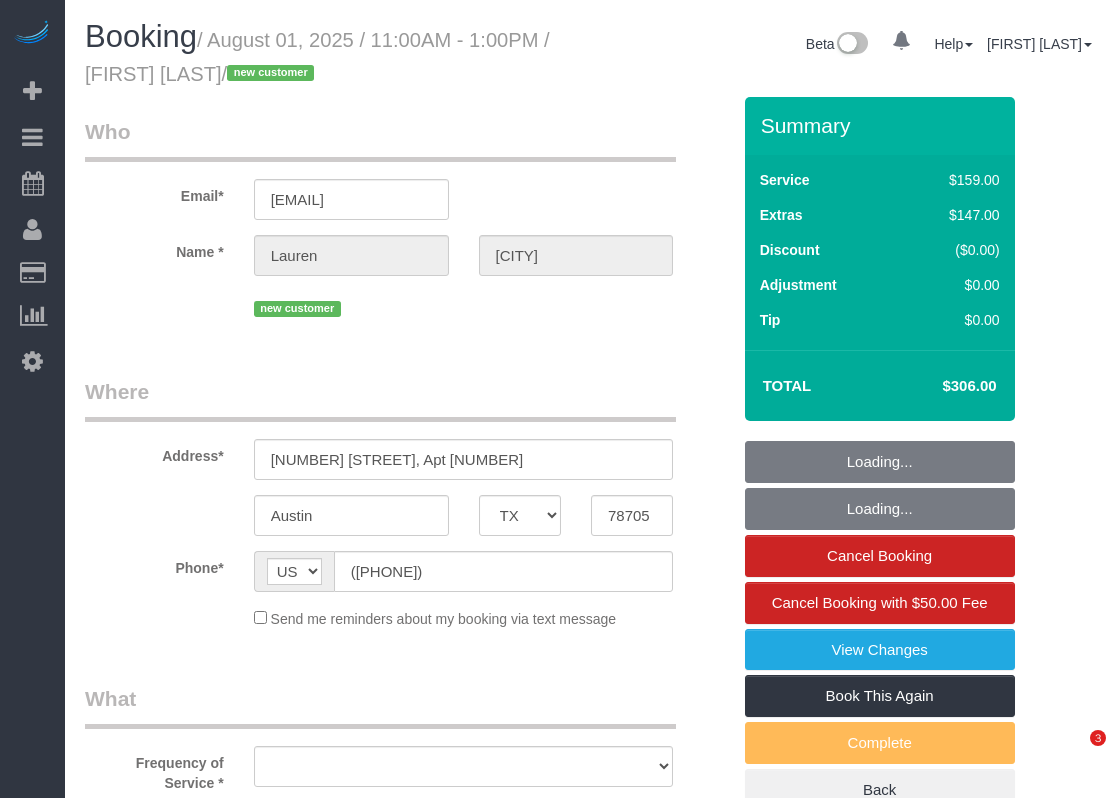select on "TX" 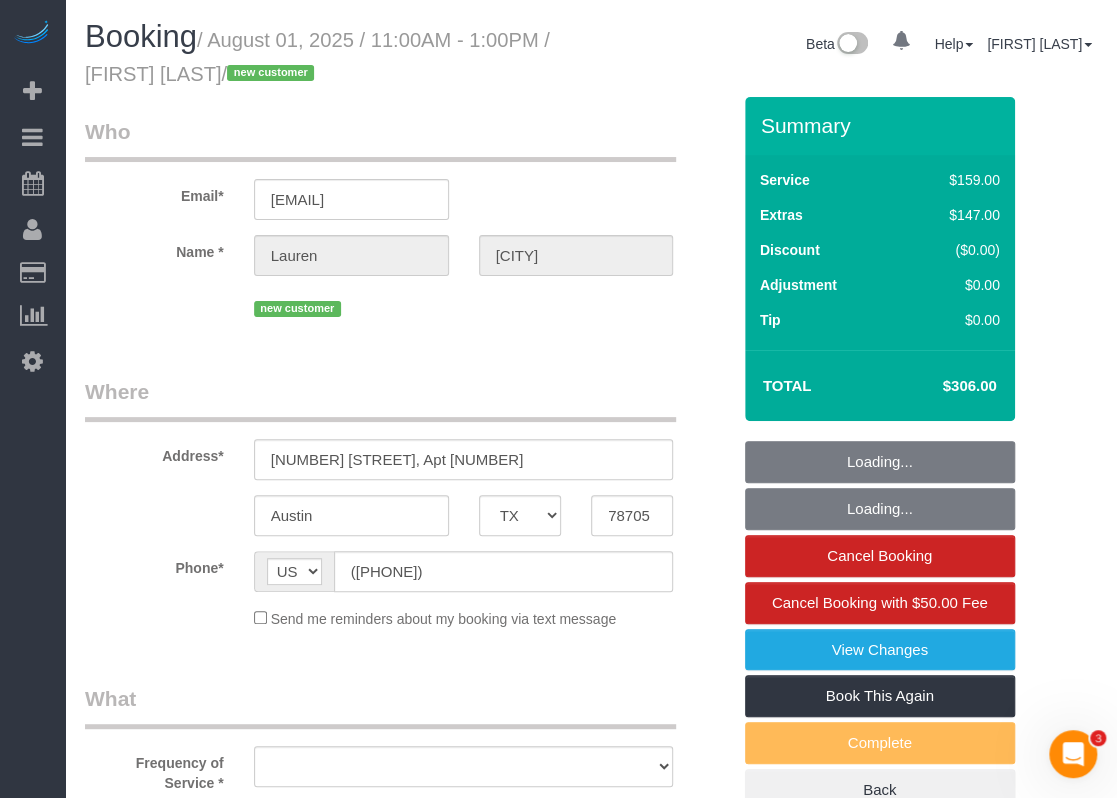 scroll, scrollTop: 0, scrollLeft: 0, axis: both 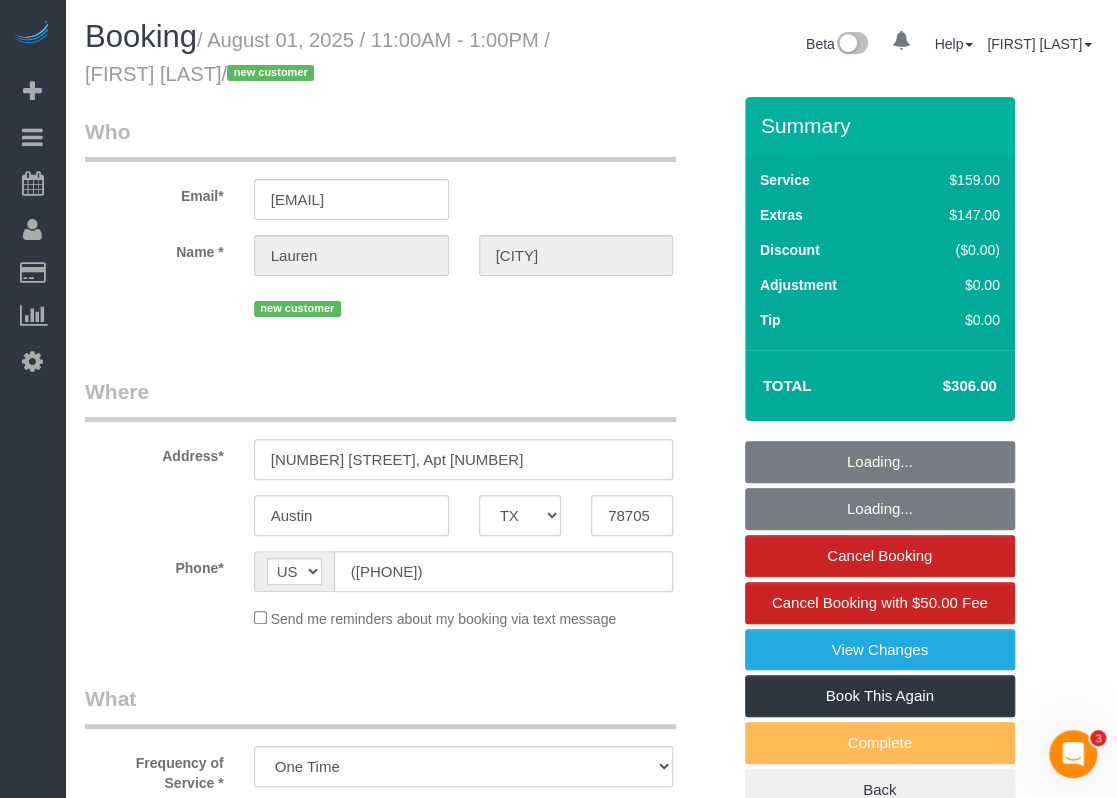 select on "string:fspay-b839a8bc-39bb-419b-b353-cd5f2a13a69e" 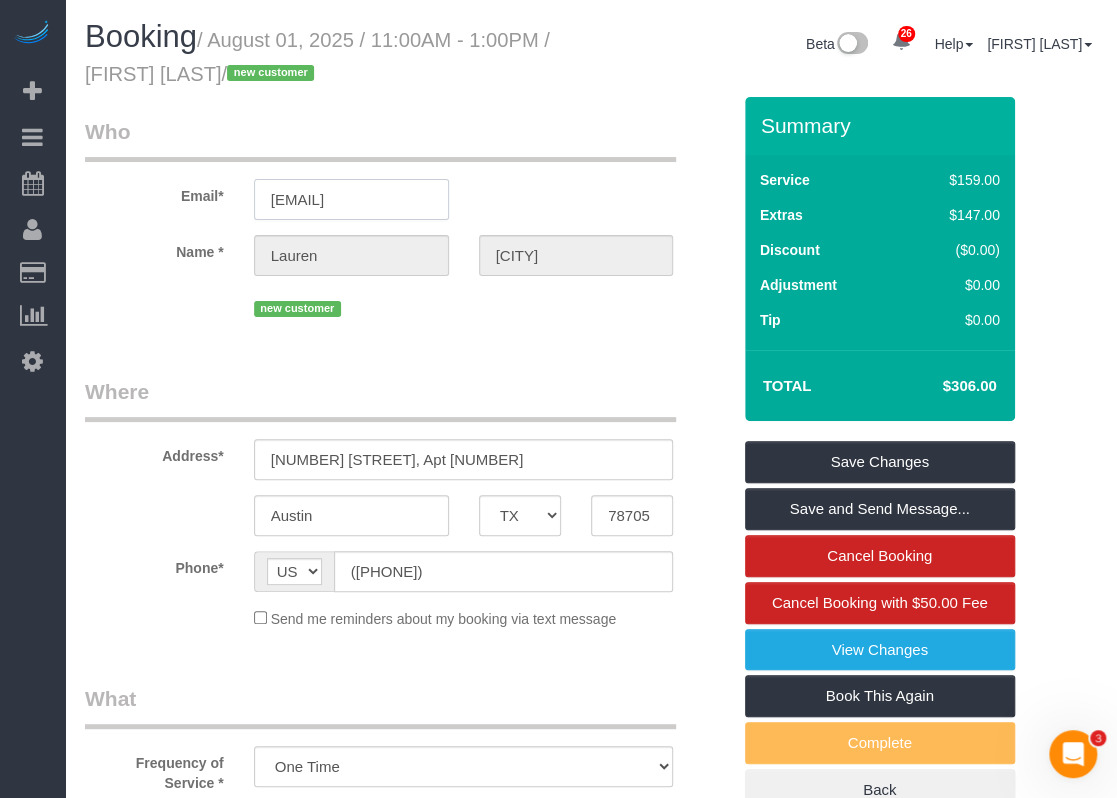 click on "[EMAIL]" at bounding box center (351, 199) 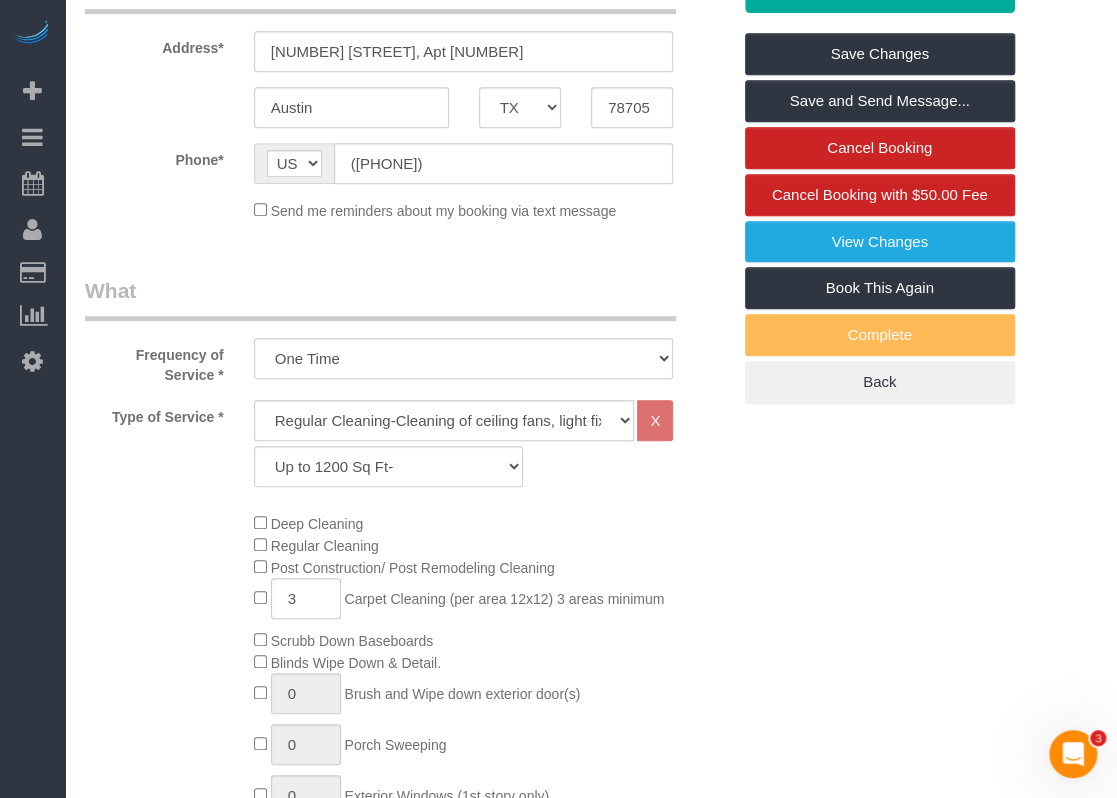 scroll, scrollTop: 700, scrollLeft: 0, axis: vertical 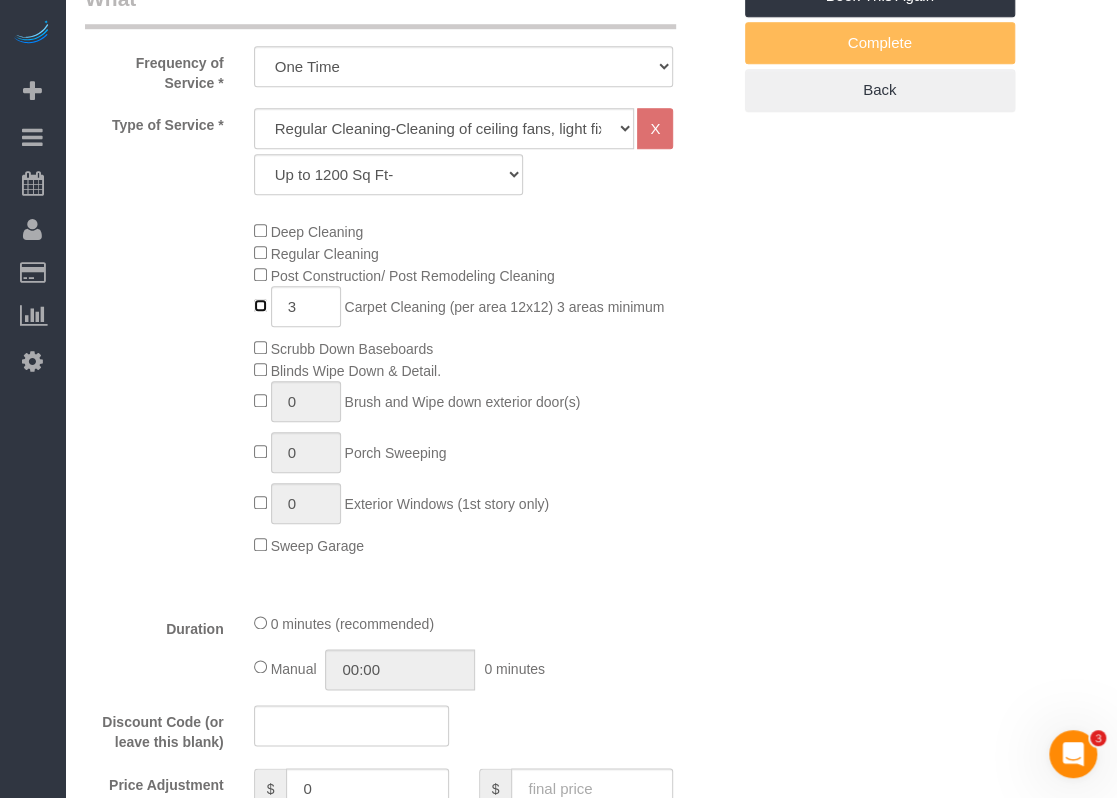 type on "0" 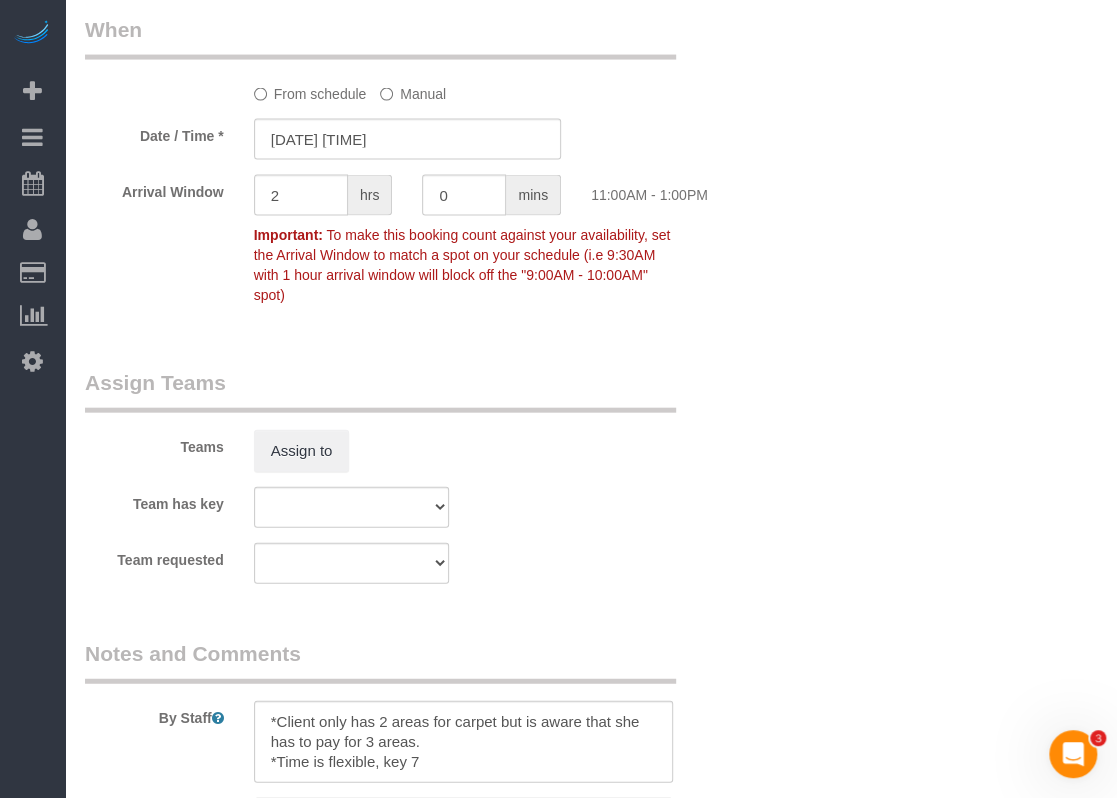 scroll, scrollTop: 2100, scrollLeft: 0, axis: vertical 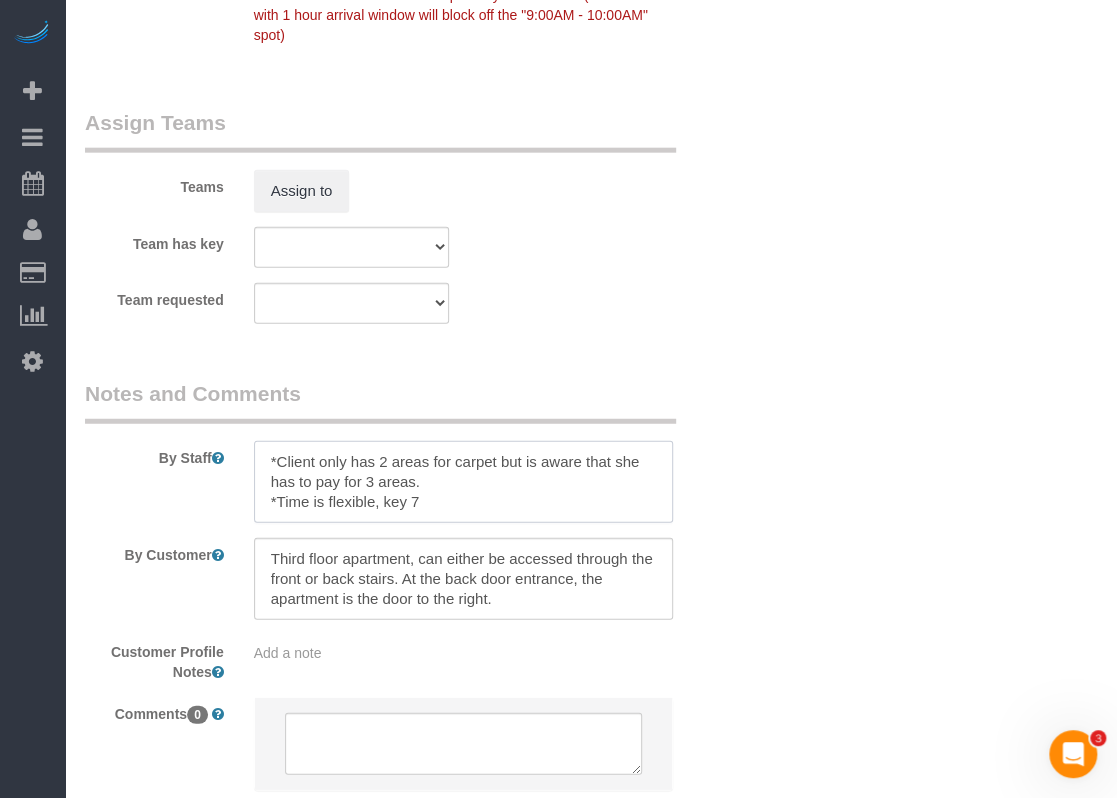 drag, startPoint x: 457, startPoint y: 499, endPoint x: 228, endPoint y: 446, distance: 235.05319 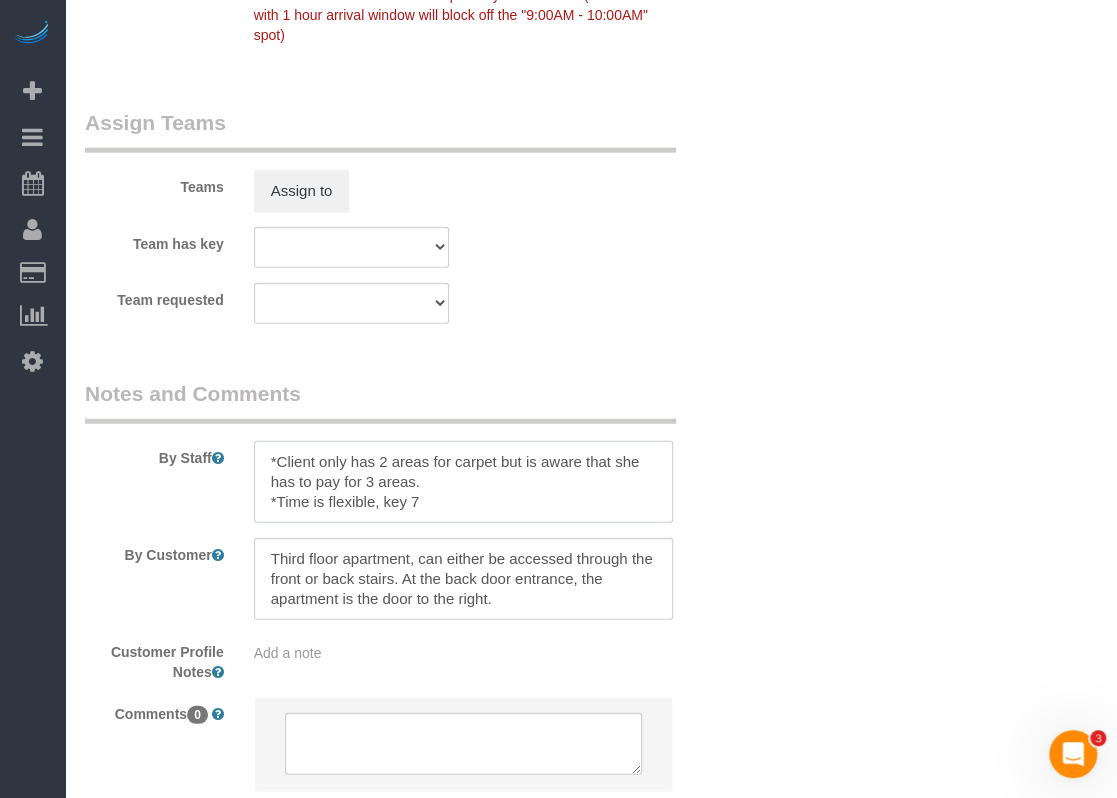 click on "By Staff" at bounding box center (407, 451) 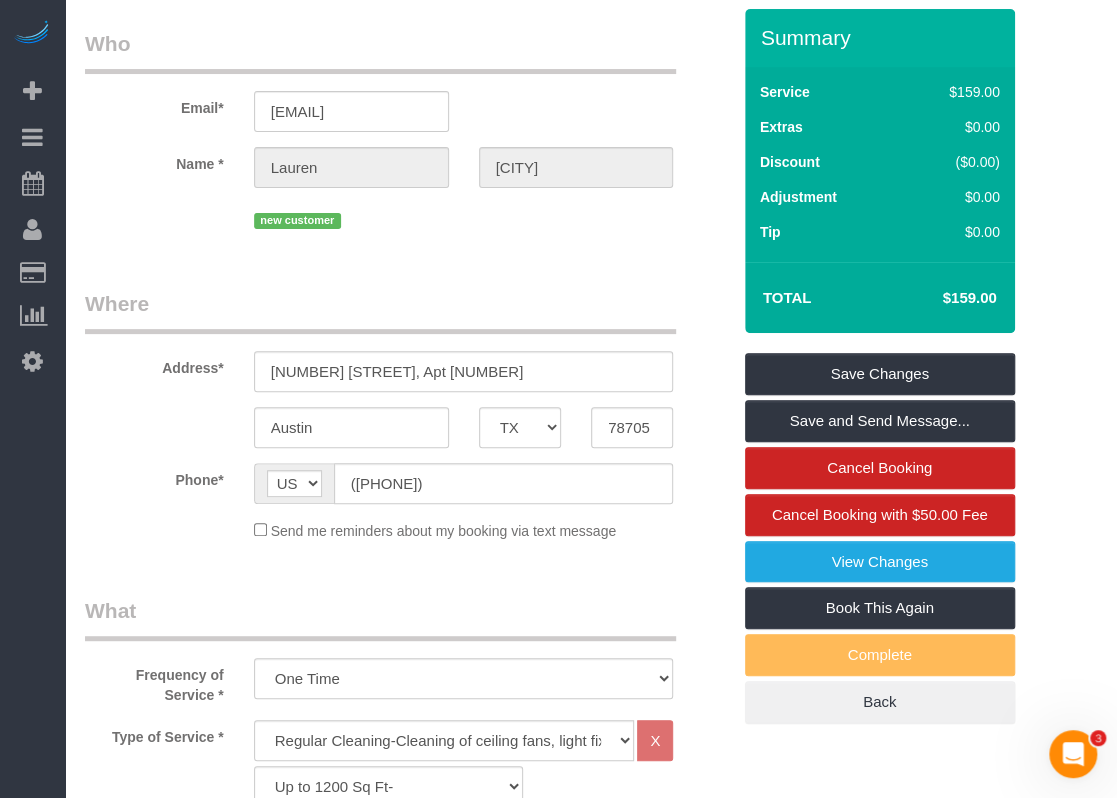 scroll, scrollTop: 100, scrollLeft: 0, axis: vertical 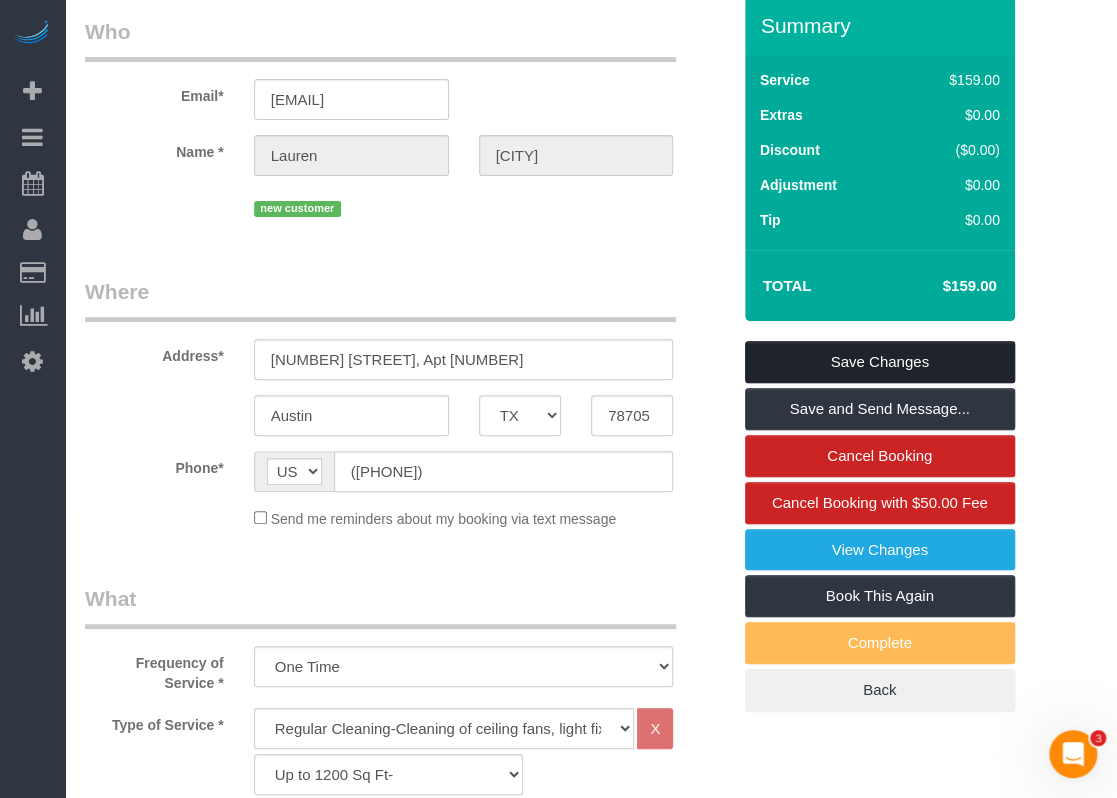 type 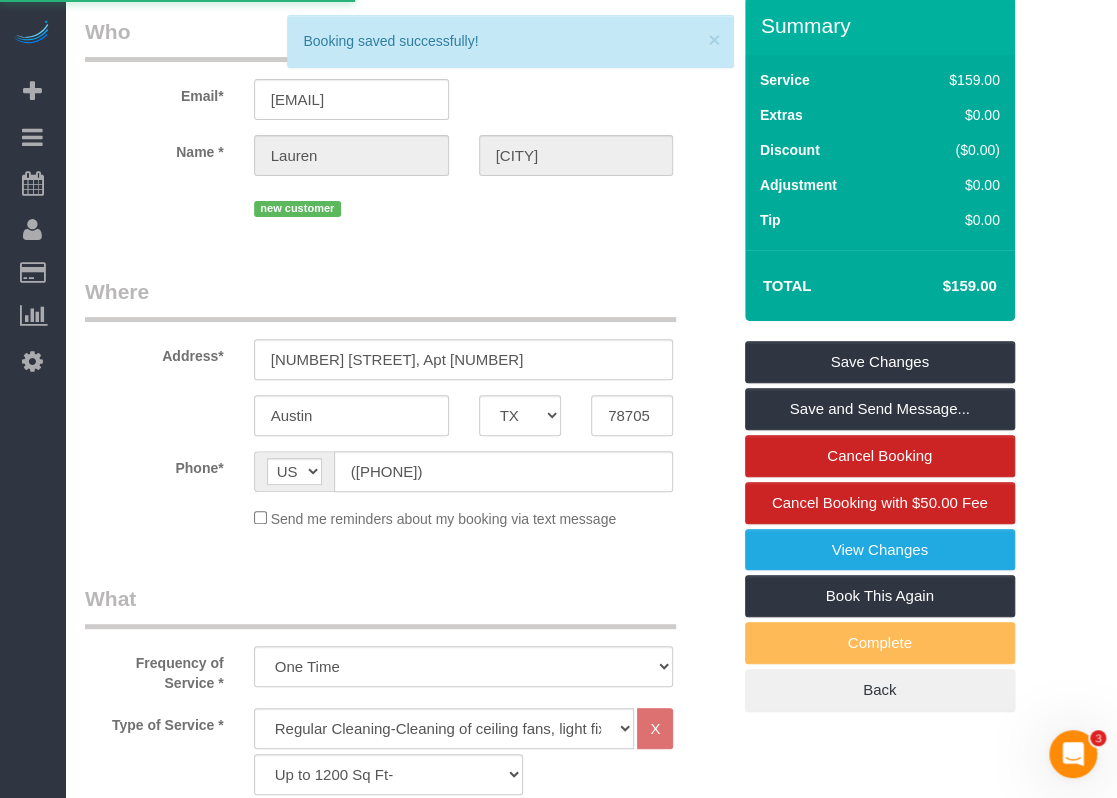 scroll, scrollTop: 0, scrollLeft: 0, axis: both 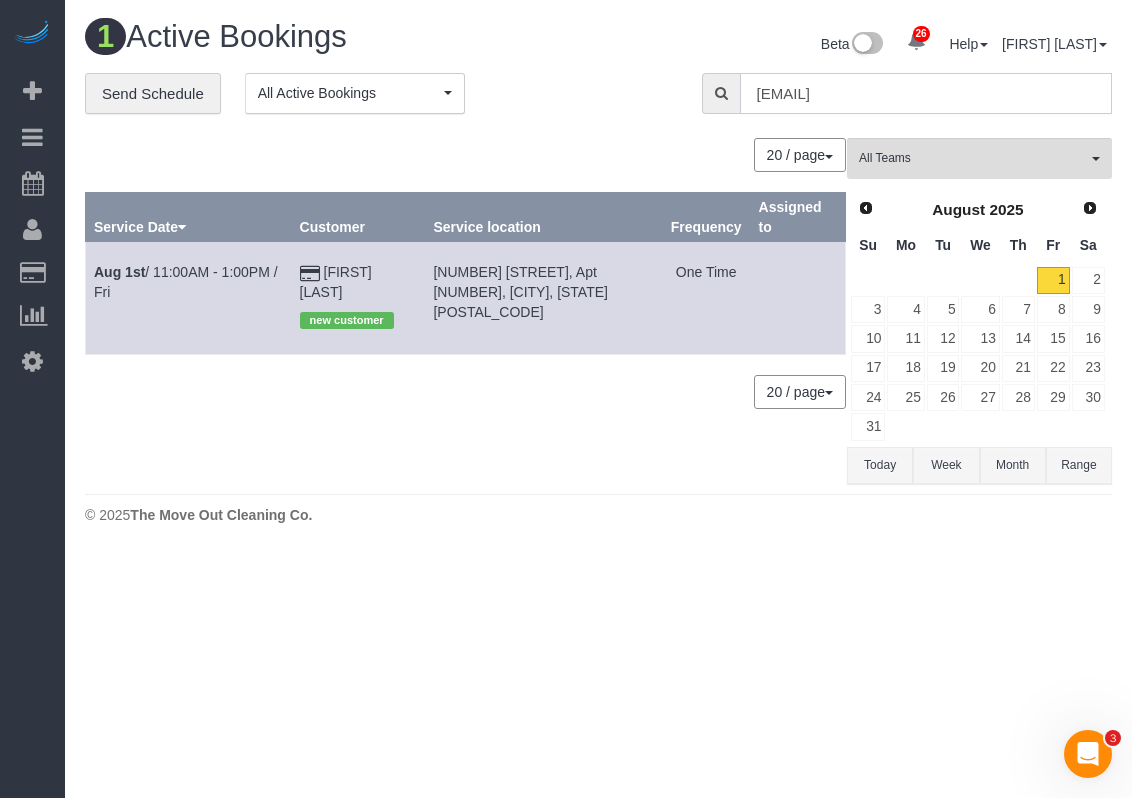 drag, startPoint x: 976, startPoint y: 94, endPoint x: 636, endPoint y: 95, distance: 340.00146 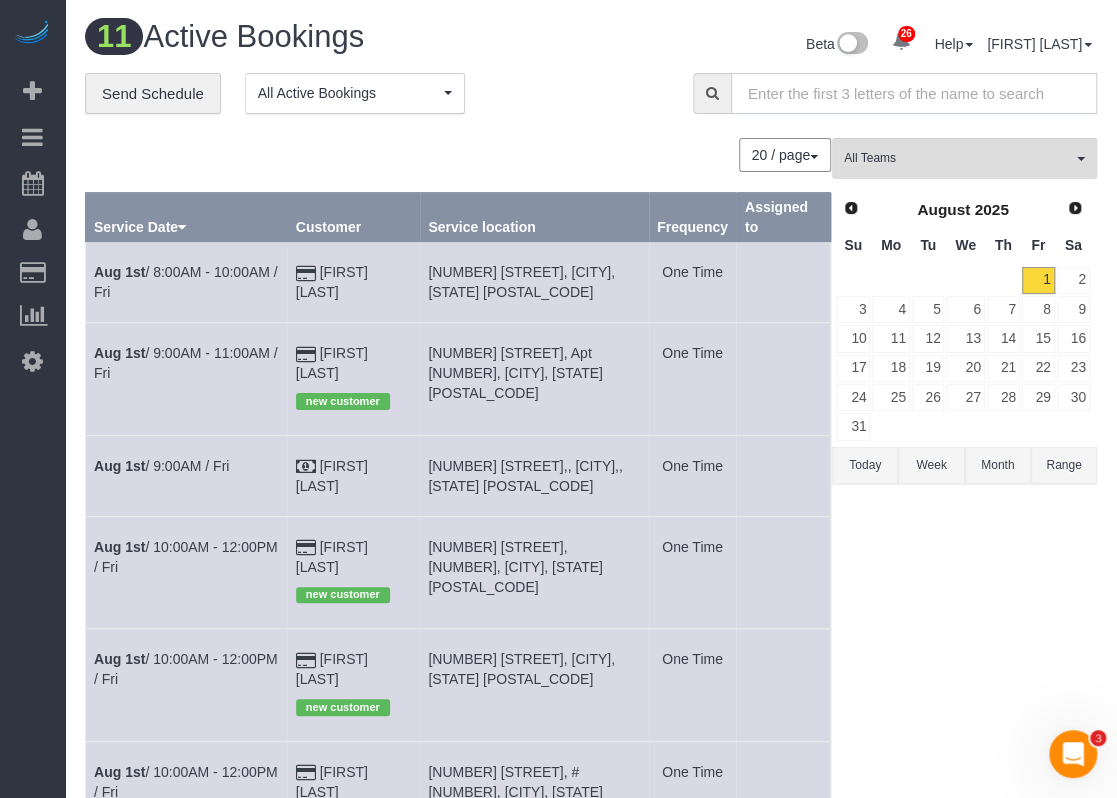 type 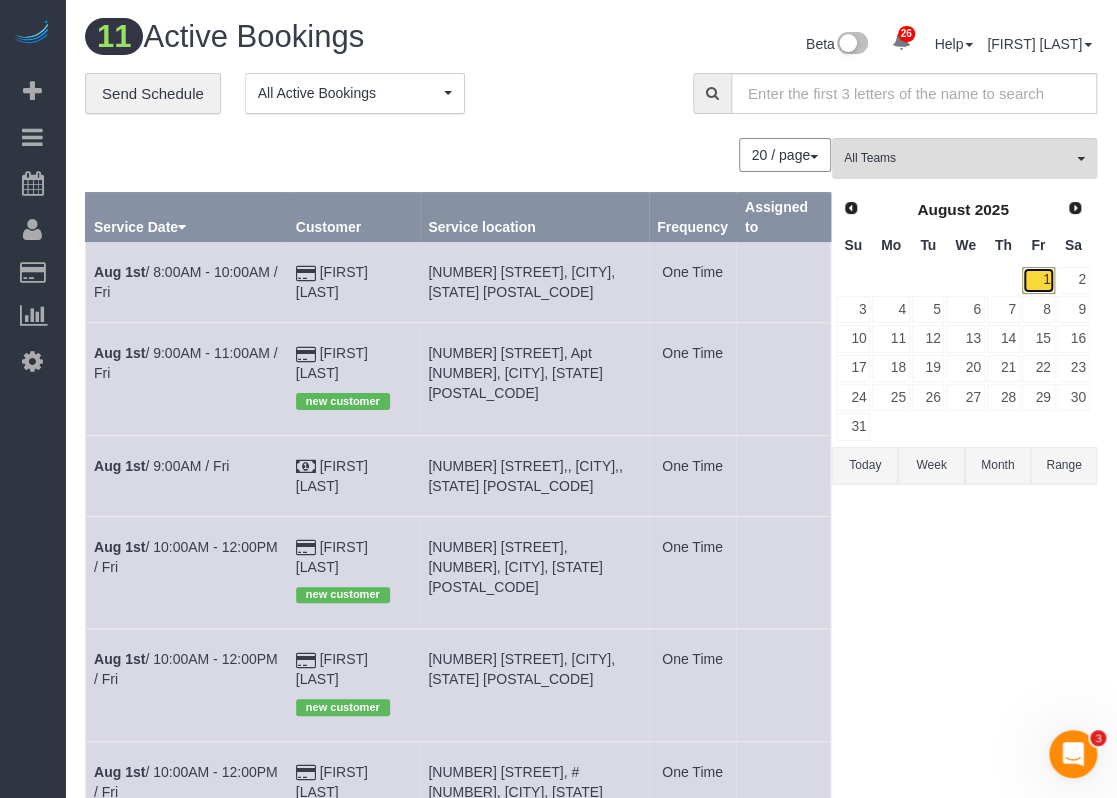 click on "1" at bounding box center (1038, 280) 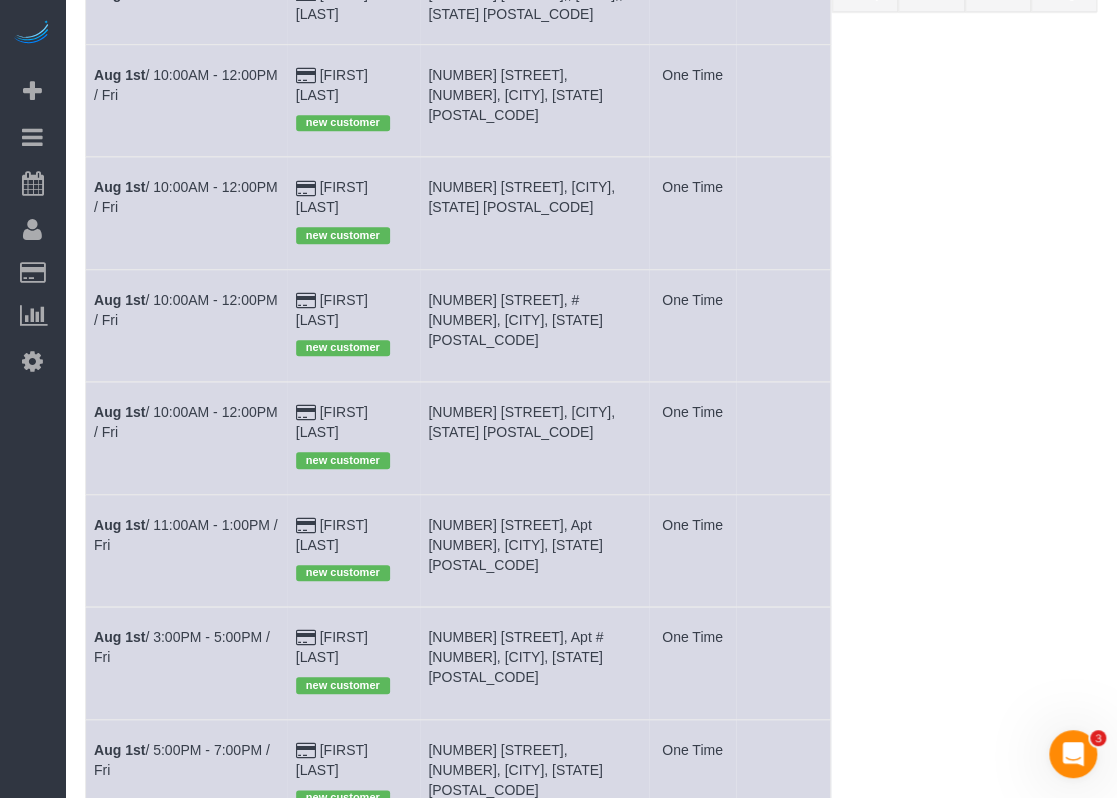 scroll, scrollTop: 400, scrollLeft: 0, axis: vertical 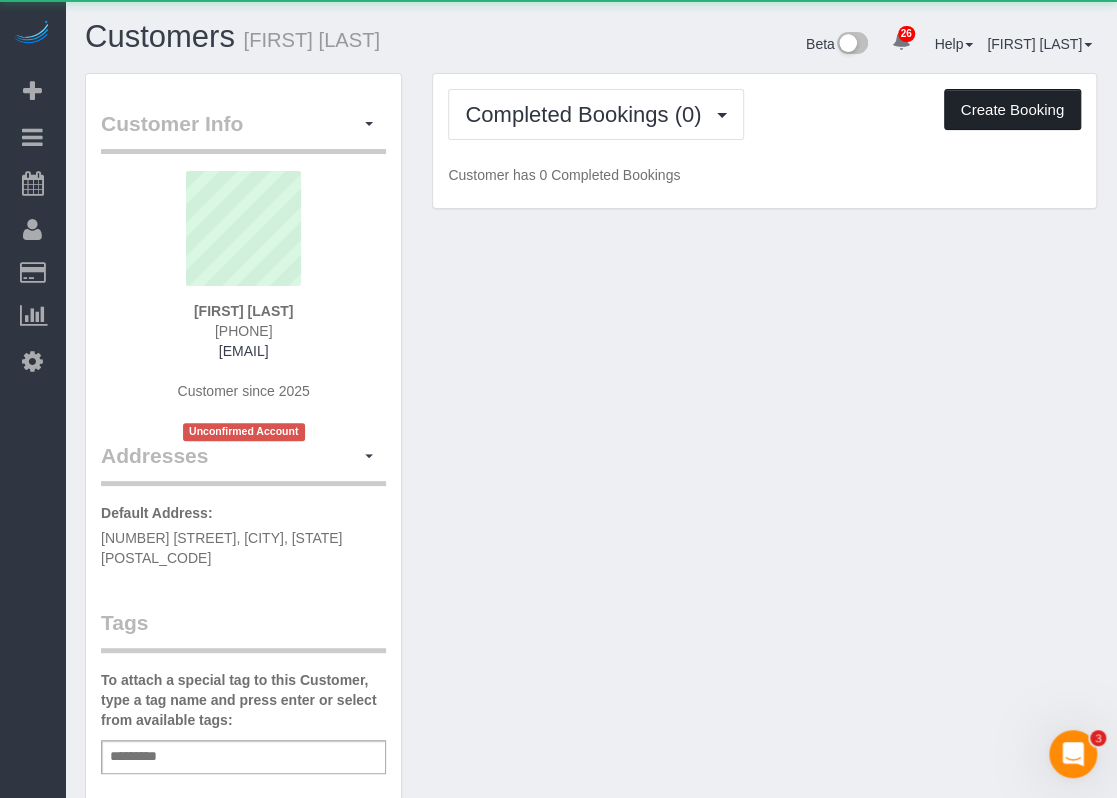 click on "Create Booking" at bounding box center (1012, 110) 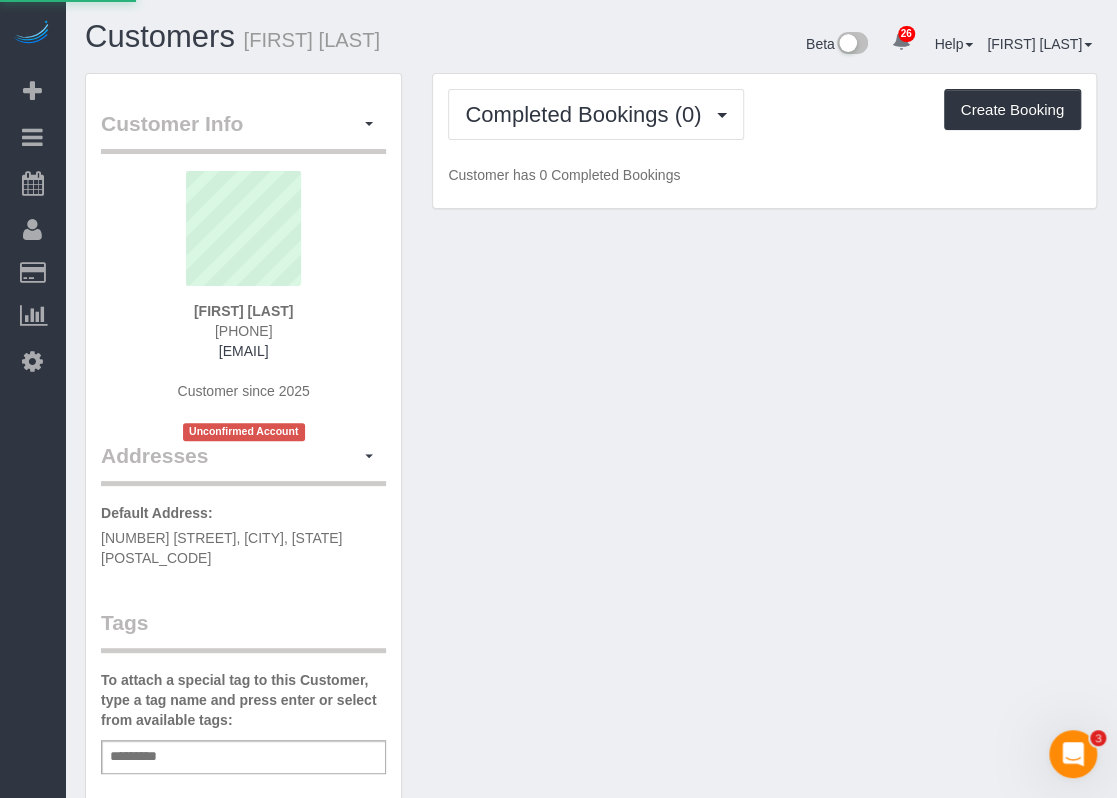 select on "TX" 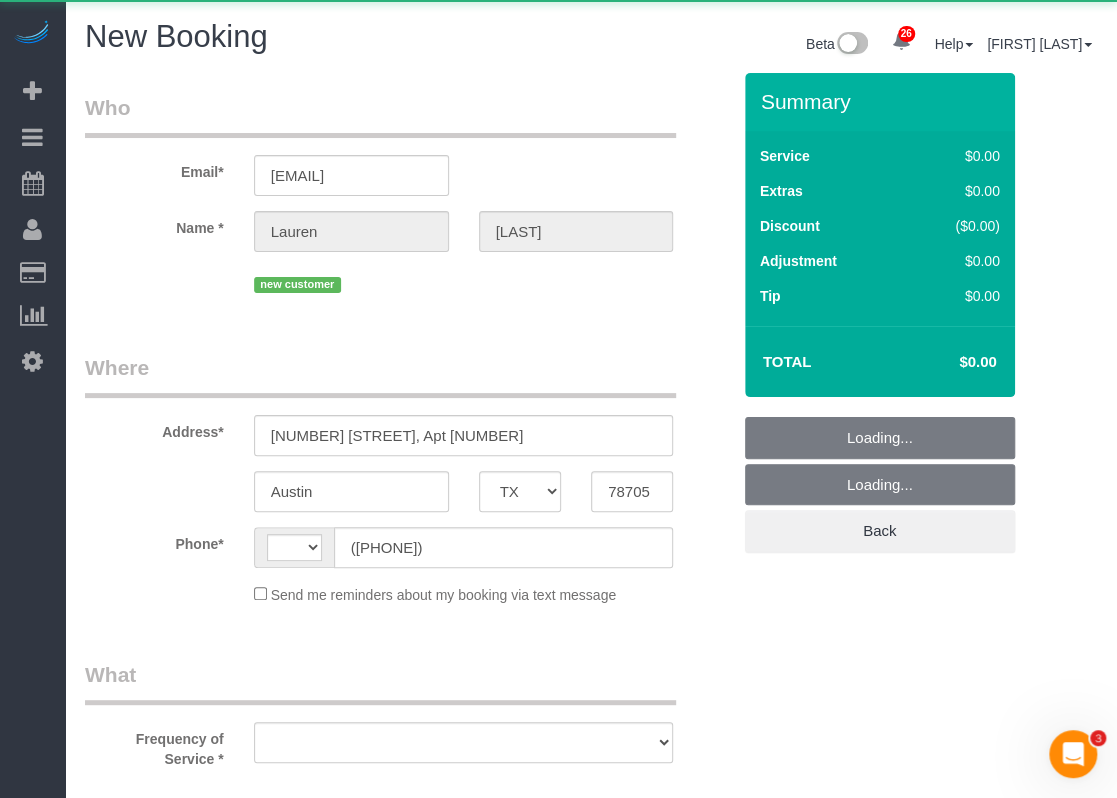 select on "string:US" 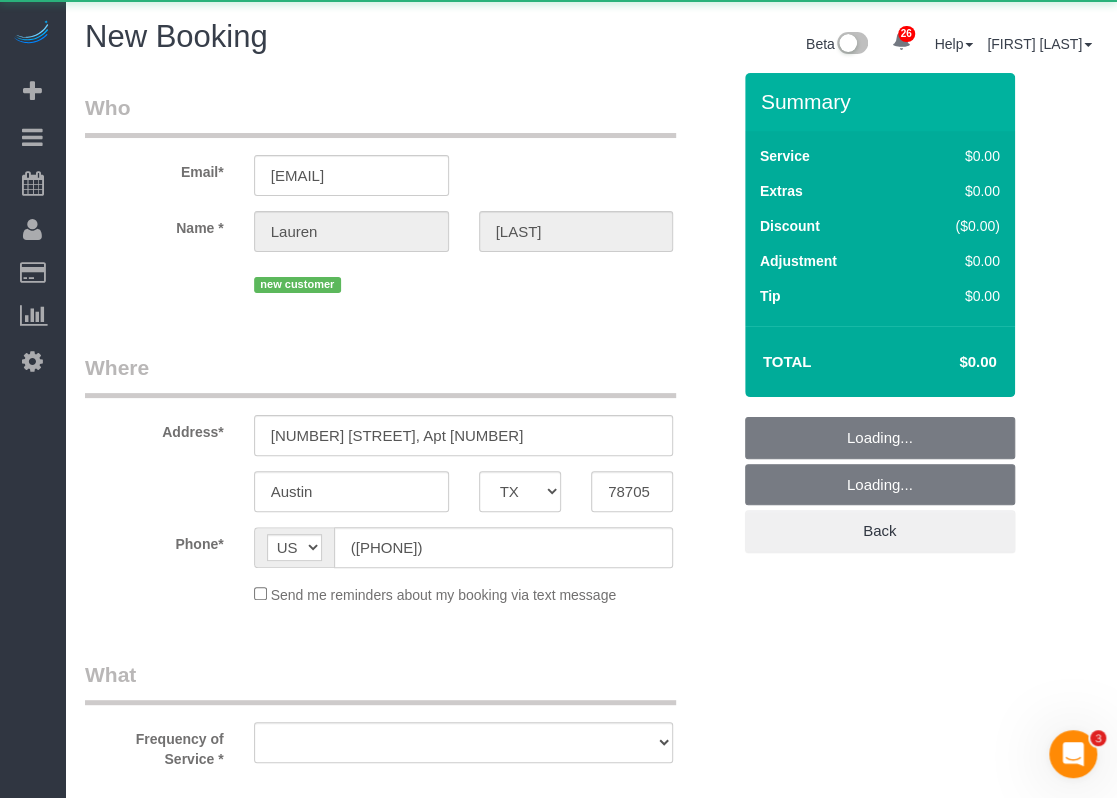 select on "string:fspay-b839a8bc-39bb-419b-b353-cd5f2a13a69e" 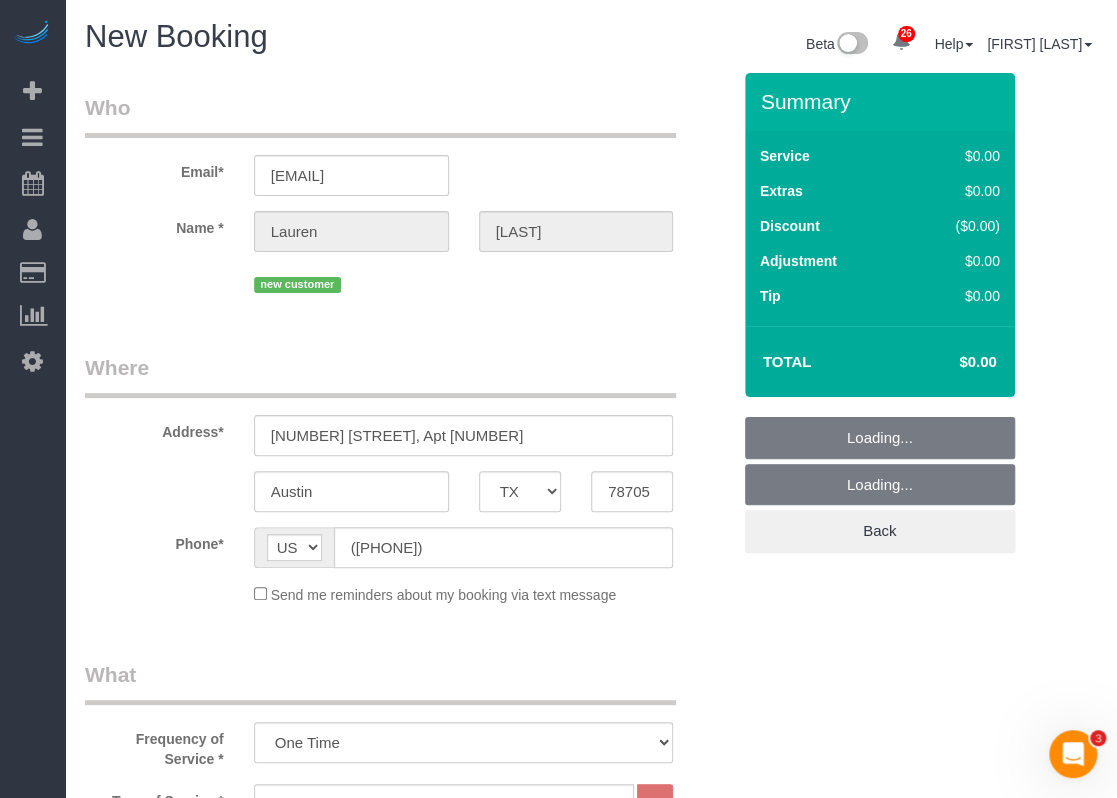 select on "object:1259" 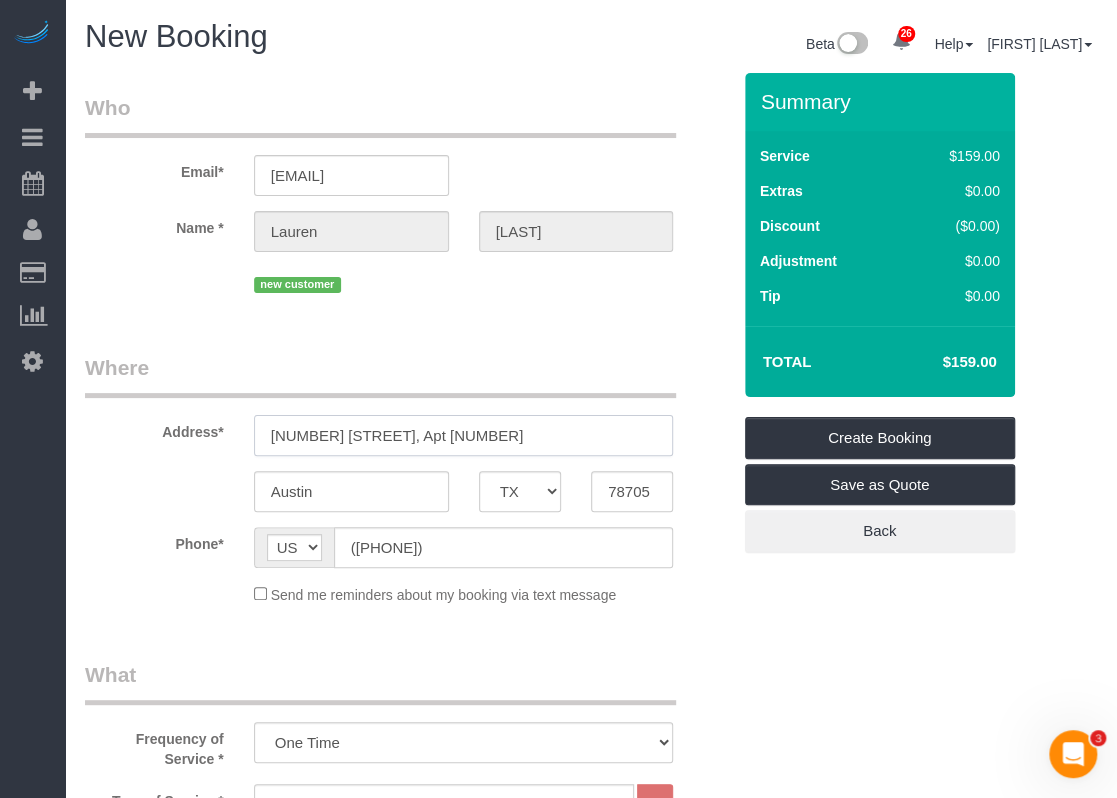 click on "[NUMBER] [STREET], Apt [NUMBER]" at bounding box center [464, 435] 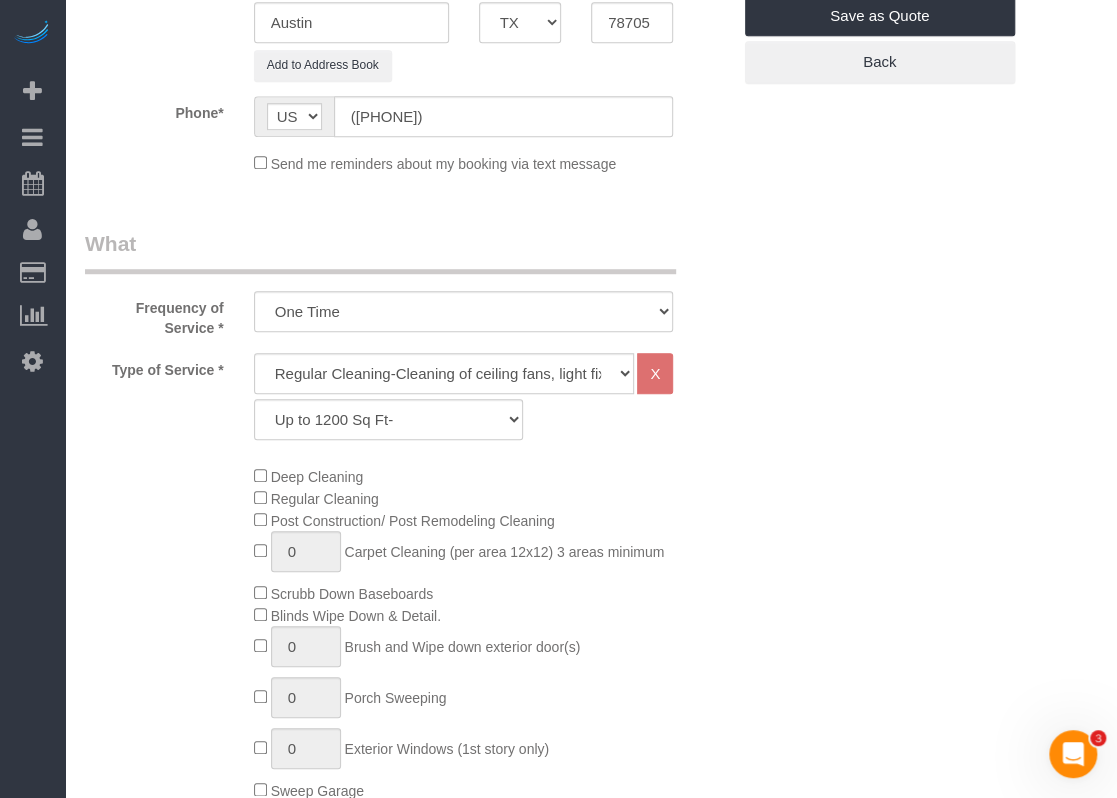 scroll, scrollTop: 500, scrollLeft: 0, axis: vertical 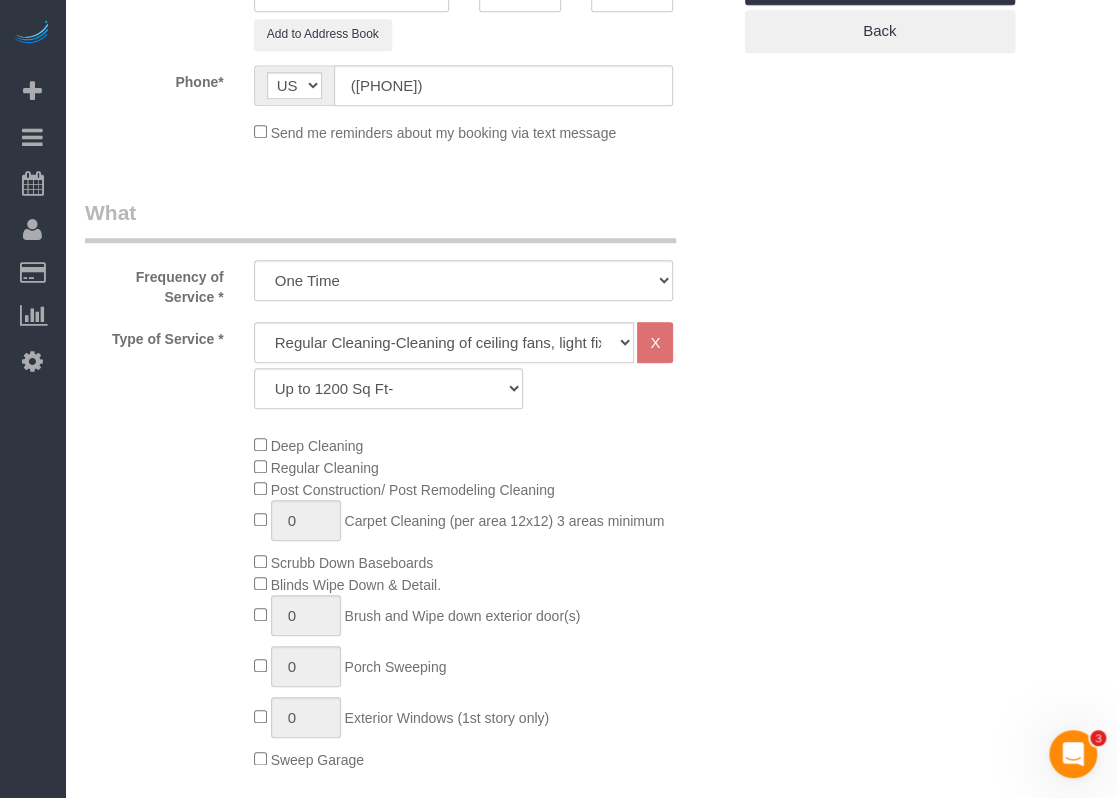 type on "[NUMBER] [STREET], Apt [NUMBER]" 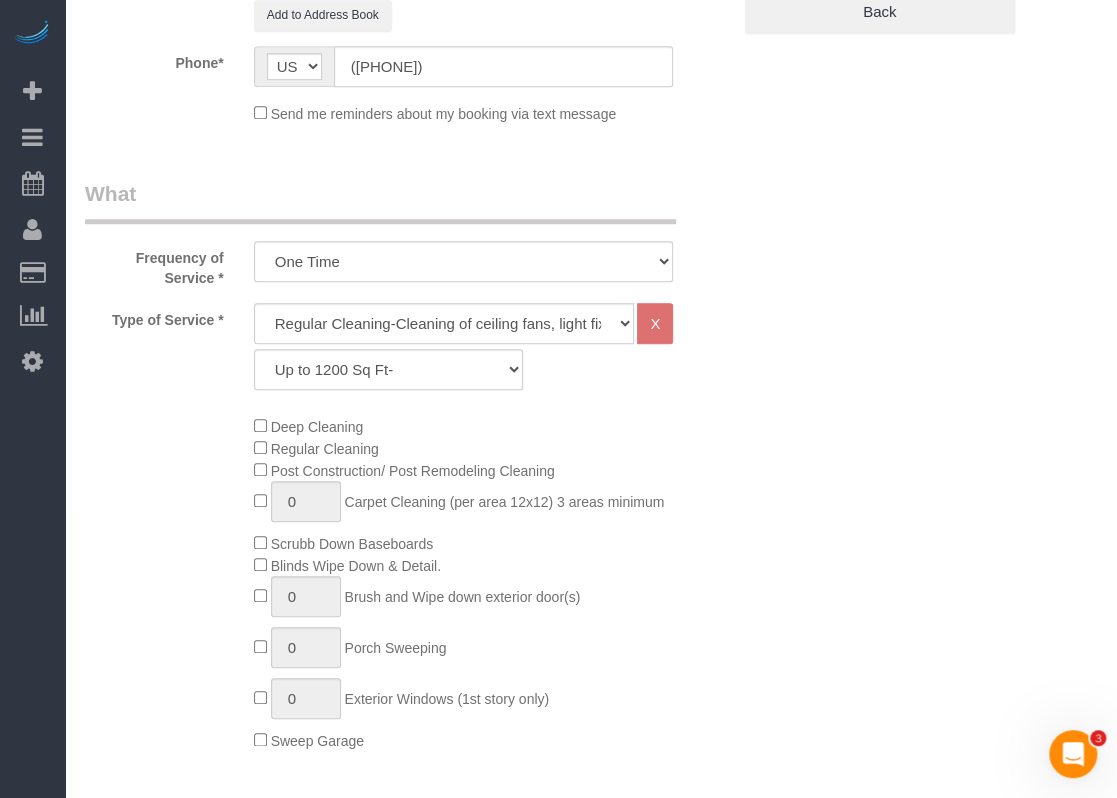 scroll, scrollTop: 1000, scrollLeft: 0, axis: vertical 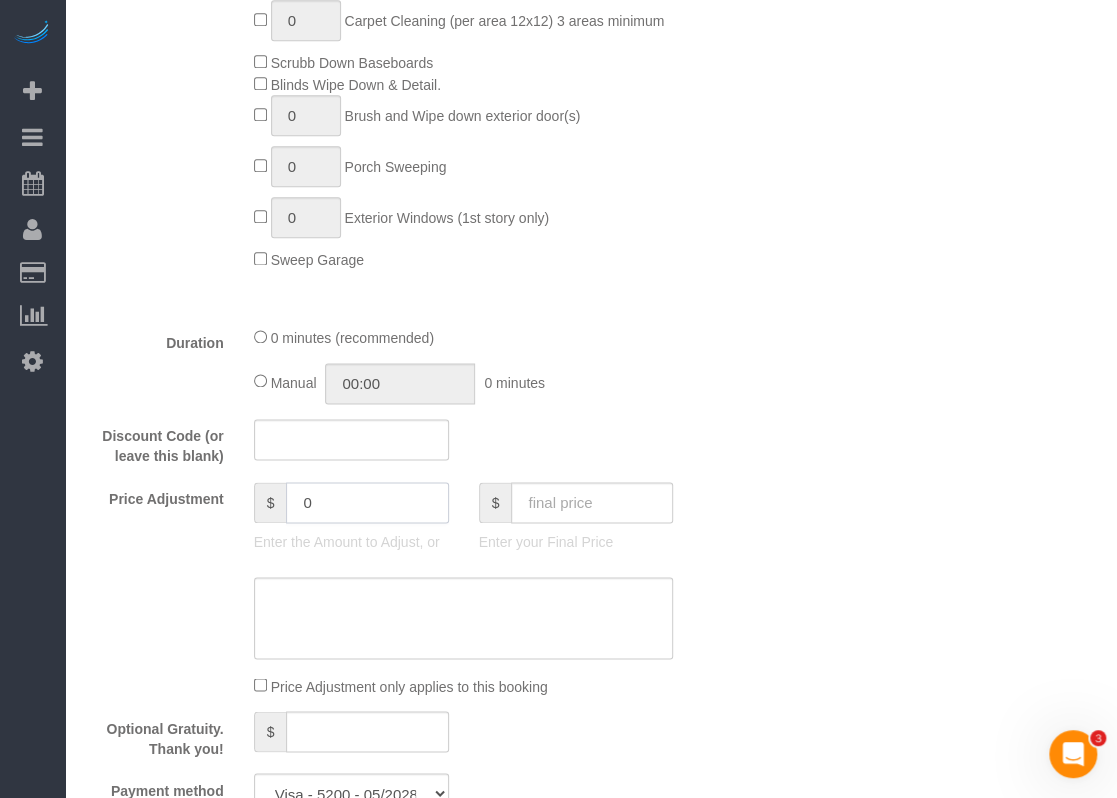 drag, startPoint x: 393, startPoint y: 508, endPoint x: 140, endPoint y: 463, distance: 256.97083 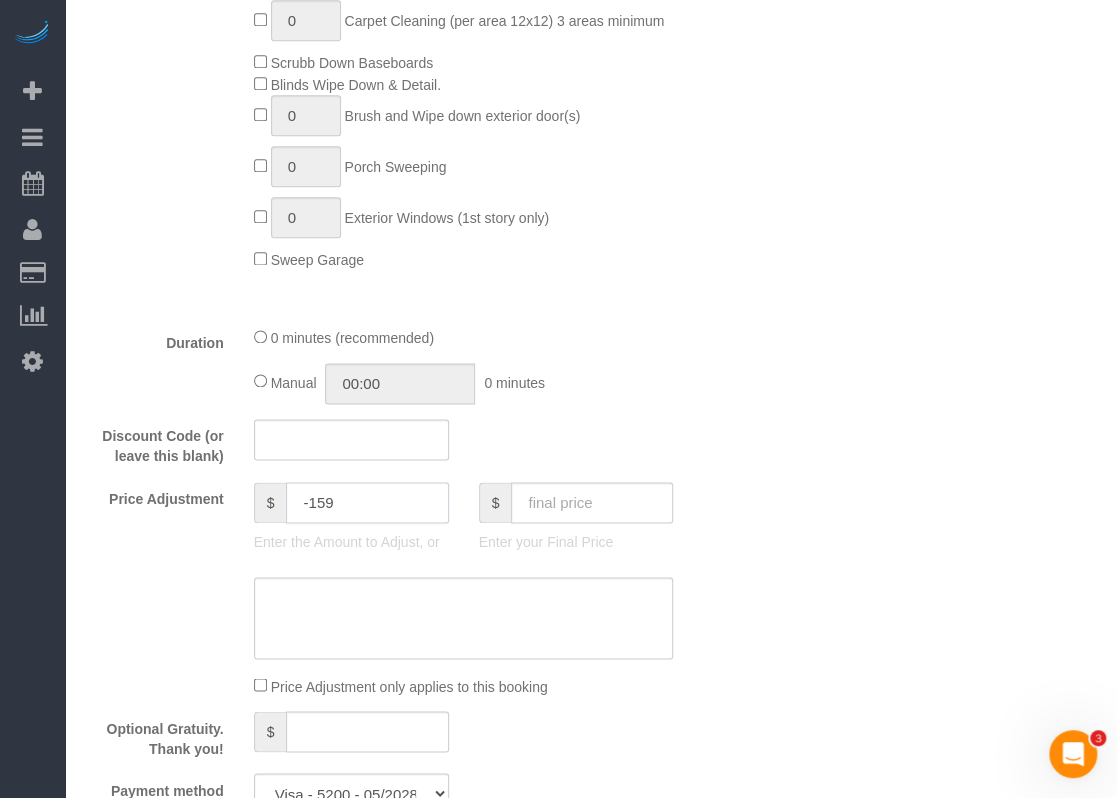 type on "-159" 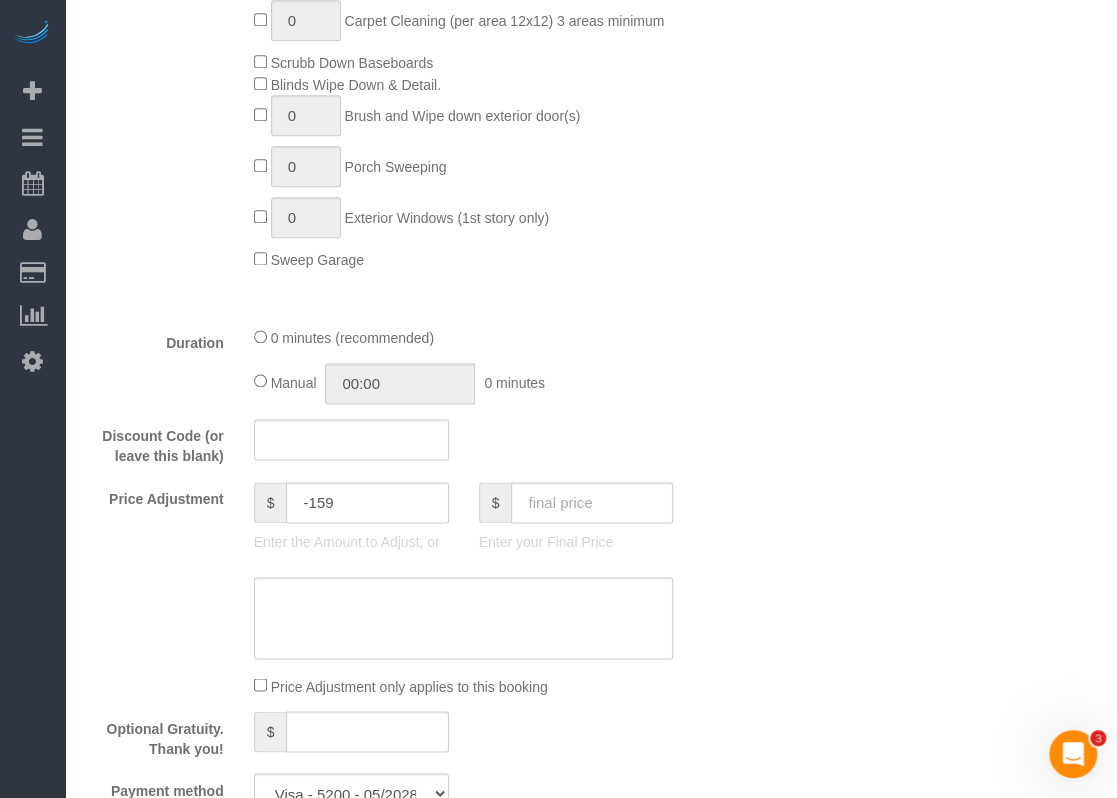 click on "0 minutes (recommended)
Manual
00:00
0 minutes" 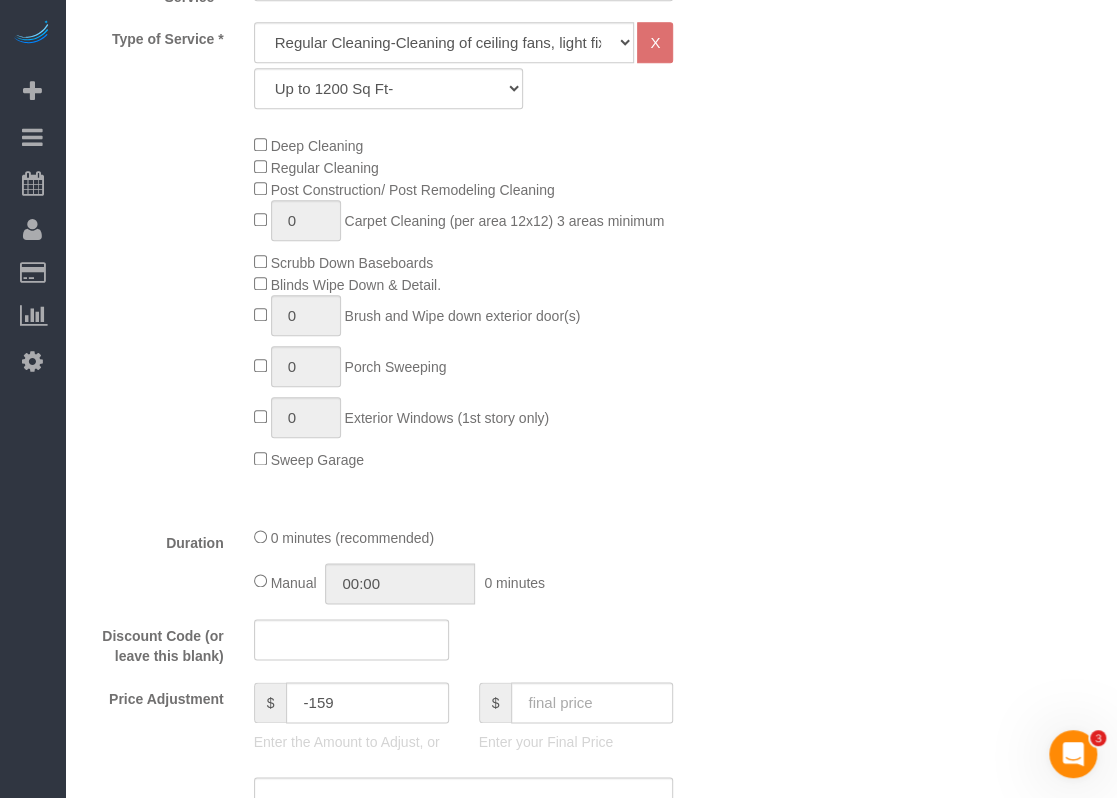 scroll, scrollTop: 800, scrollLeft: 0, axis: vertical 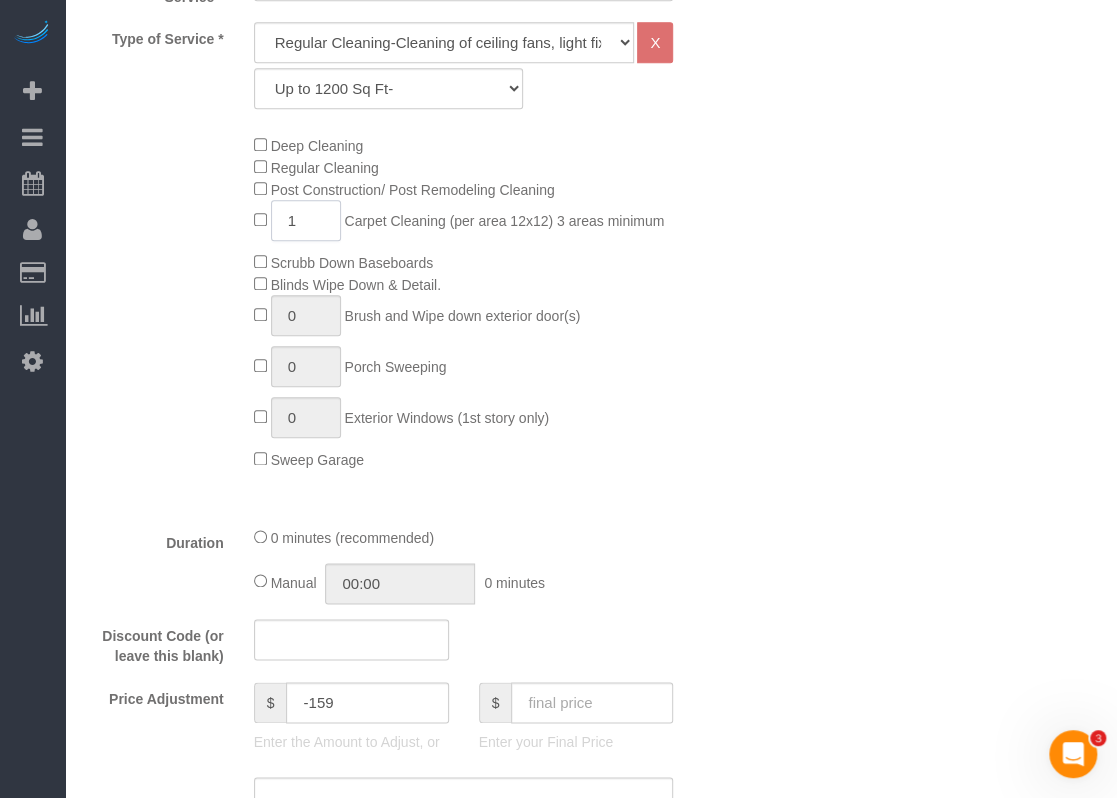 drag, startPoint x: 318, startPoint y: 222, endPoint x: 276, endPoint y: 218, distance: 42.190044 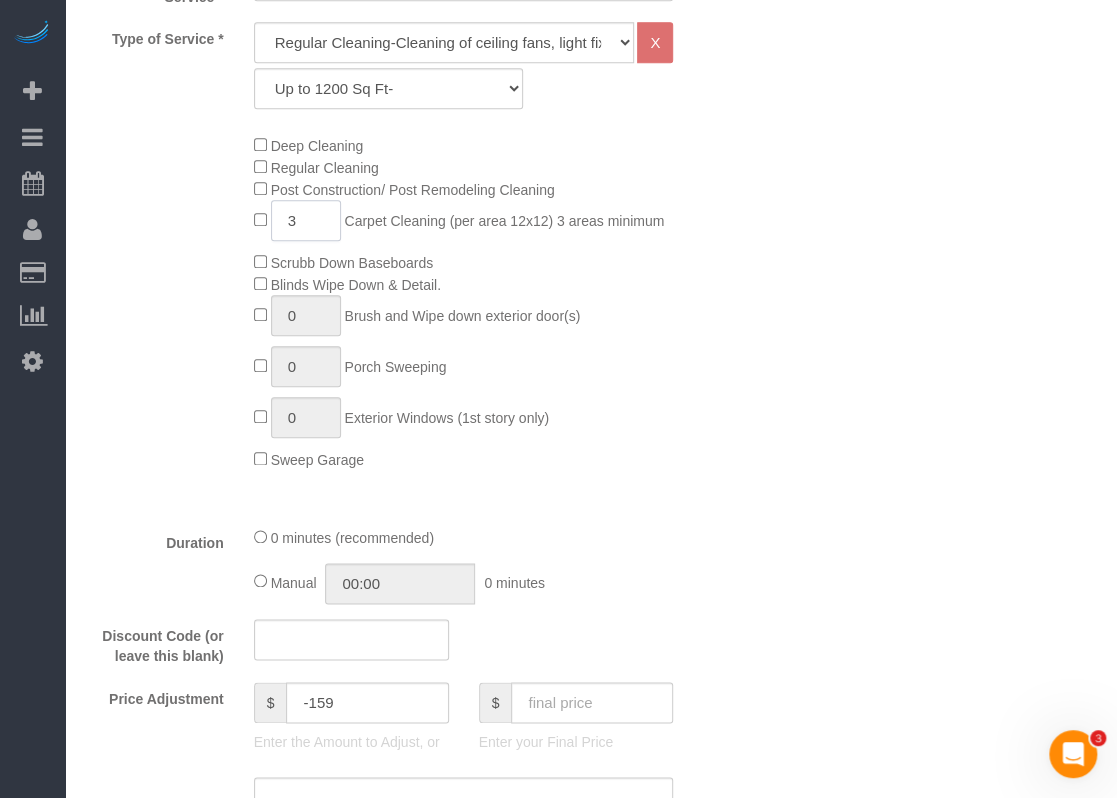 type on "3" 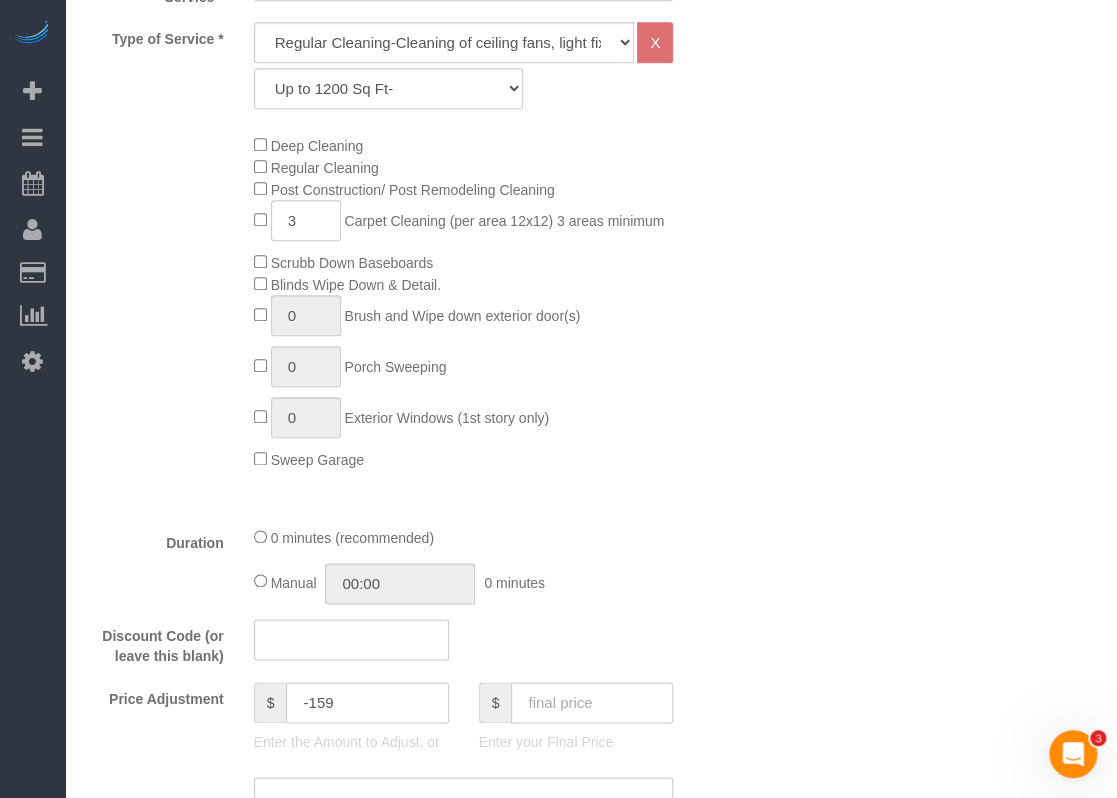 click on "Address*
[NUMBER] [STREET], Apt [NUMBER]
[CITY]
[STATE]
AL
AR
AZ
CA
CO
CT
DC
DE
FL
GA
HI
IA
ID
IL
IN
KS
KY
LA
MA
MD
ME
MI
MN
MO
MS
MT
NC
ND" at bounding box center (591, 587) 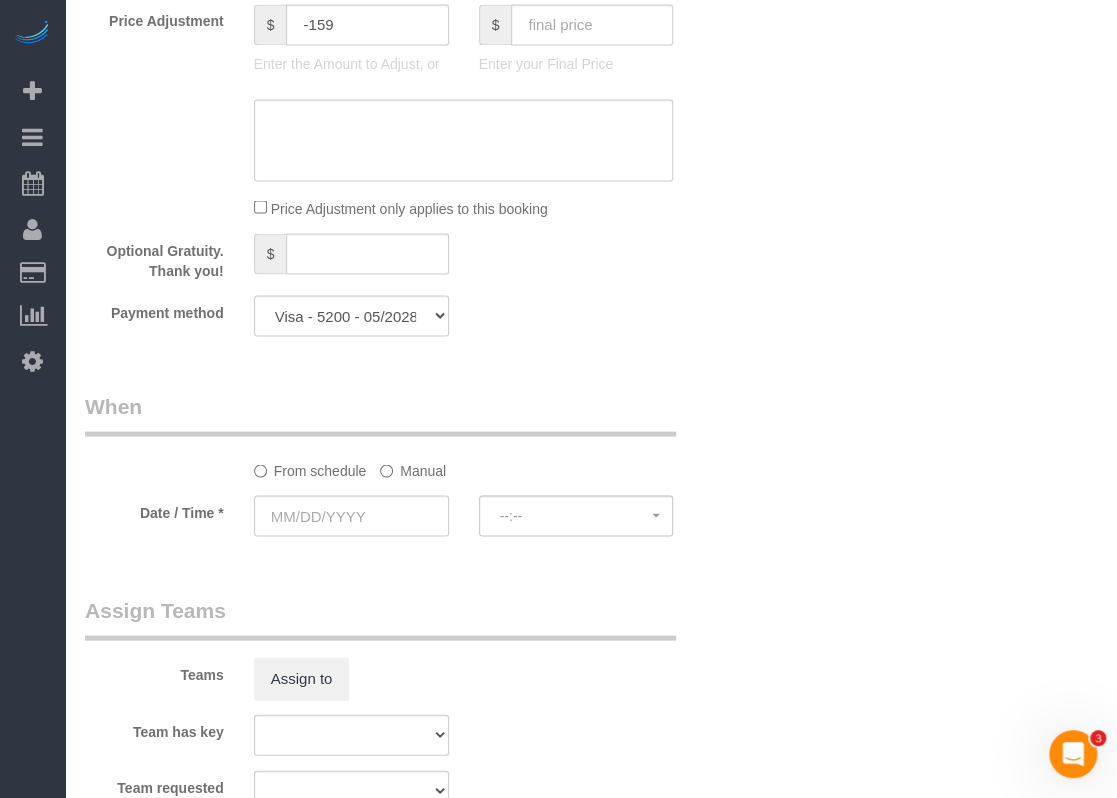 scroll, scrollTop: 1600, scrollLeft: 0, axis: vertical 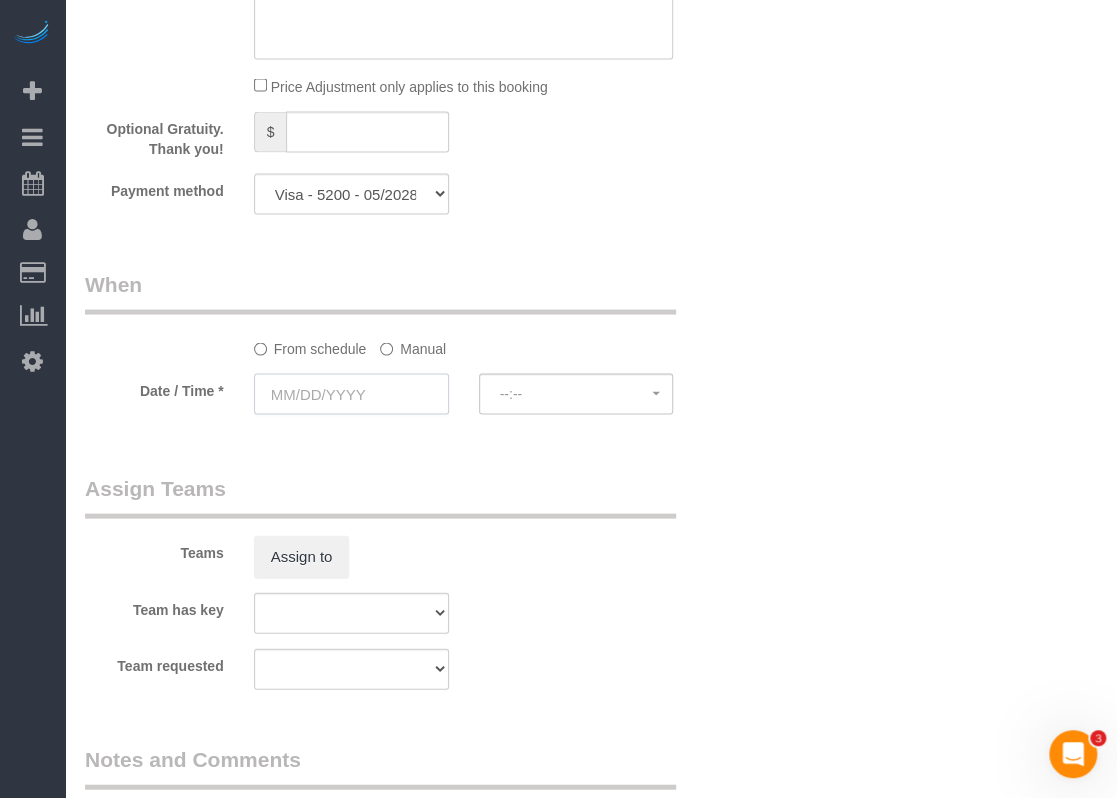 click at bounding box center (351, 393) 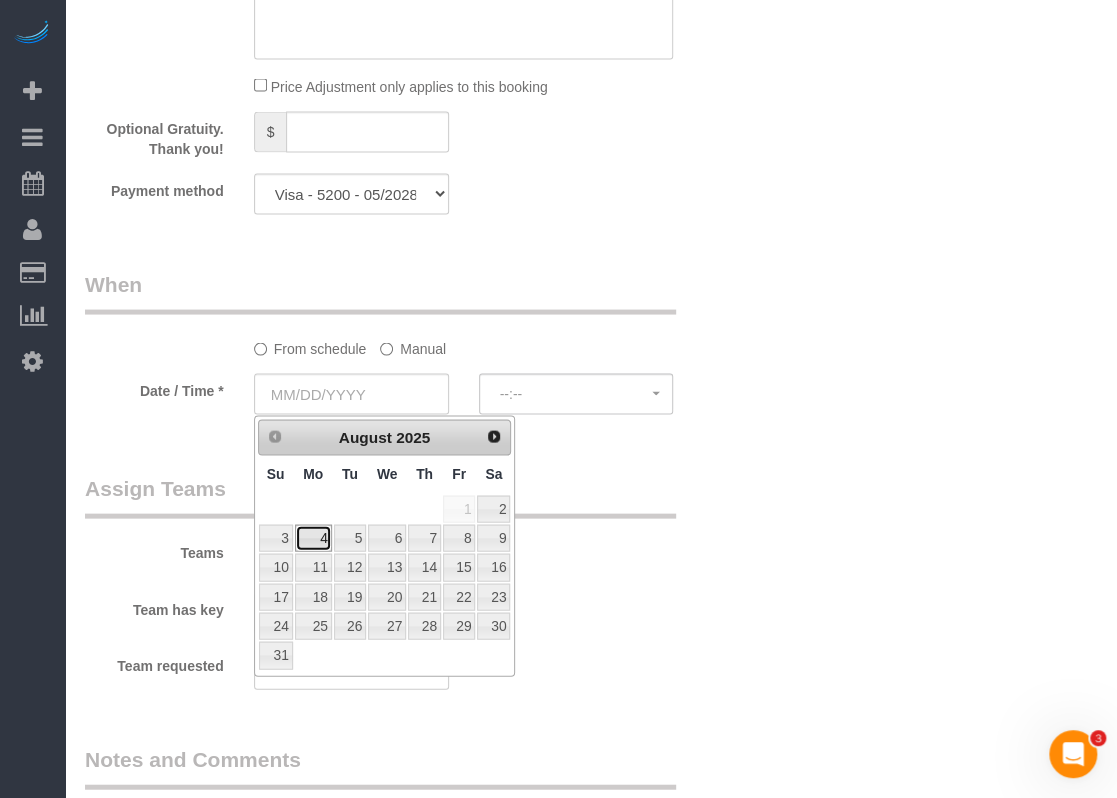 click on "4" at bounding box center [313, 537] 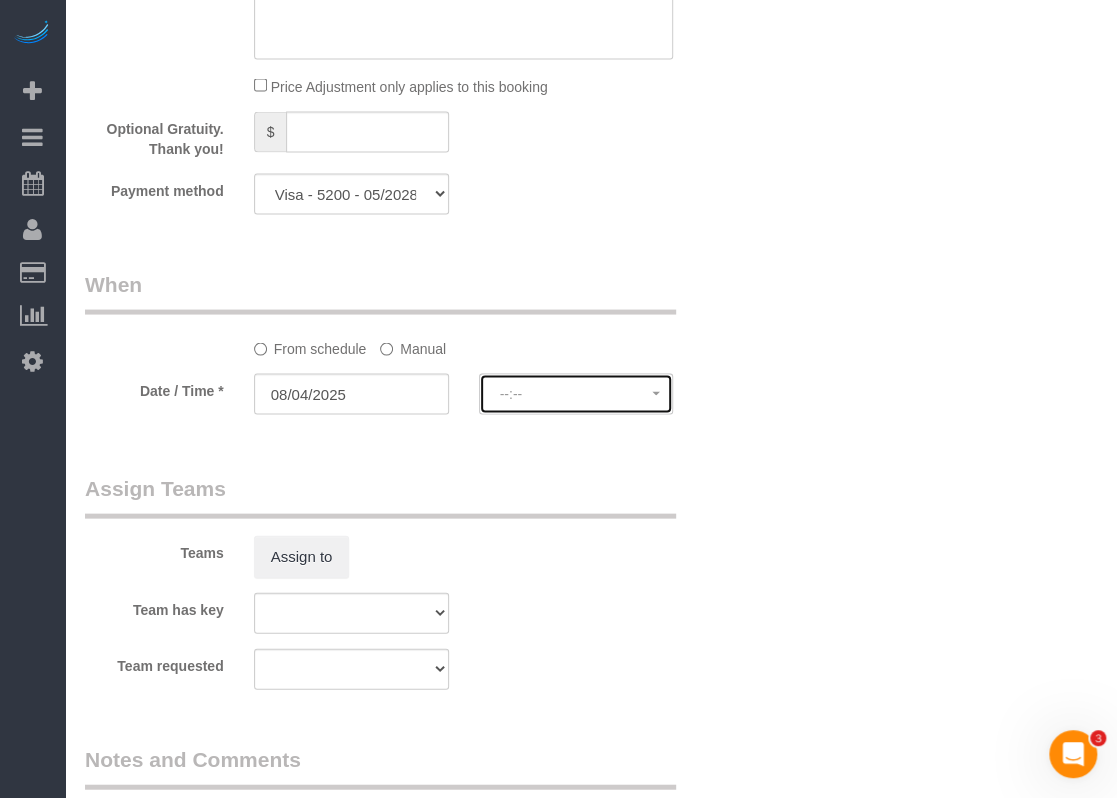 click on "--:--" 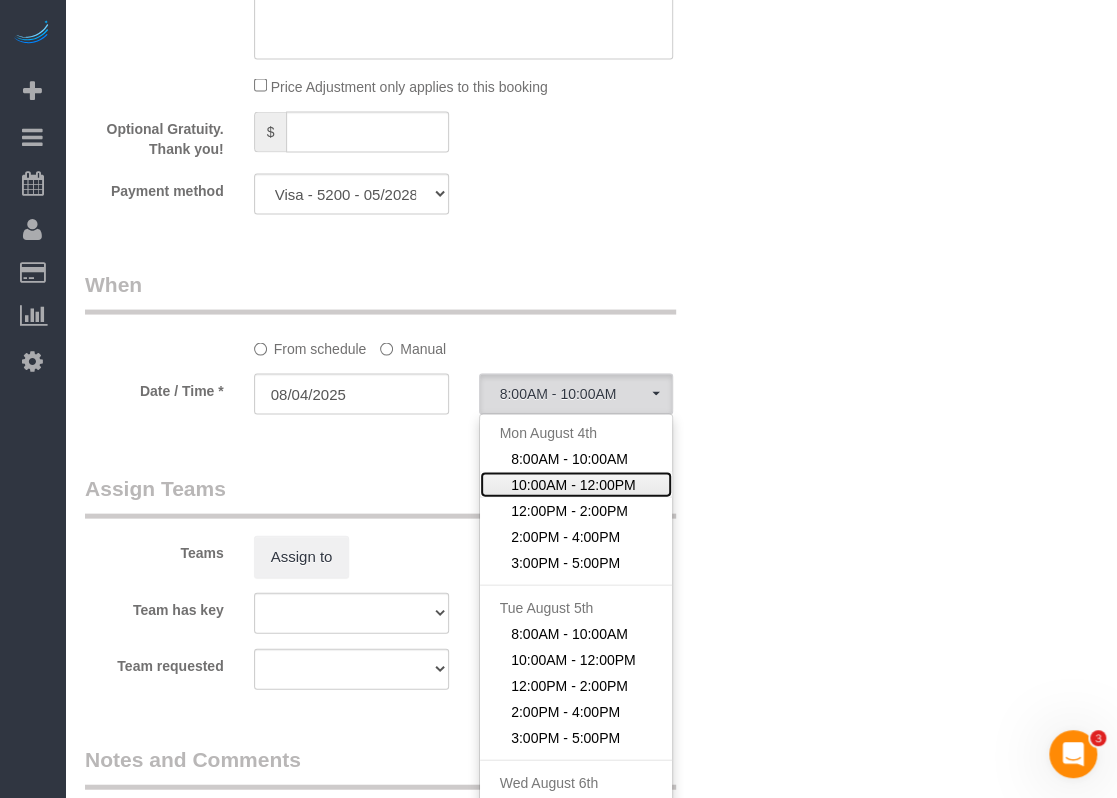 click on "10:00AM - 12:00PM" 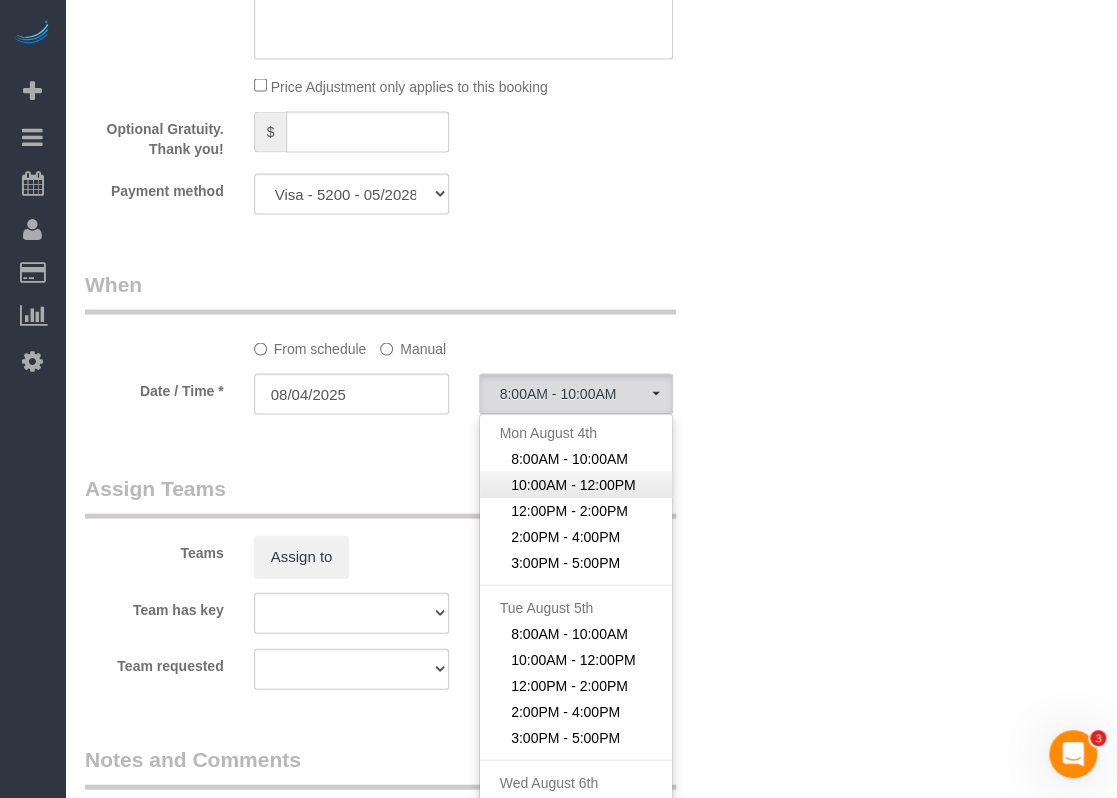 select on "spot2" 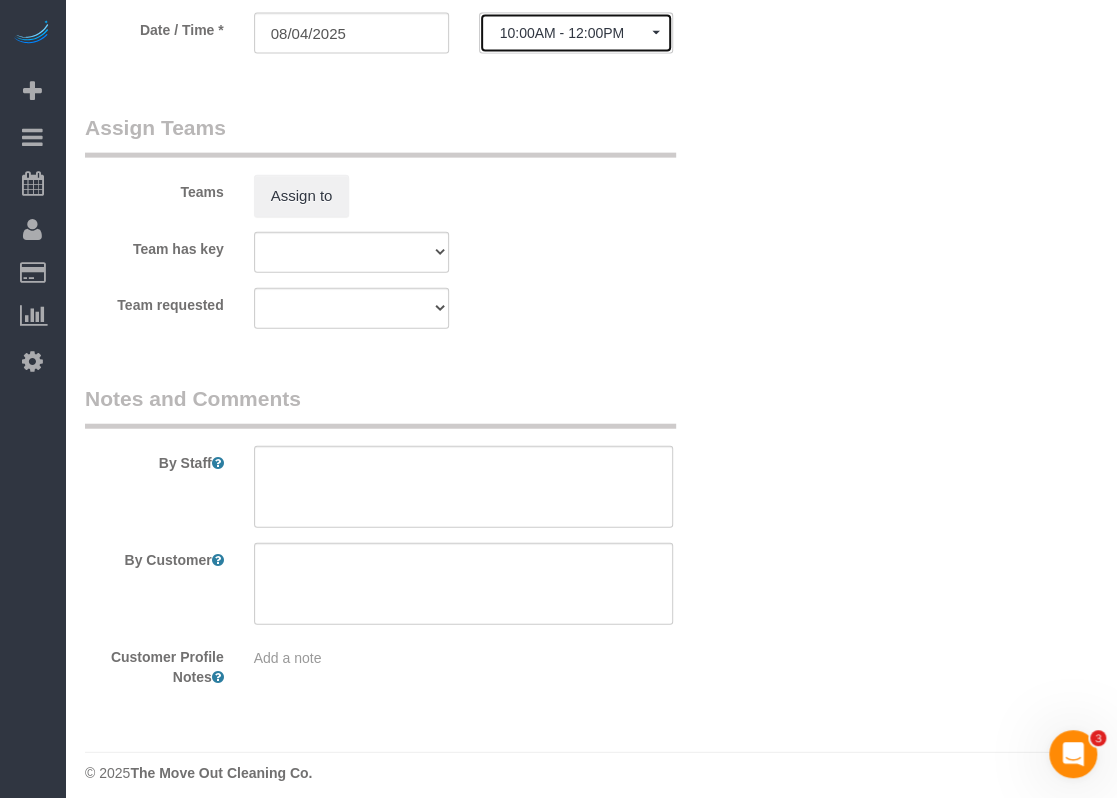 scroll, scrollTop: 1971, scrollLeft: 0, axis: vertical 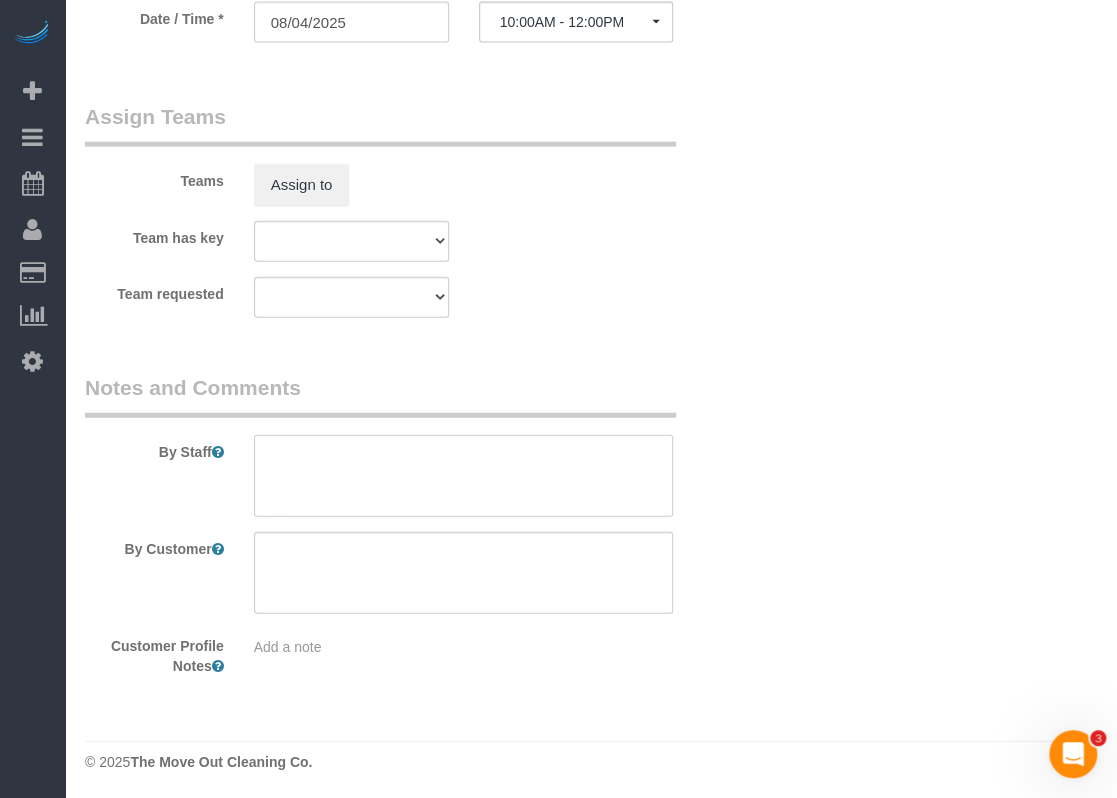 click at bounding box center [464, 476] 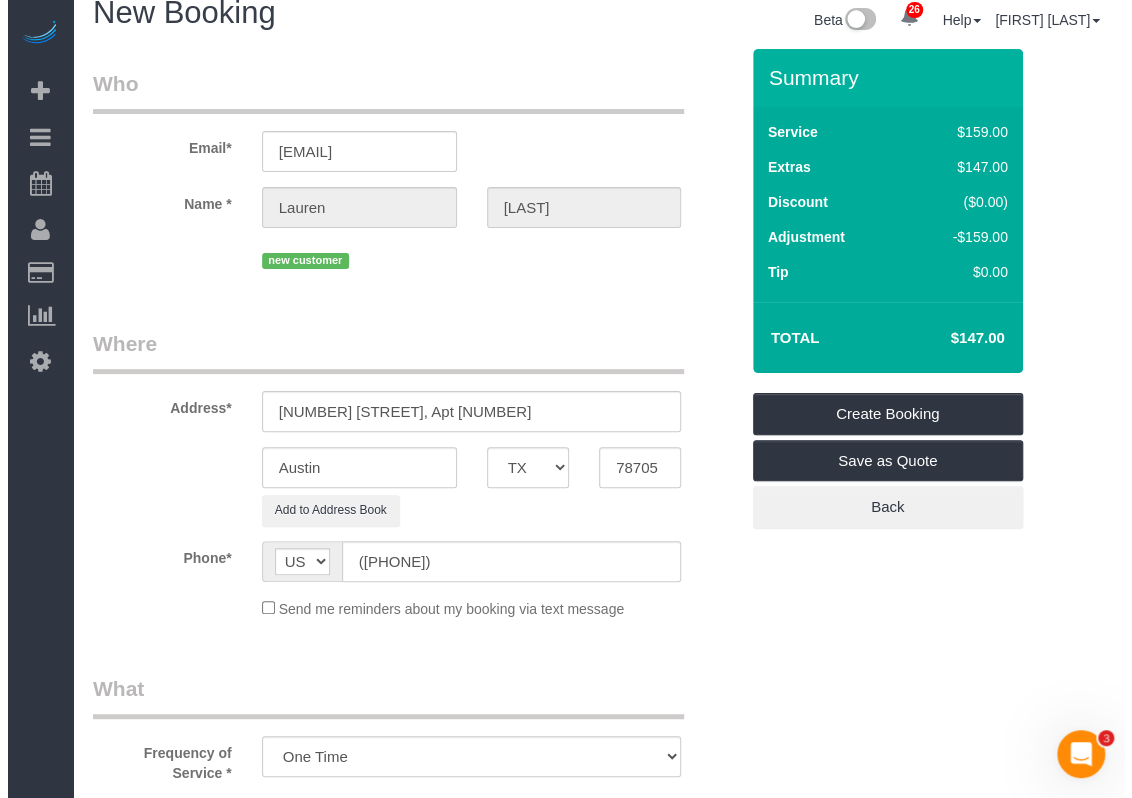 scroll, scrollTop: 0, scrollLeft: 0, axis: both 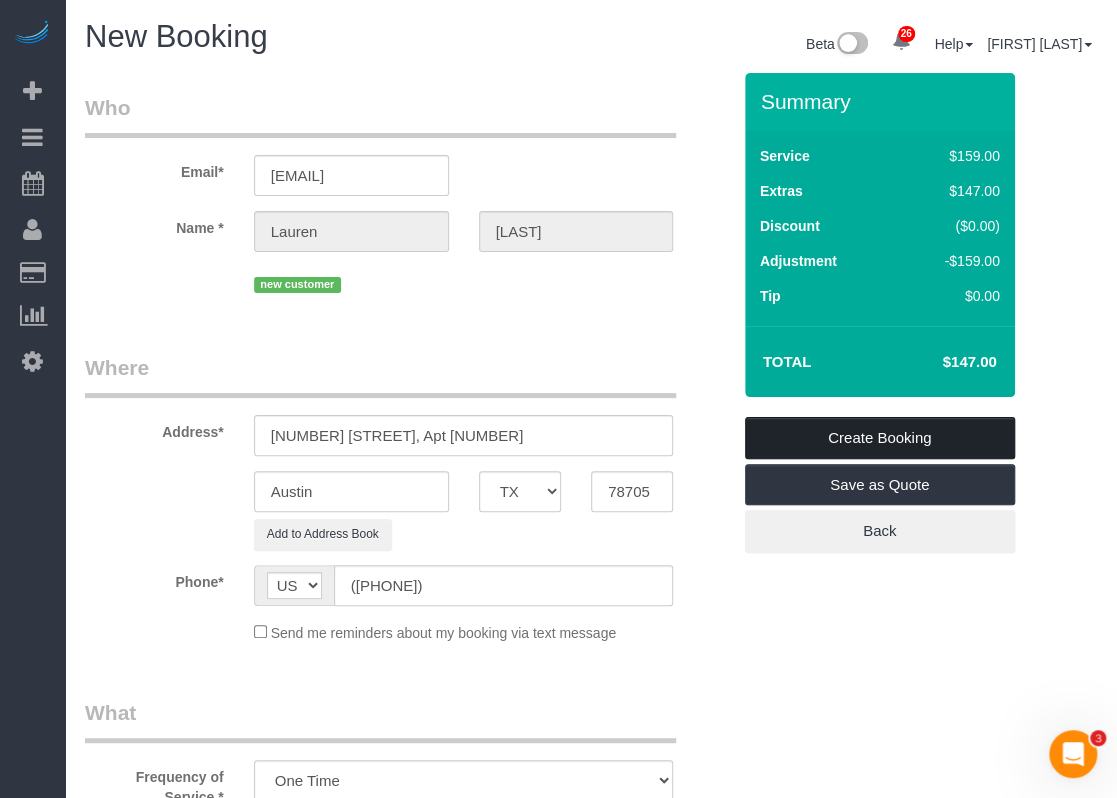 type on "*Client only has 2 areas for carpet but is aware that she has to pay for 3 areas.
*Time is flexible, key 7" 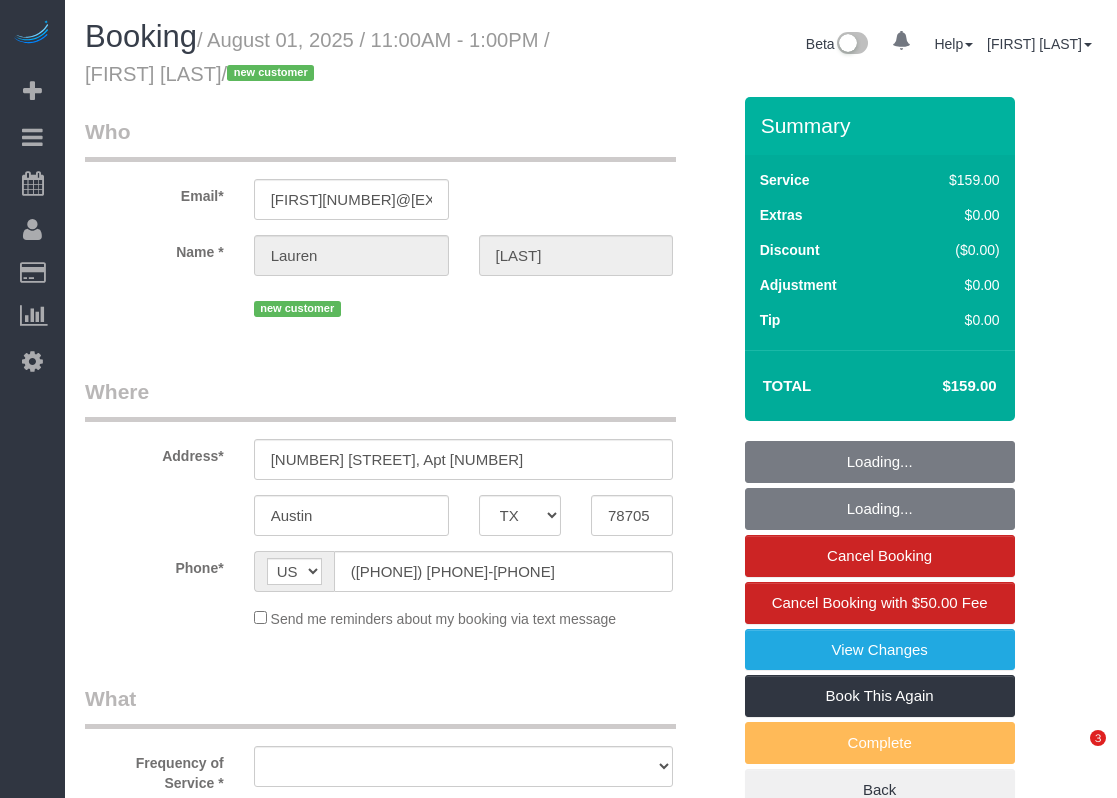 select on "TX" 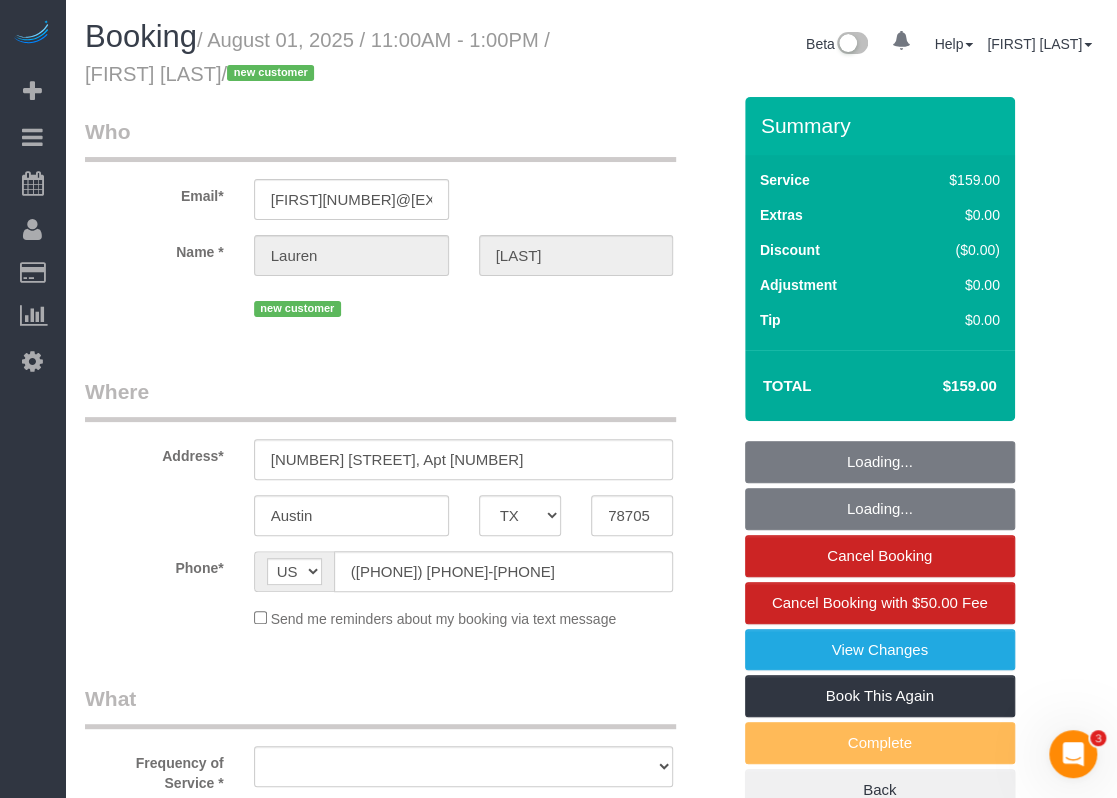 scroll, scrollTop: 0, scrollLeft: 0, axis: both 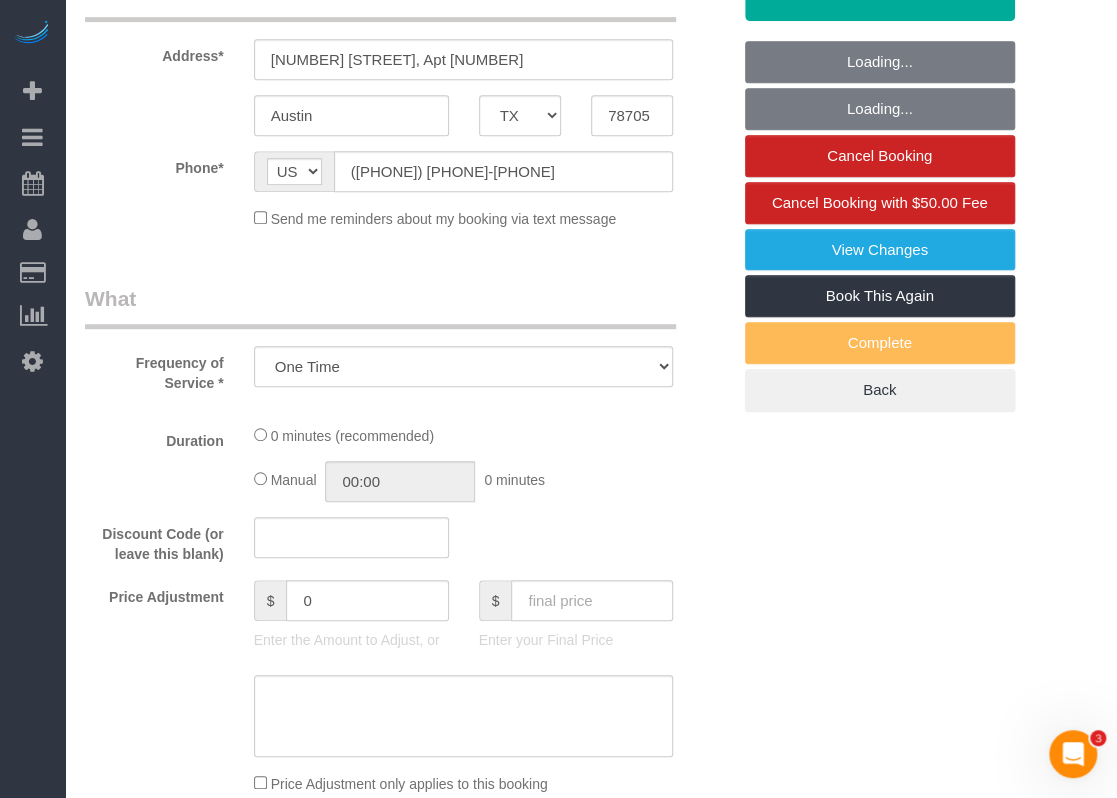 select on "object:893" 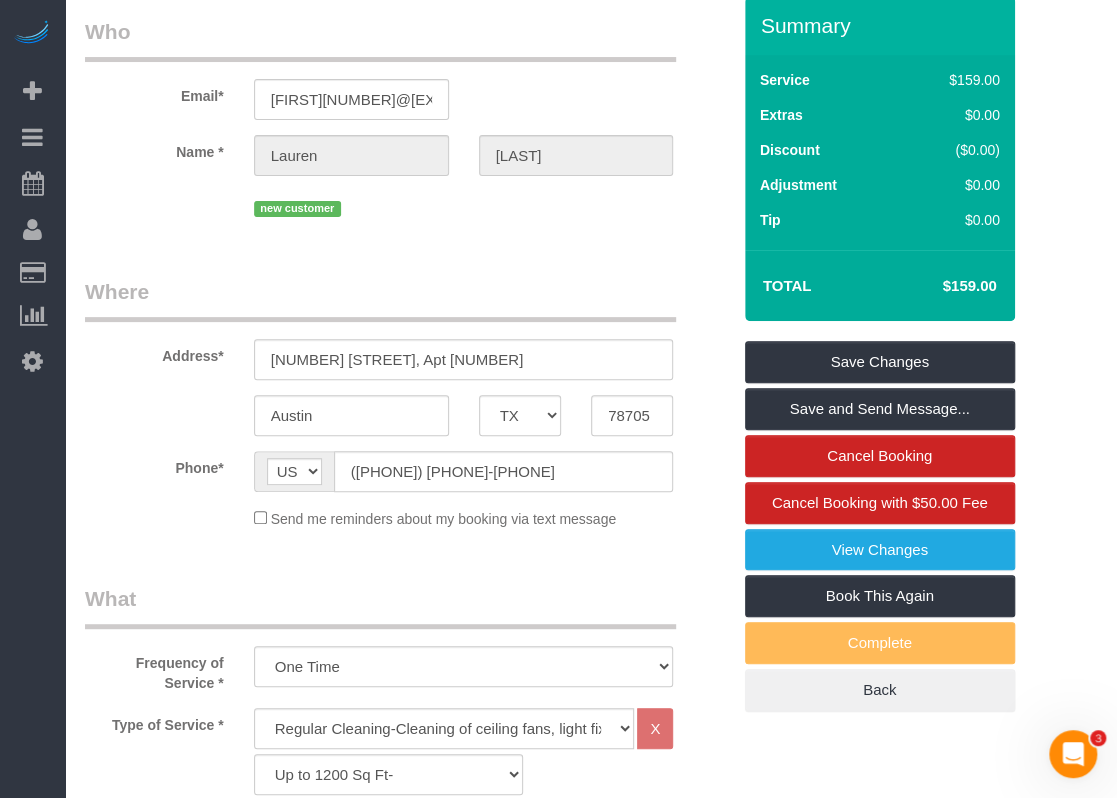 scroll, scrollTop: 0, scrollLeft: 0, axis: both 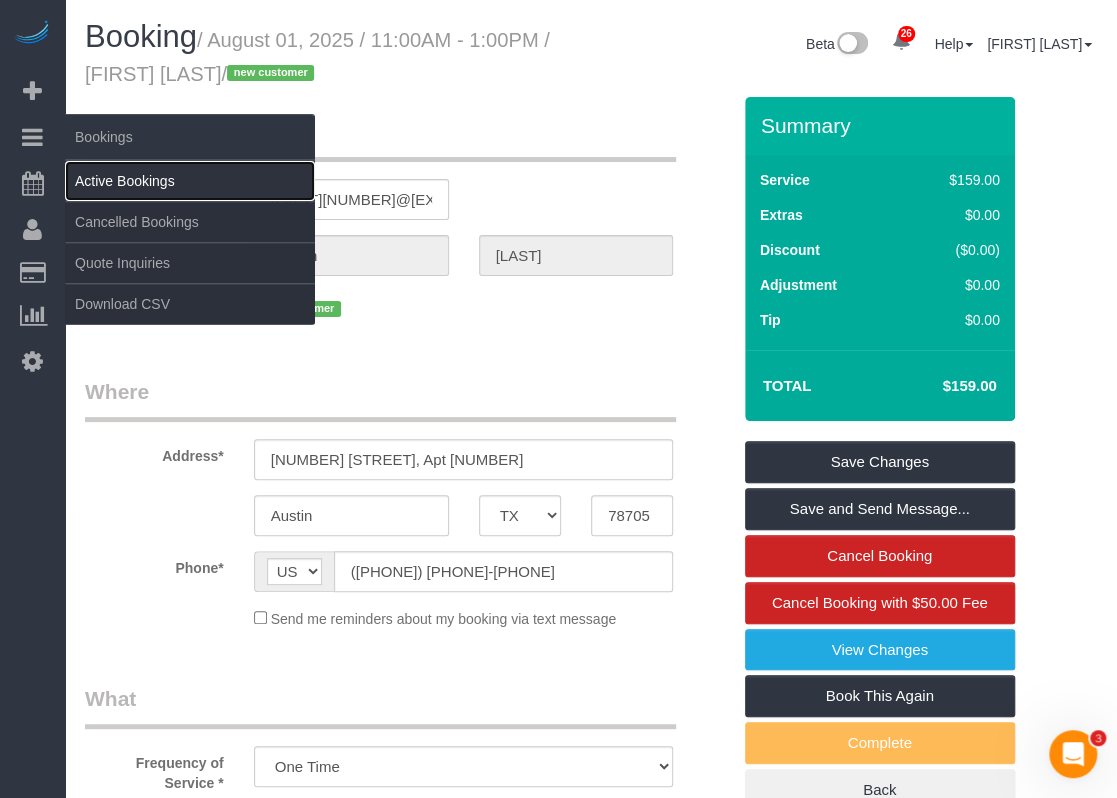 click on "Active Bookings" at bounding box center (190, 181) 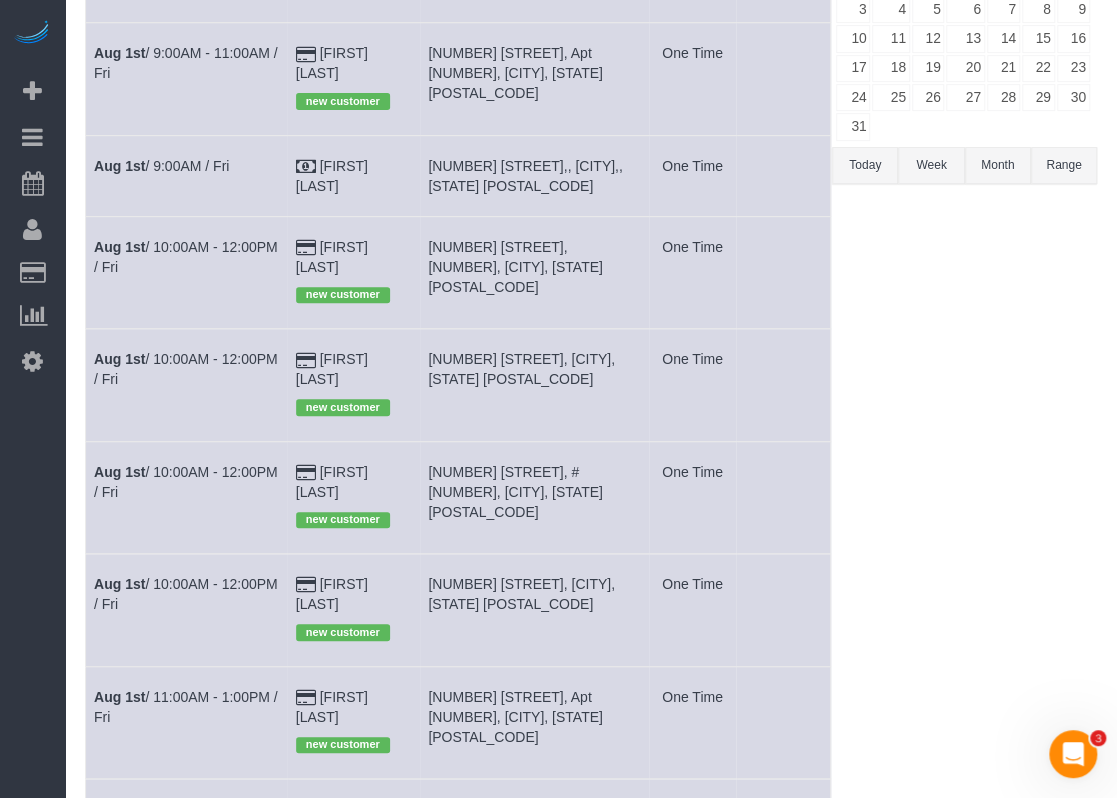 scroll, scrollTop: 0, scrollLeft: 0, axis: both 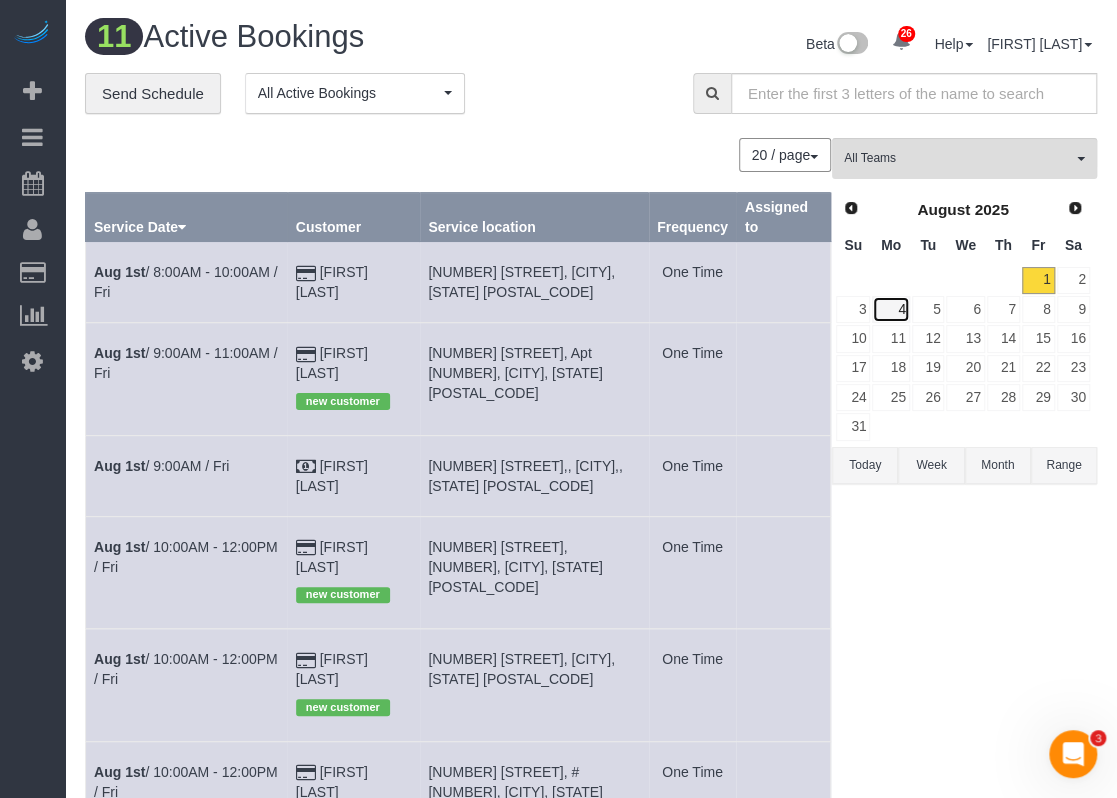 click on "4" at bounding box center (890, 309) 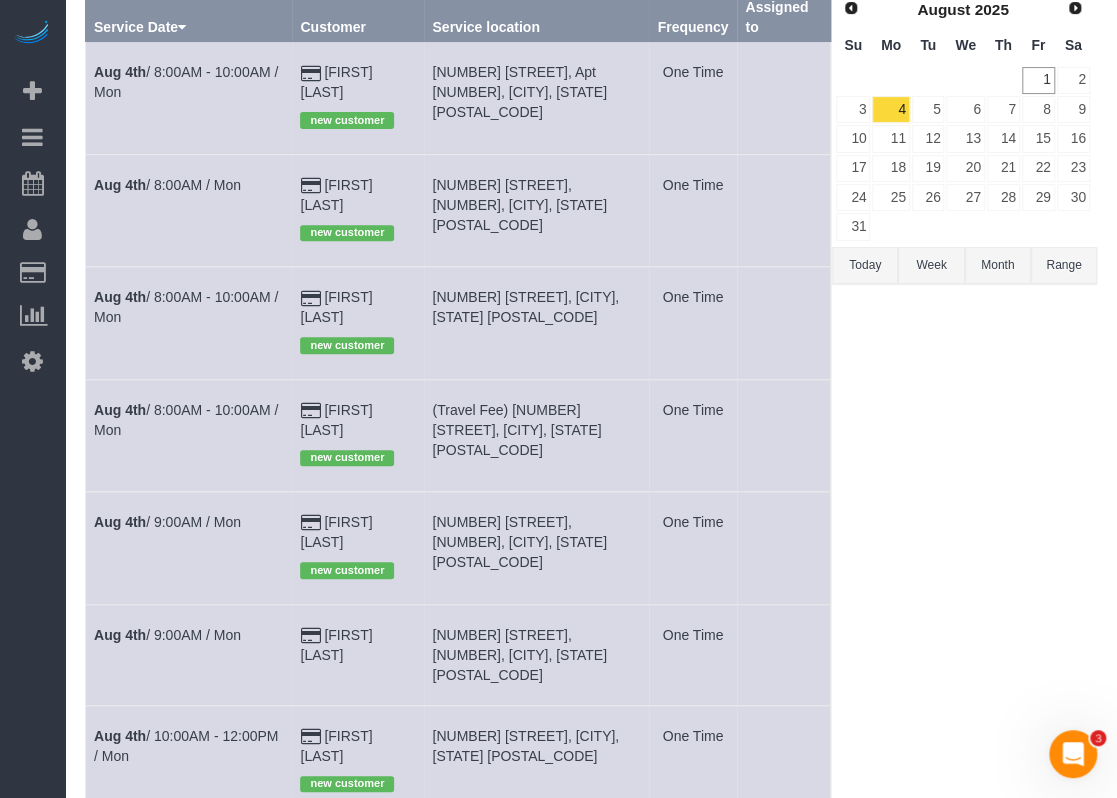 scroll, scrollTop: 300, scrollLeft: 0, axis: vertical 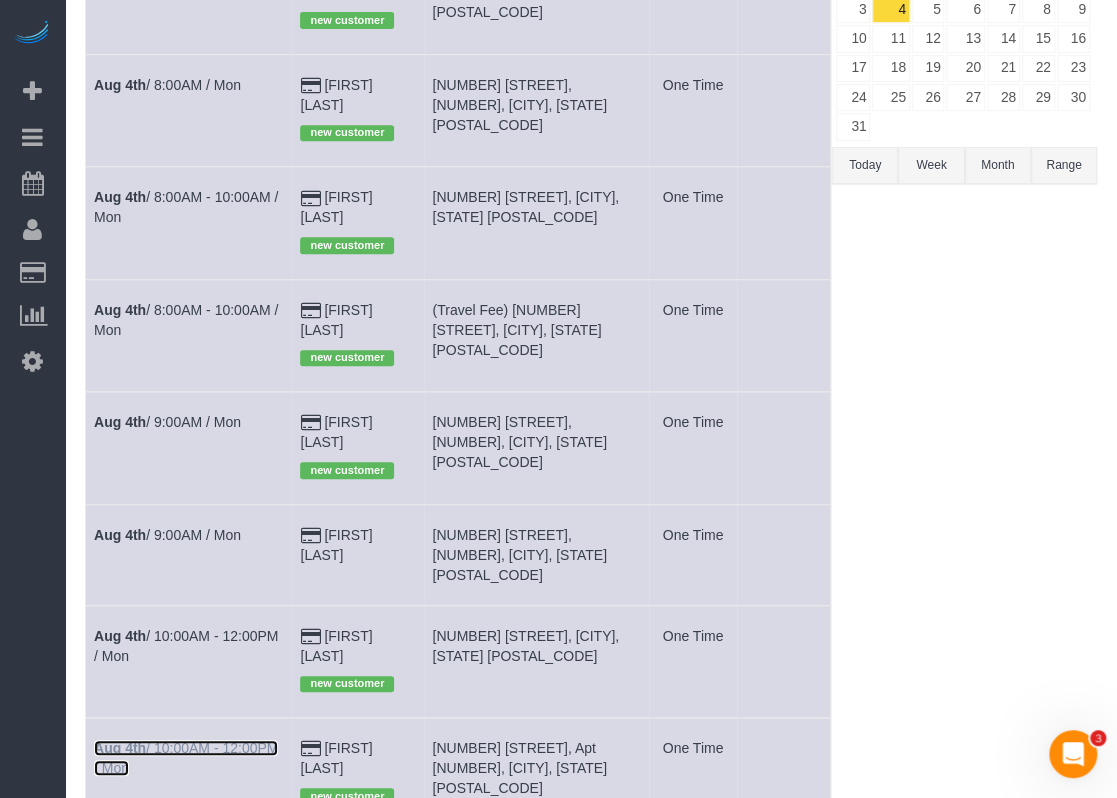 click on "Aug 4th
/ 10:00AM - 12:00PM / Mon" at bounding box center [186, 758] 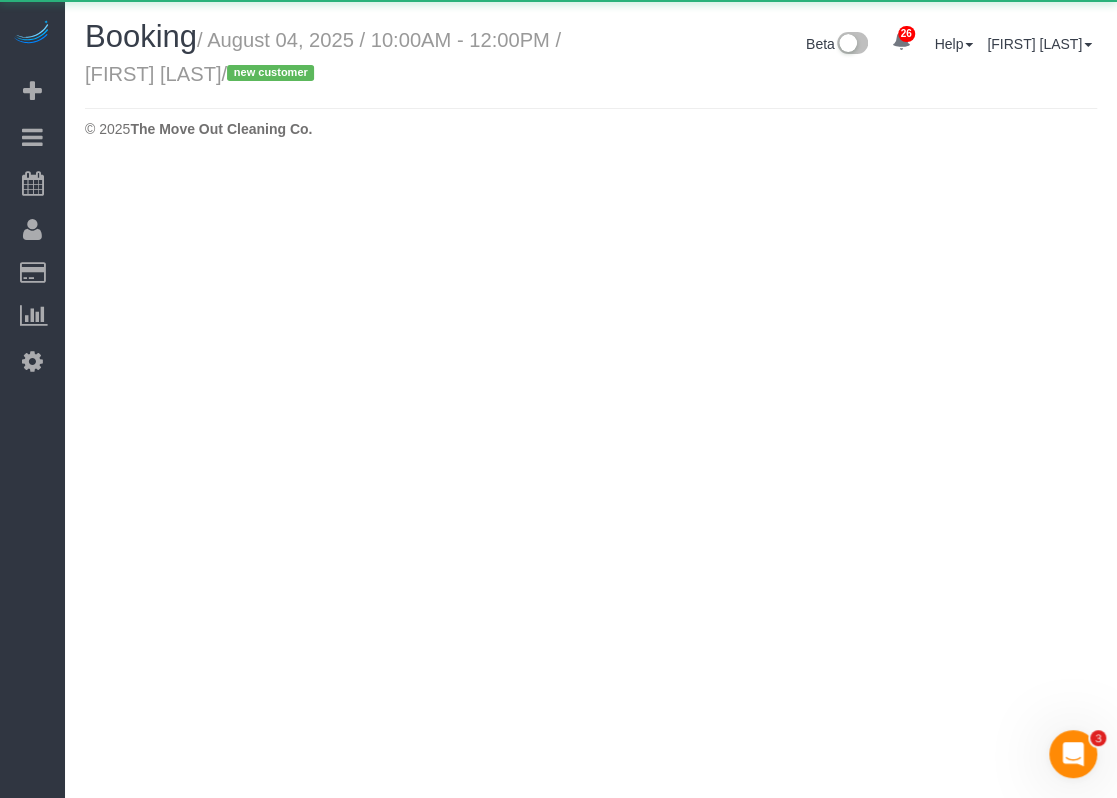 scroll, scrollTop: 0, scrollLeft: 0, axis: both 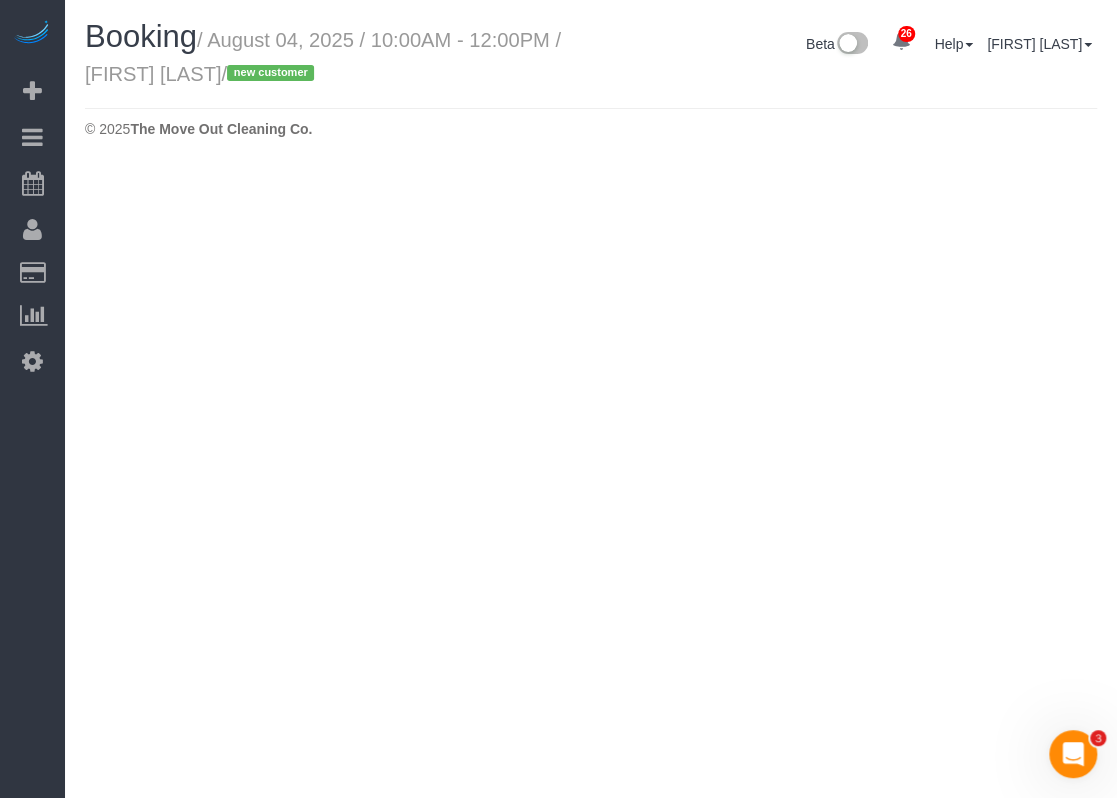 select on "TX" 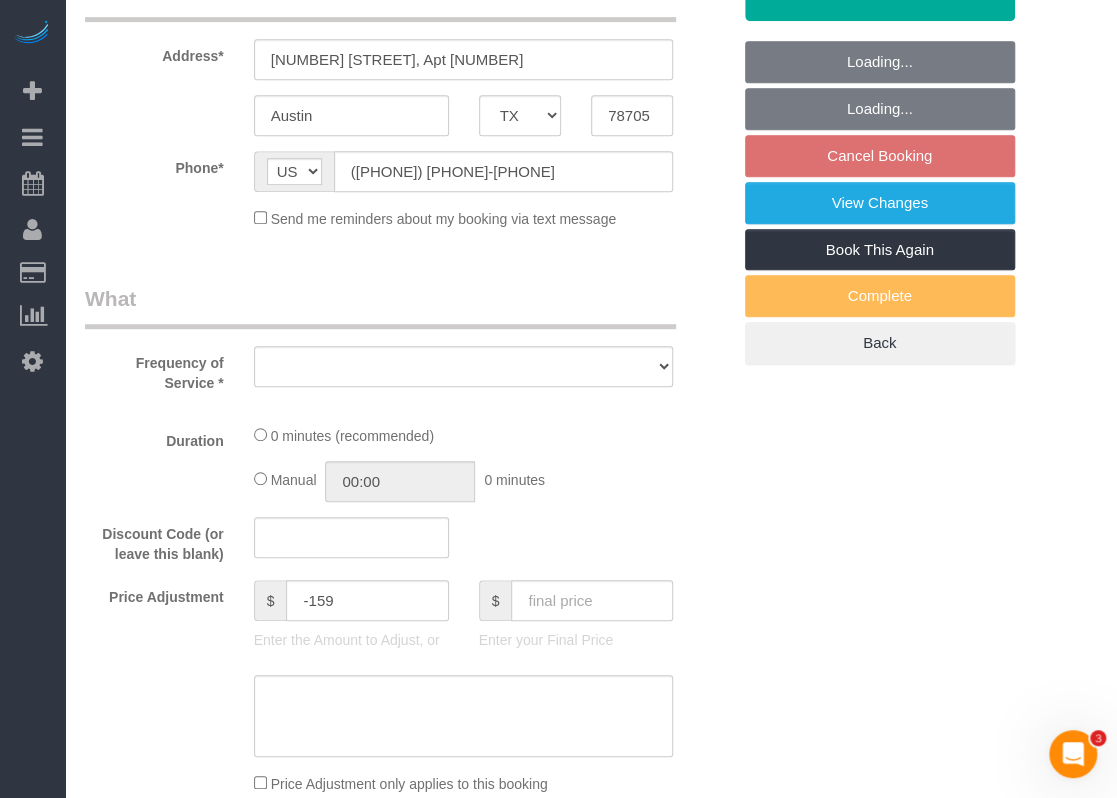 select on "string:fspay-b839a8bc-39bb-419b-b353-cd5f2a13a69e" 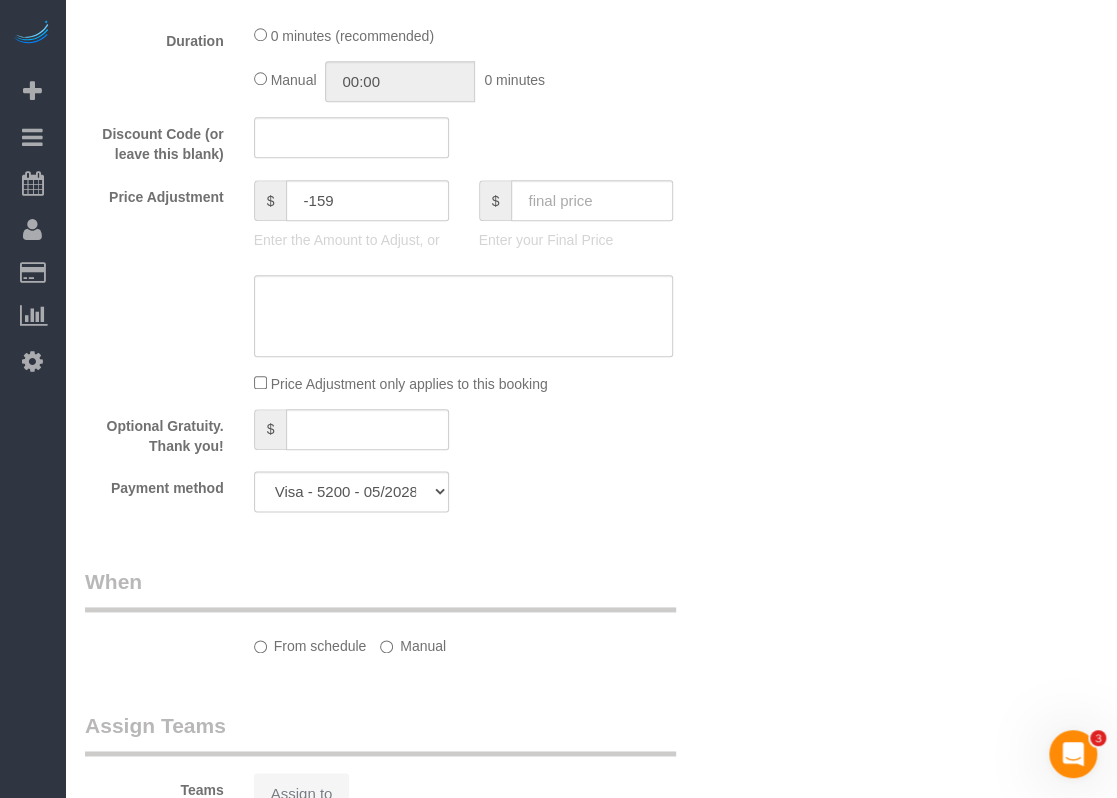 select on "object:1816" 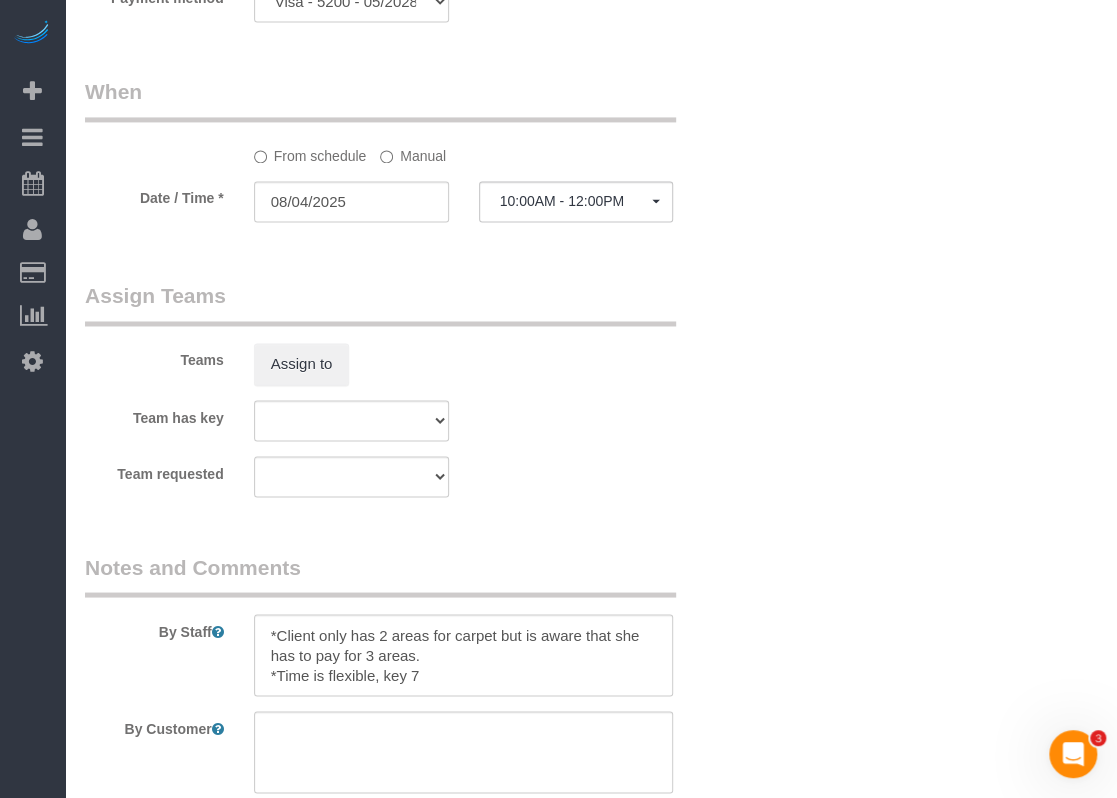 select on "object:1891" 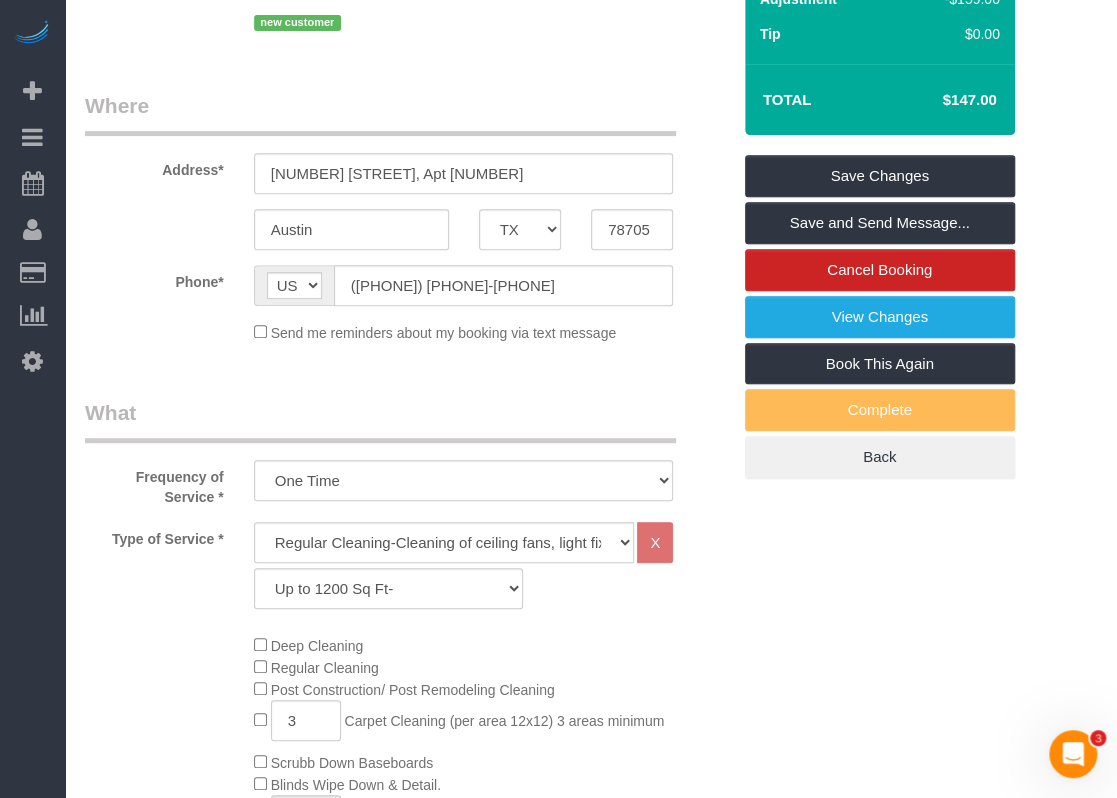 scroll, scrollTop: 0, scrollLeft: 0, axis: both 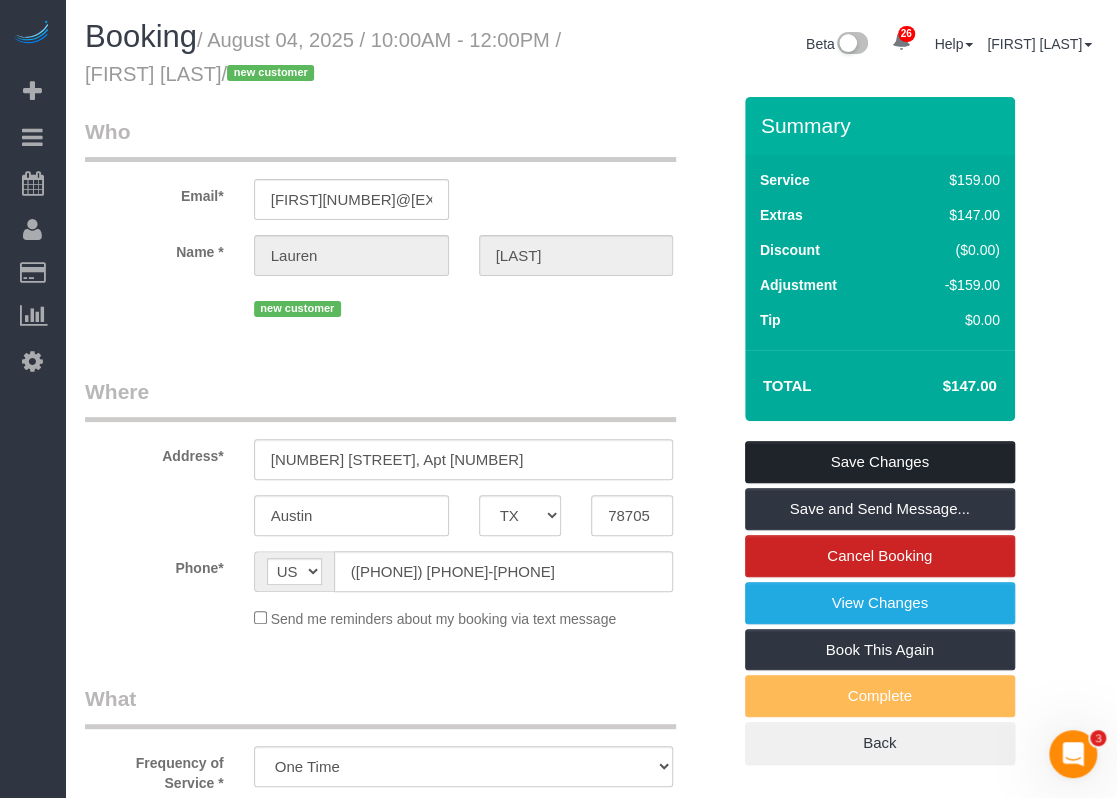 click on "Save Changes" at bounding box center (880, 462) 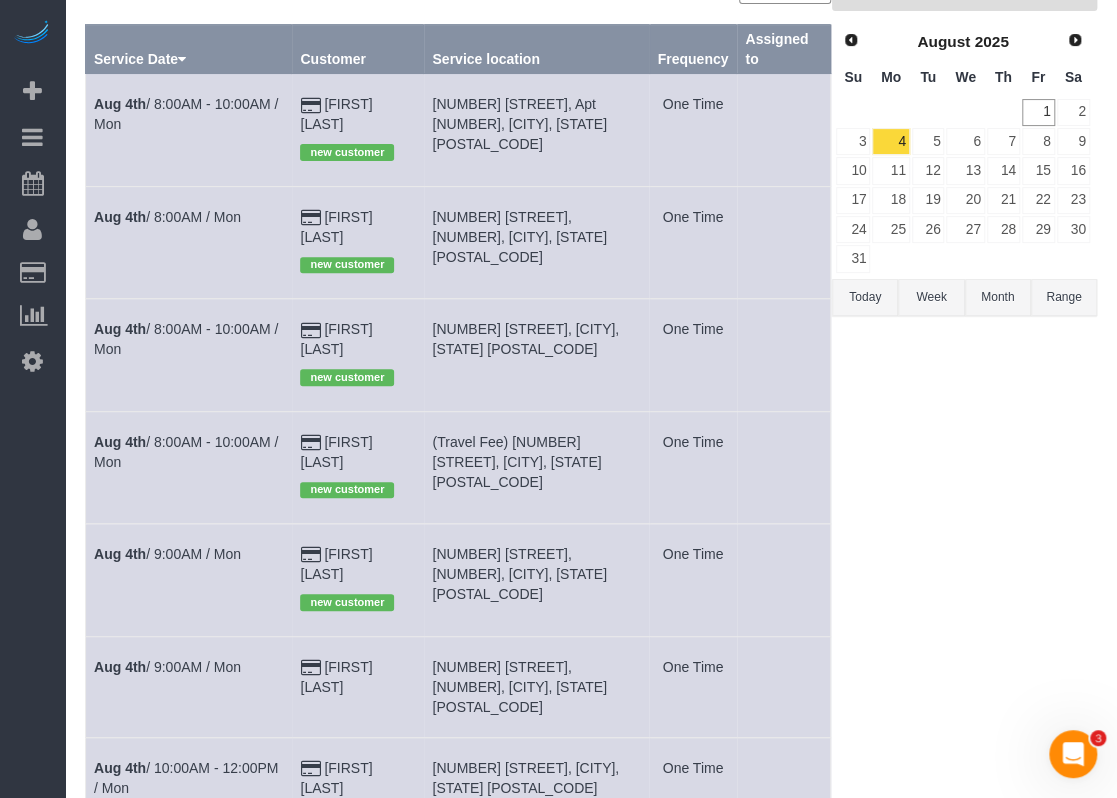 scroll, scrollTop: 28, scrollLeft: 0, axis: vertical 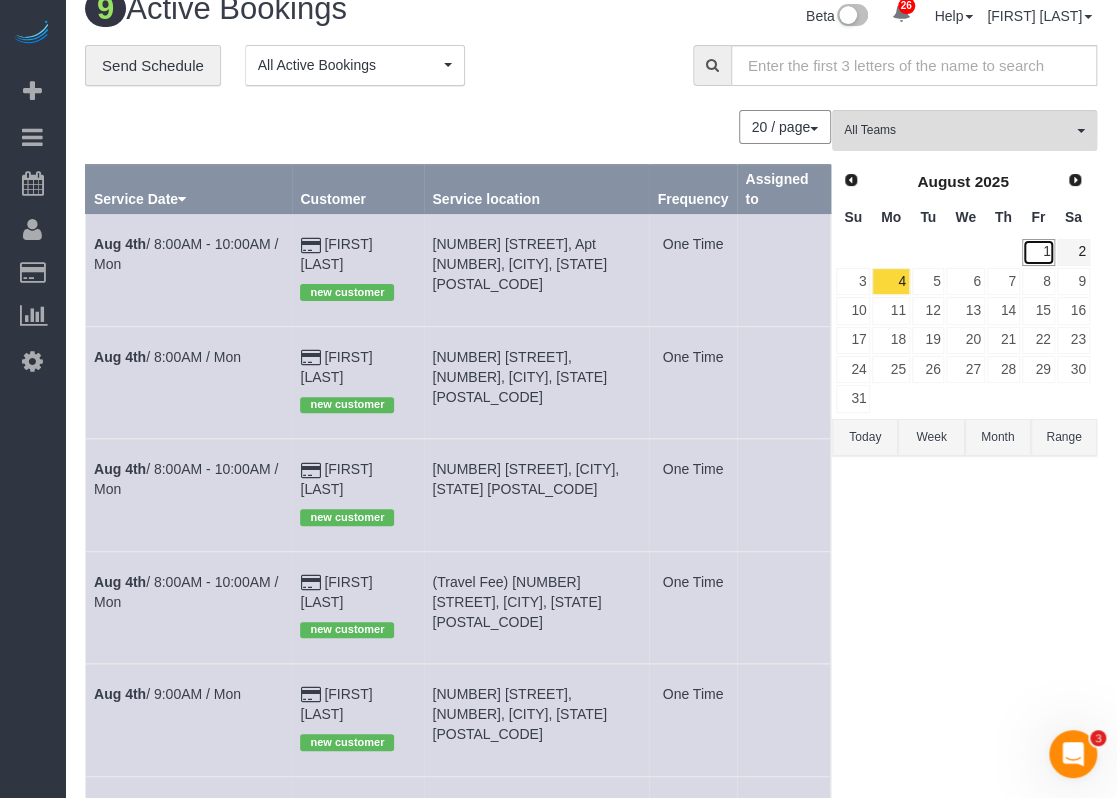 click on "1" at bounding box center [1038, 252] 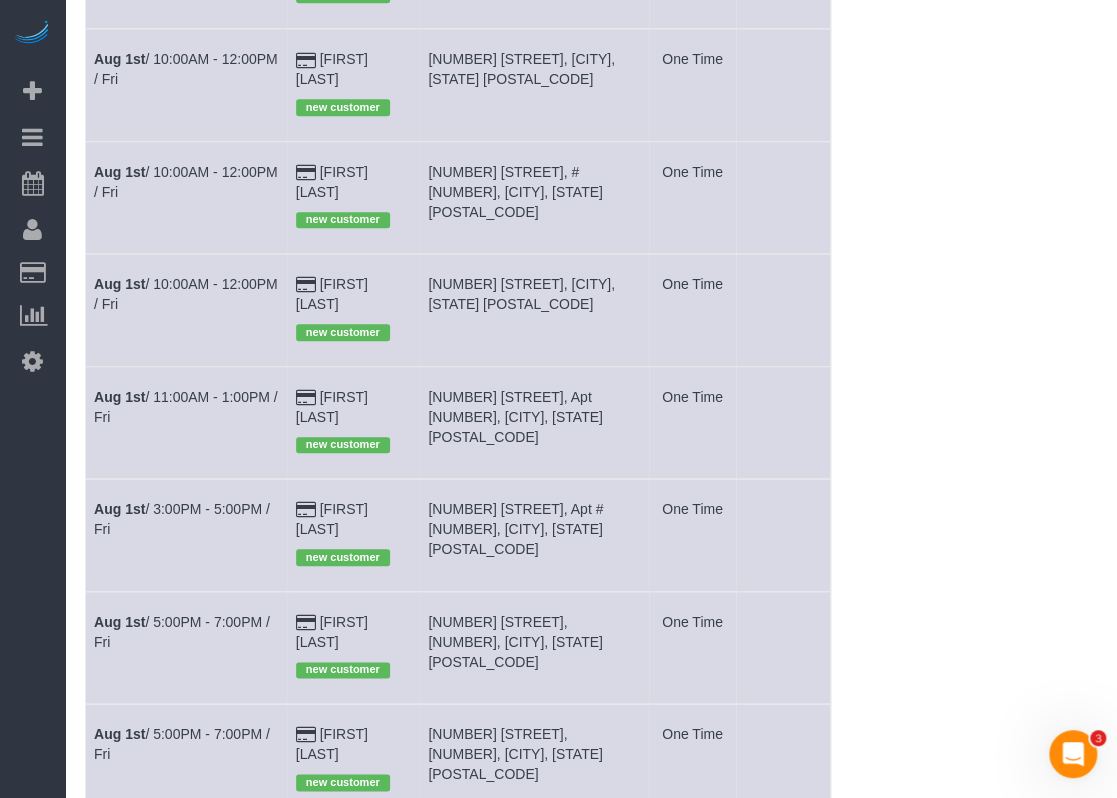 scroll, scrollTop: 100, scrollLeft: 0, axis: vertical 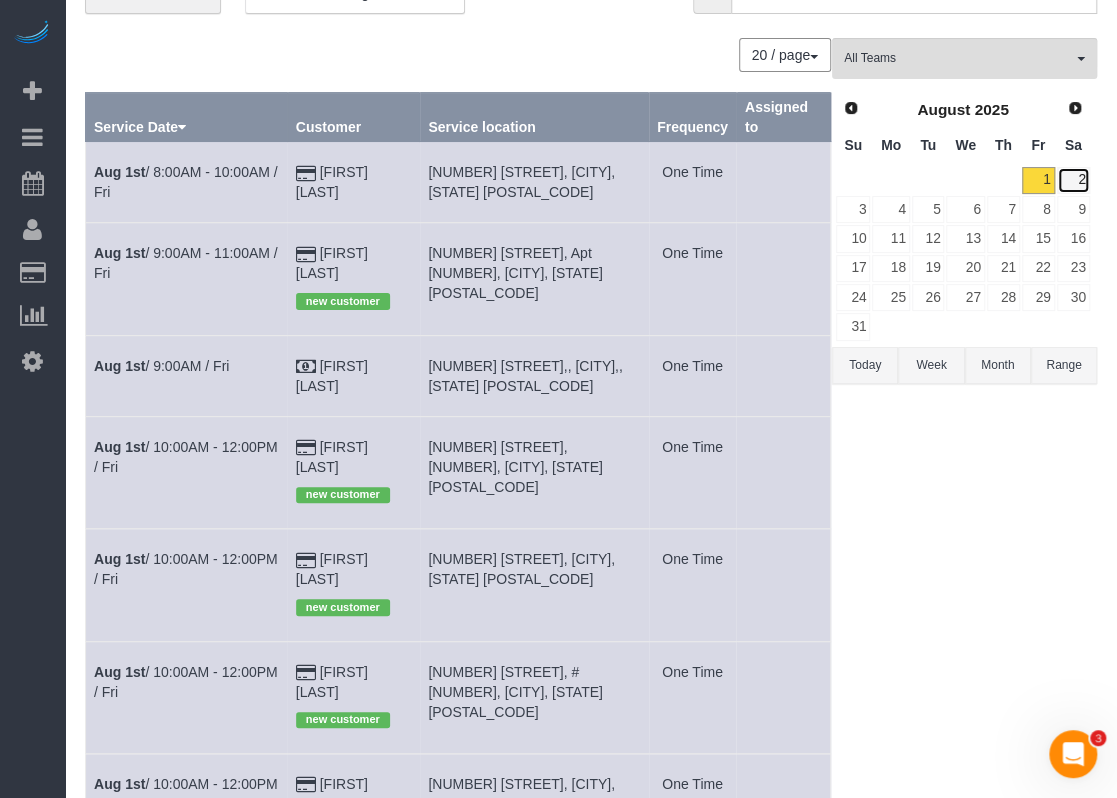 click on "2" at bounding box center [1073, 180] 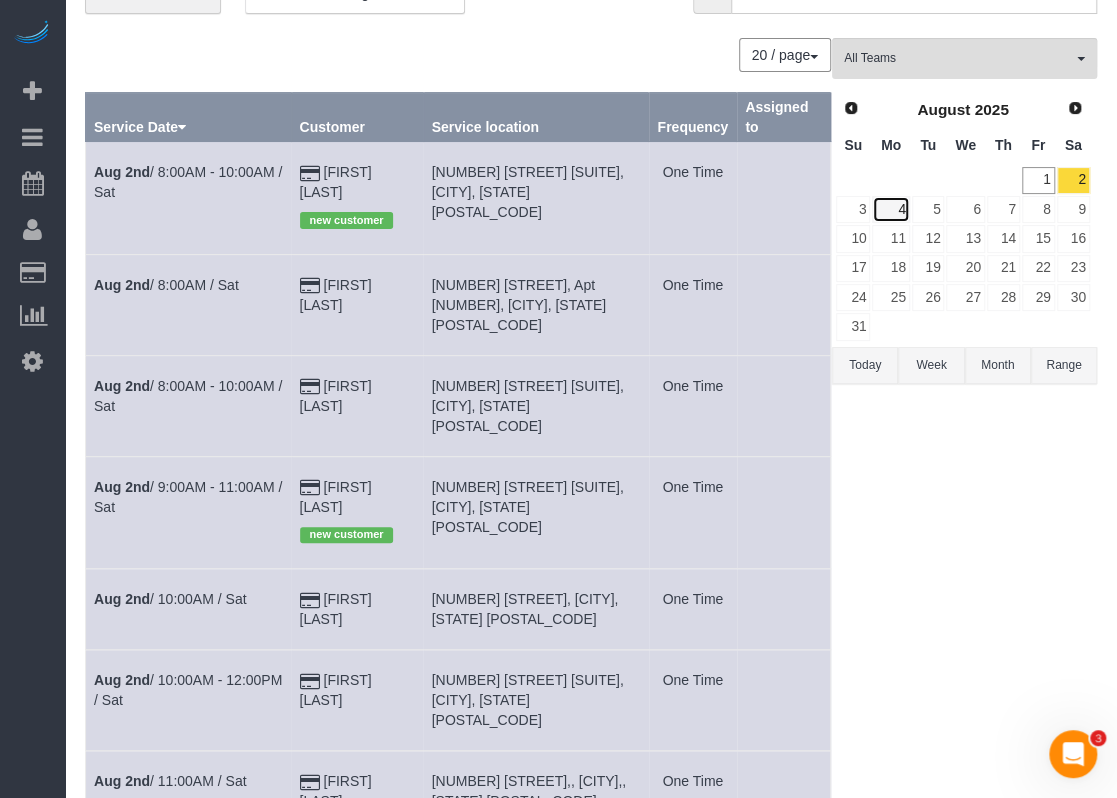 click on "4" at bounding box center (890, 209) 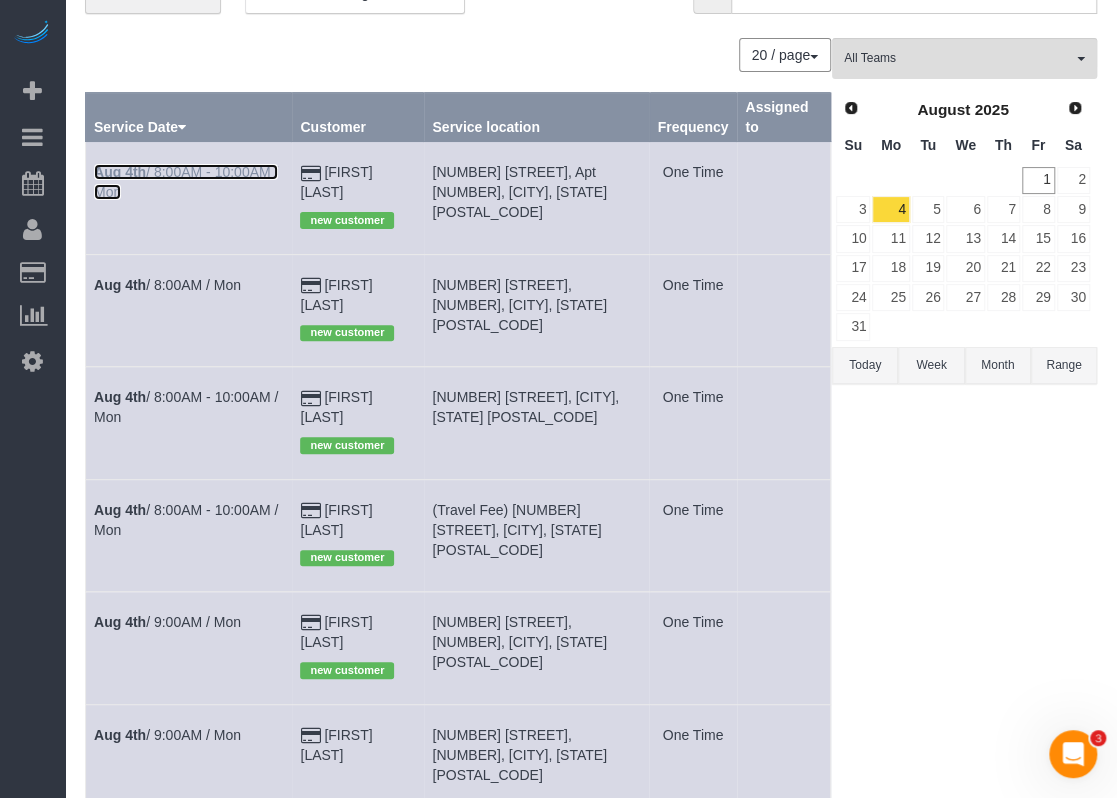 click on "Aug 4th
/ 8:00AM - 10:00AM / Mon" at bounding box center (186, 182) 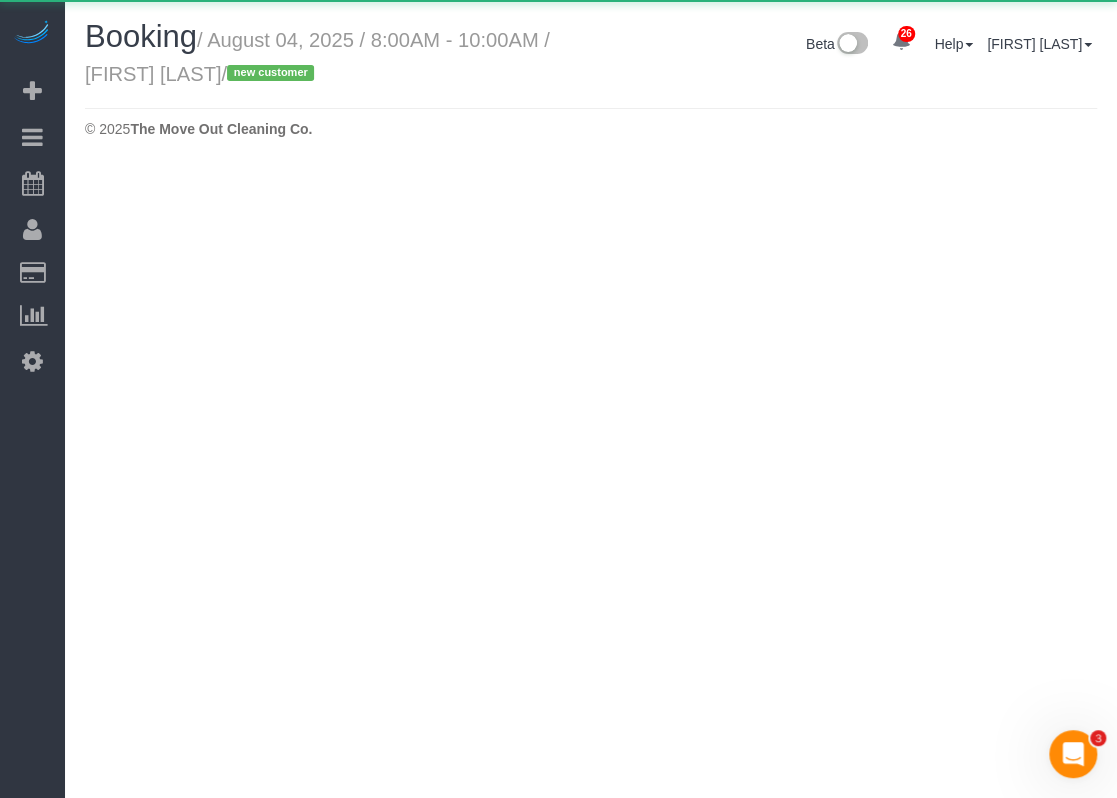 scroll, scrollTop: 0, scrollLeft: 0, axis: both 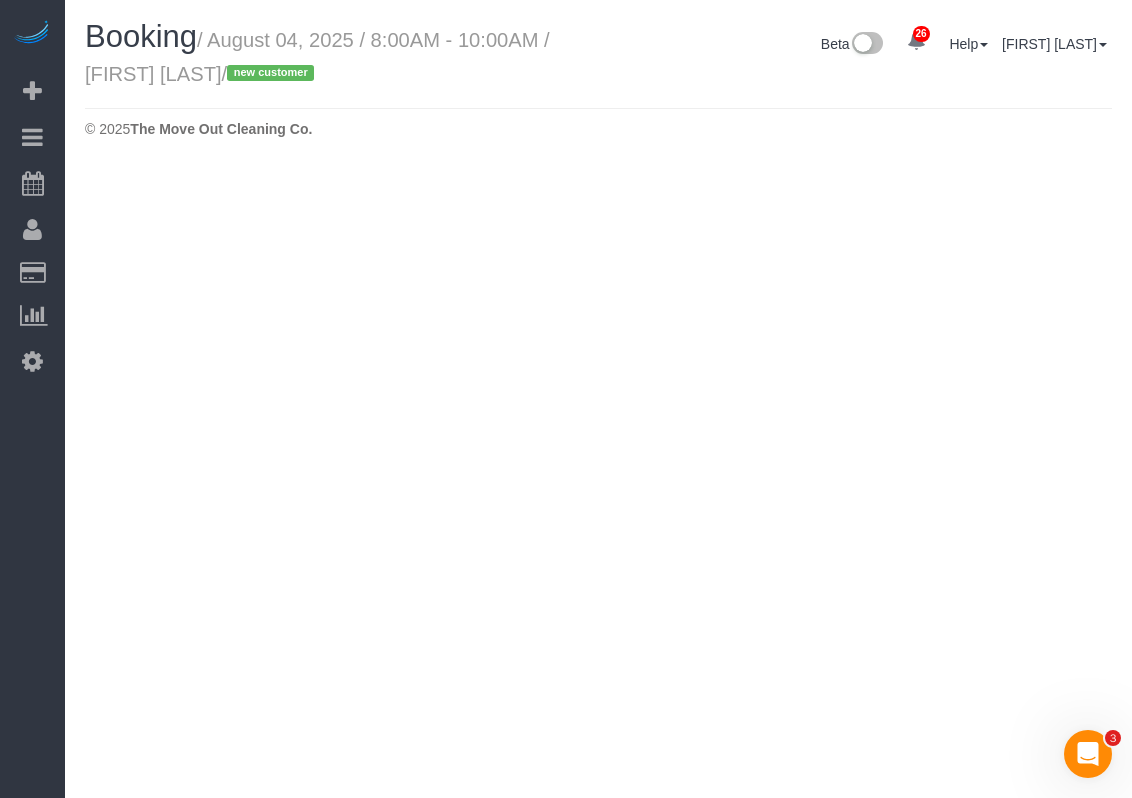 select on "TX" 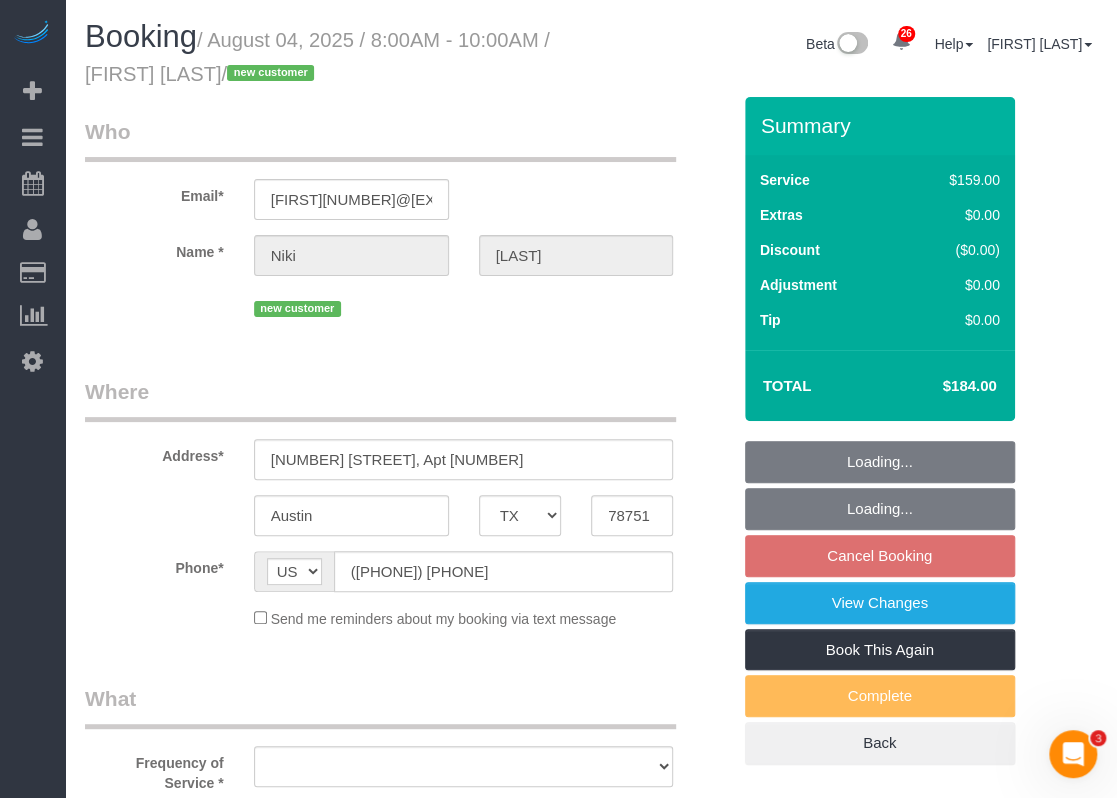 select on "string:fspay-d38ee7f7-12a7-4c68-83ff-a75b2900edd4" 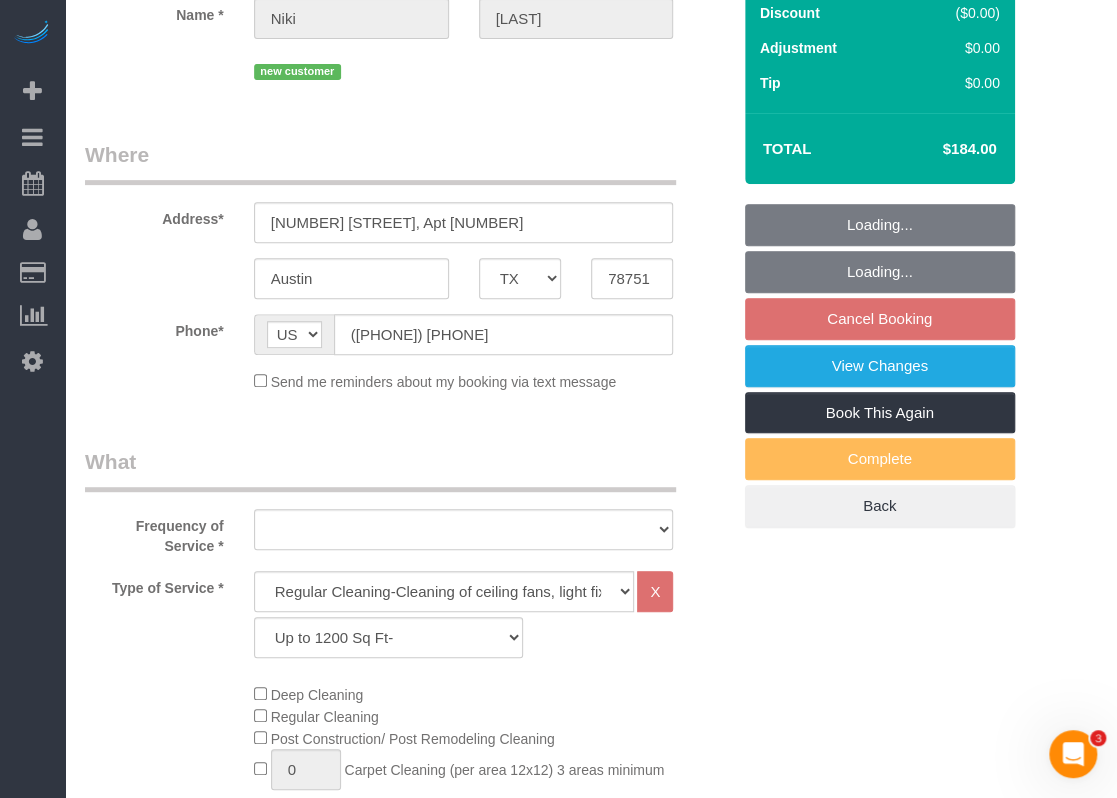 select on "object:2788" 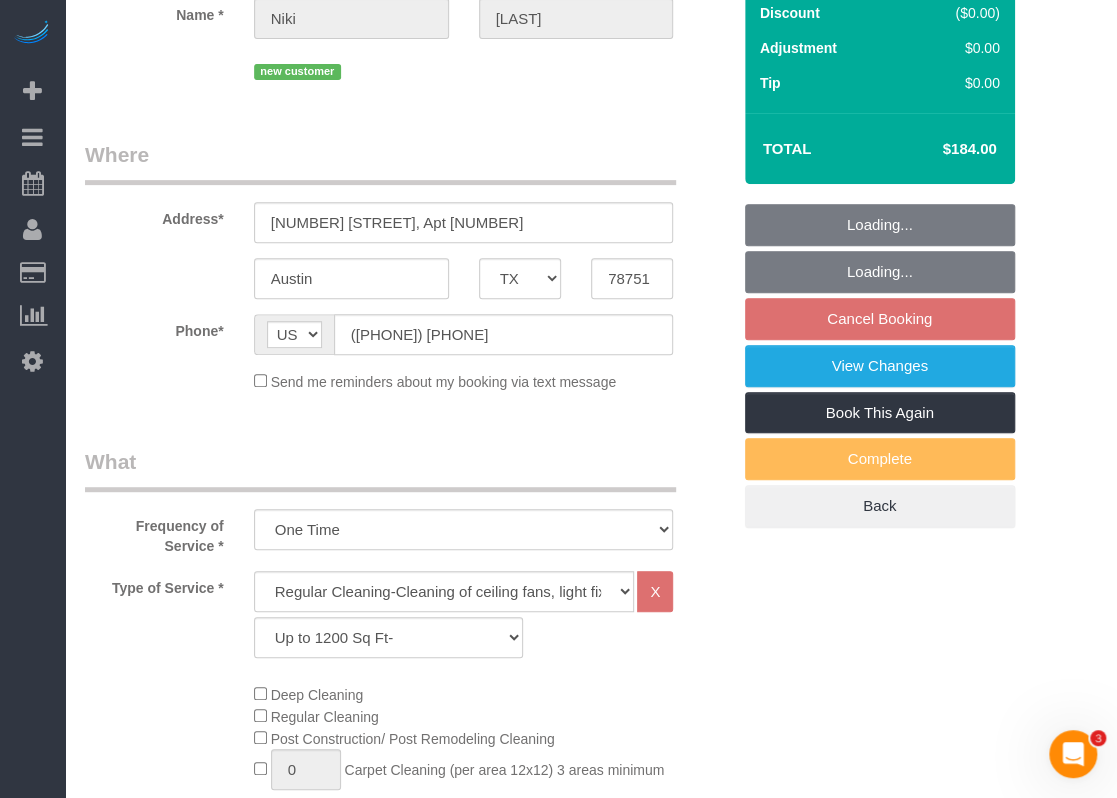 scroll, scrollTop: 500, scrollLeft: 0, axis: vertical 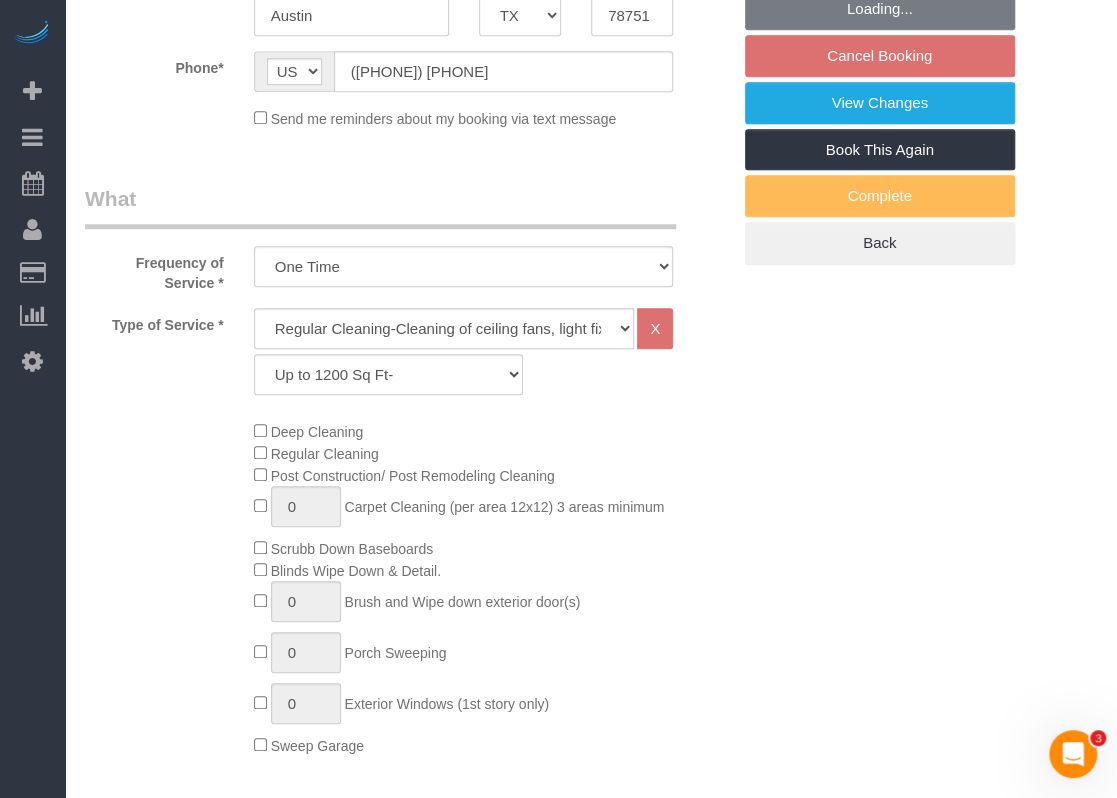 select on "object:2805" 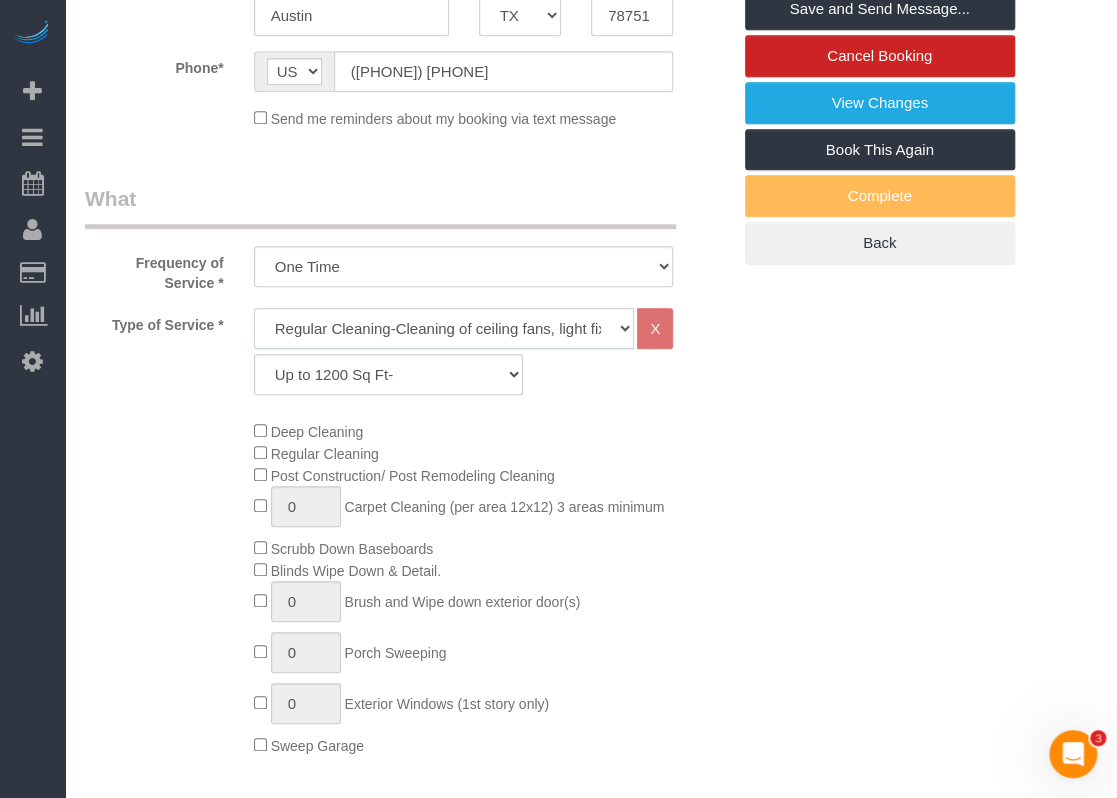 click on "Regular Cleaning-Cleaning of ceiling fans, light fixtures, windowsills, dust baseboards, interior windows, mirrors, dust blinds, countertops, sinks, tubs/showers, toilets, inside all kitchen appliances, inside cabinets, sweeping, mopping, and vacuuming. *Deep Cleaning + $95 (When a heavier cleaning is required due to excess dirt, grime and build-up) Requires more time and products. Price may vary due to condition." 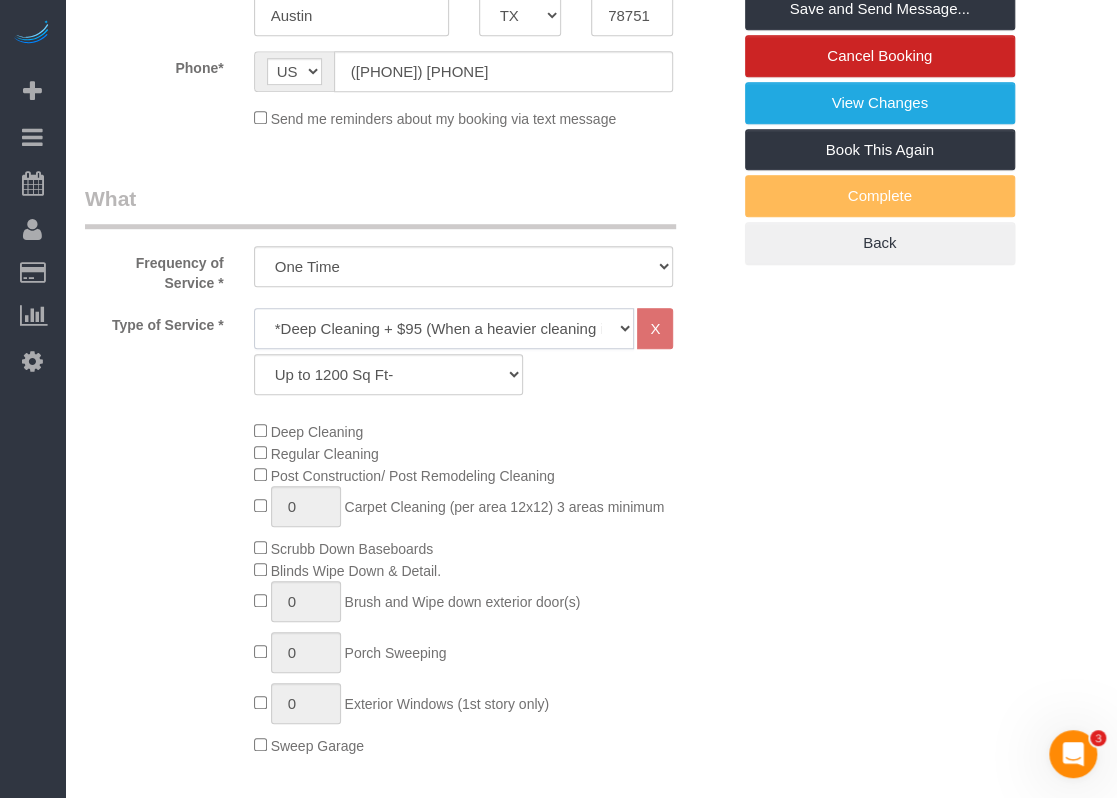 click on "Regular Cleaning-Cleaning of ceiling fans, light fixtures, windowsills, dust baseboards, interior windows, mirrors, dust blinds, countertops, sinks, tubs/showers, toilets, inside all kitchen appliances, inside cabinets, sweeping, mopping, and vacuuming. *Deep Cleaning + $95 (When a heavier cleaning is required due to excess dirt, grime and build-up) Requires more time and products. Price may vary due to condition." 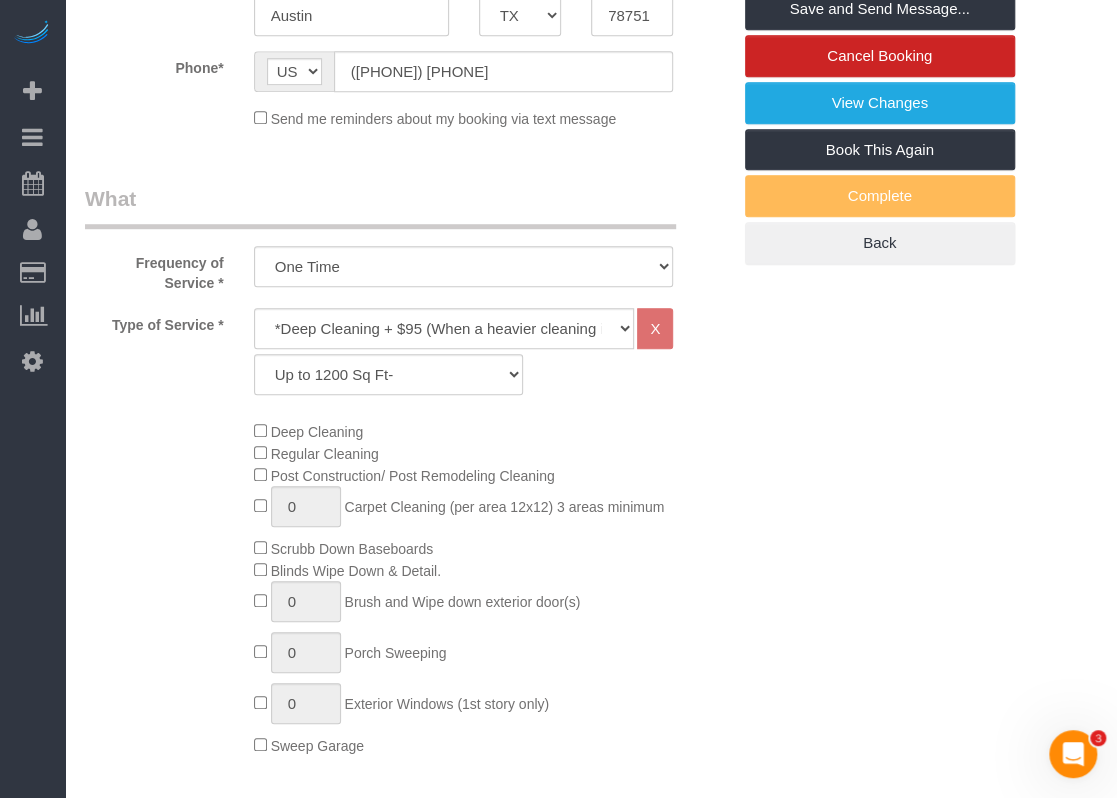 click on "Deep Cleaning
Regular Cleaning
Post Construction/ Post Remodeling Cleaning
0
Carpet Cleaning (per area 12x12) 3 areas minimum
Scrubb Down Baseboards
Blinds Wipe Down & Detail.
0
Brush and Wipe down exterior door(s)
0
Porch Sweeping
0" 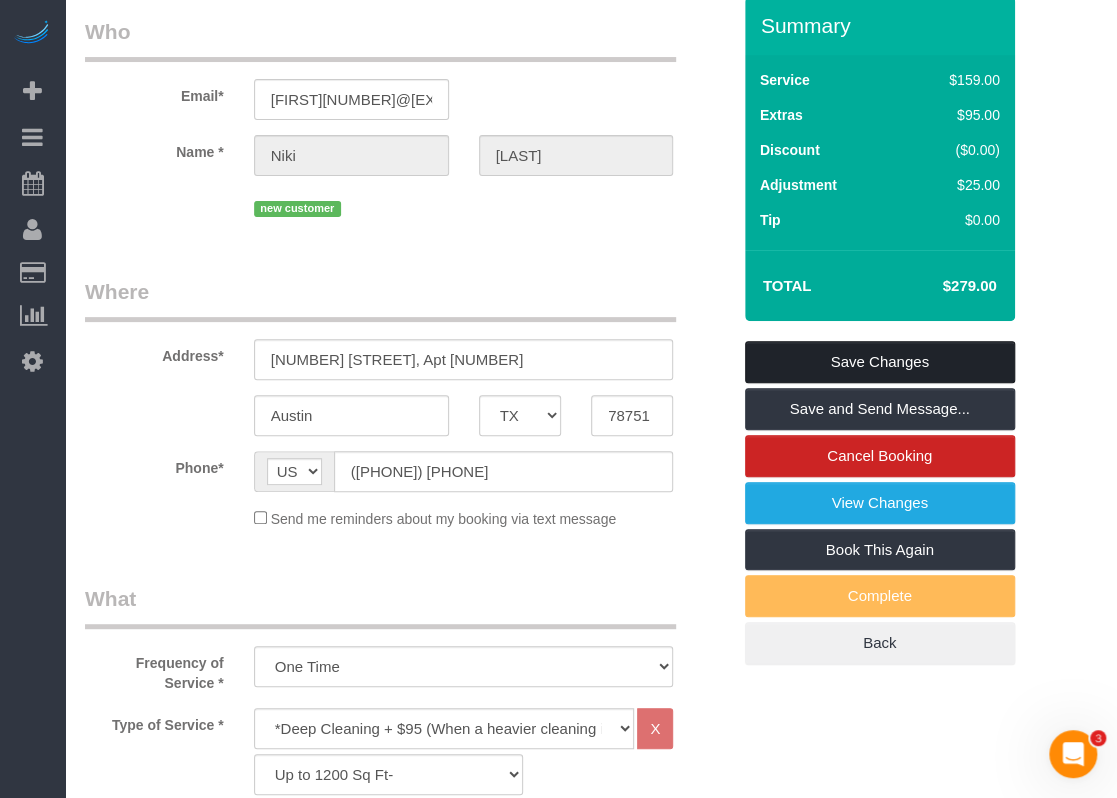 click on "Save Changes" at bounding box center [880, 362] 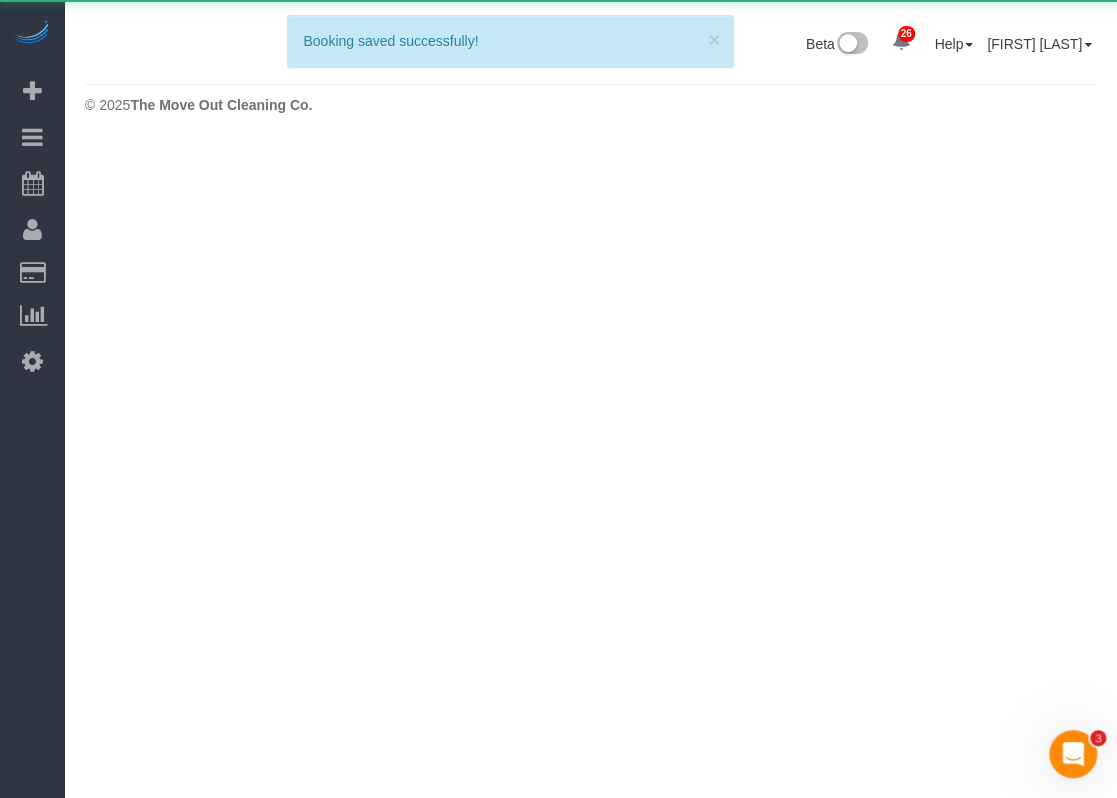 scroll, scrollTop: 0, scrollLeft: 0, axis: both 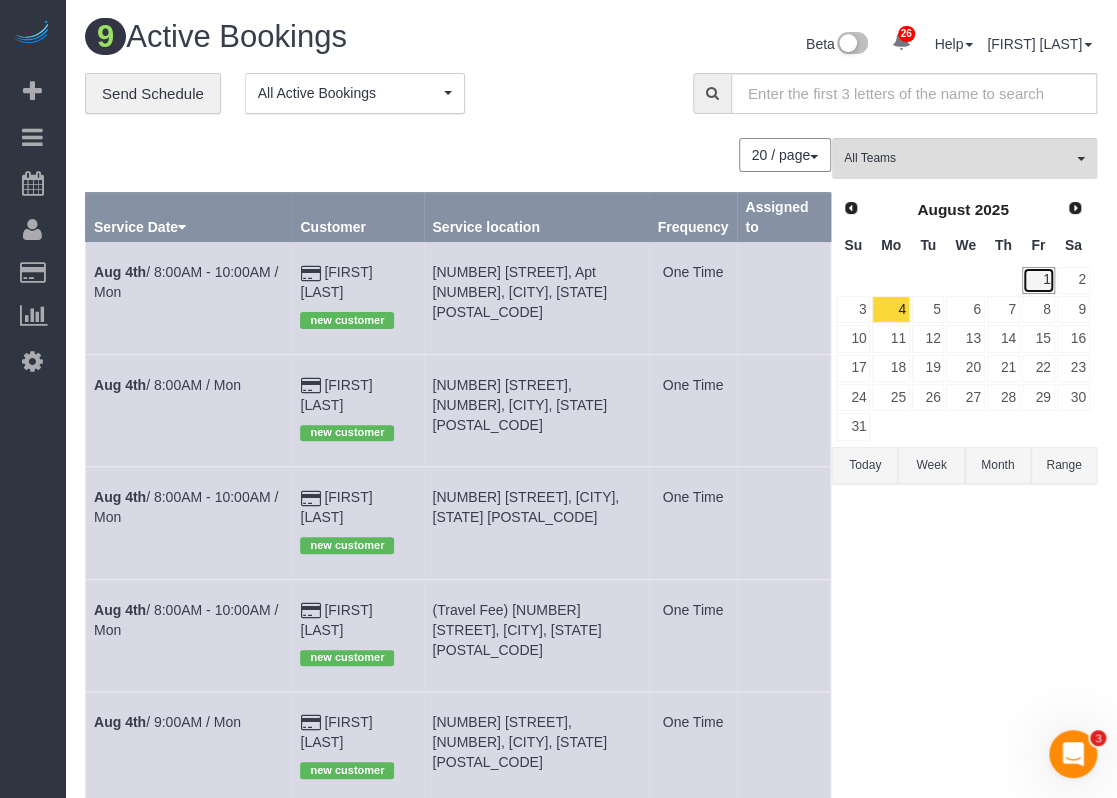 click on "1" at bounding box center [1038, 280] 